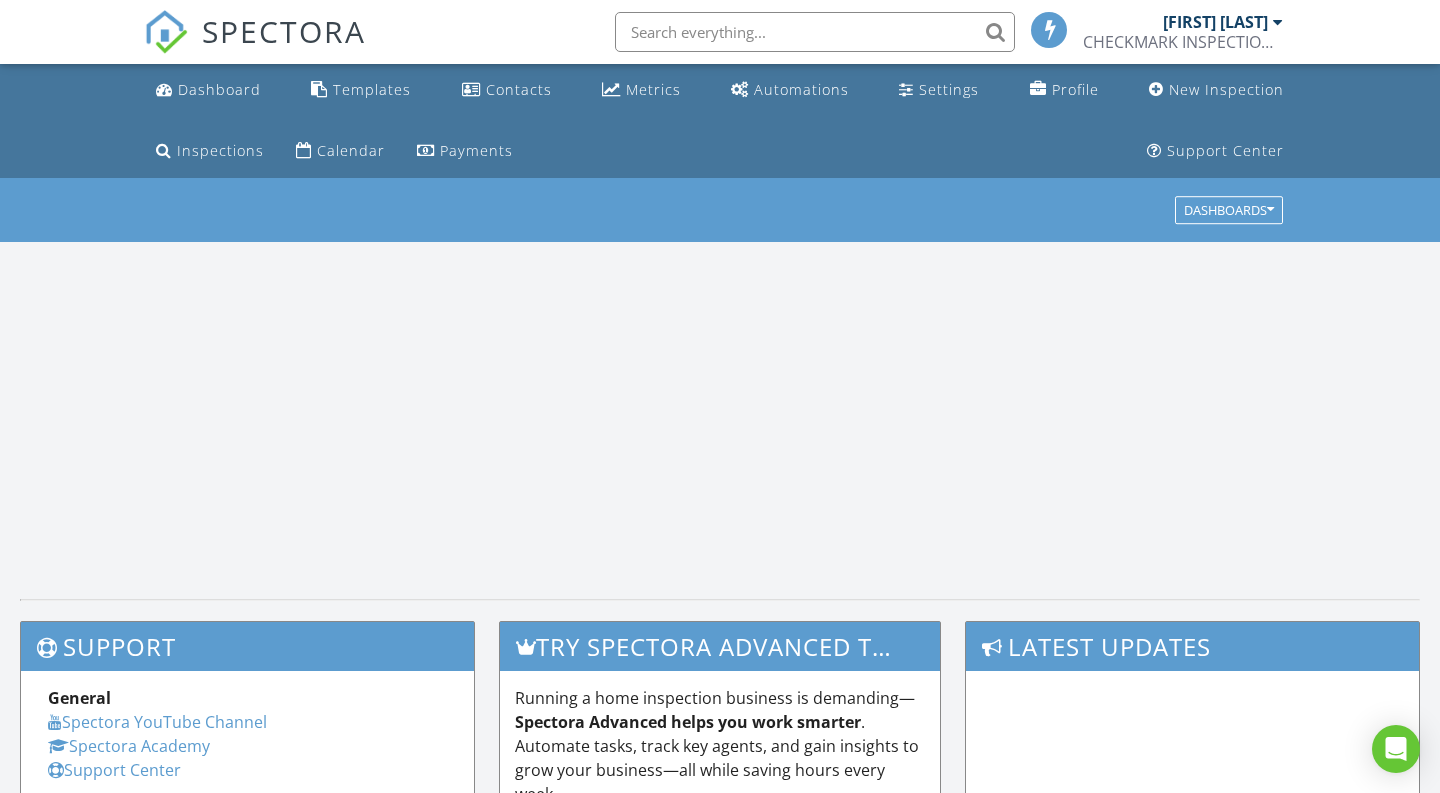 scroll, scrollTop: 0, scrollLeft: 0, axis: both 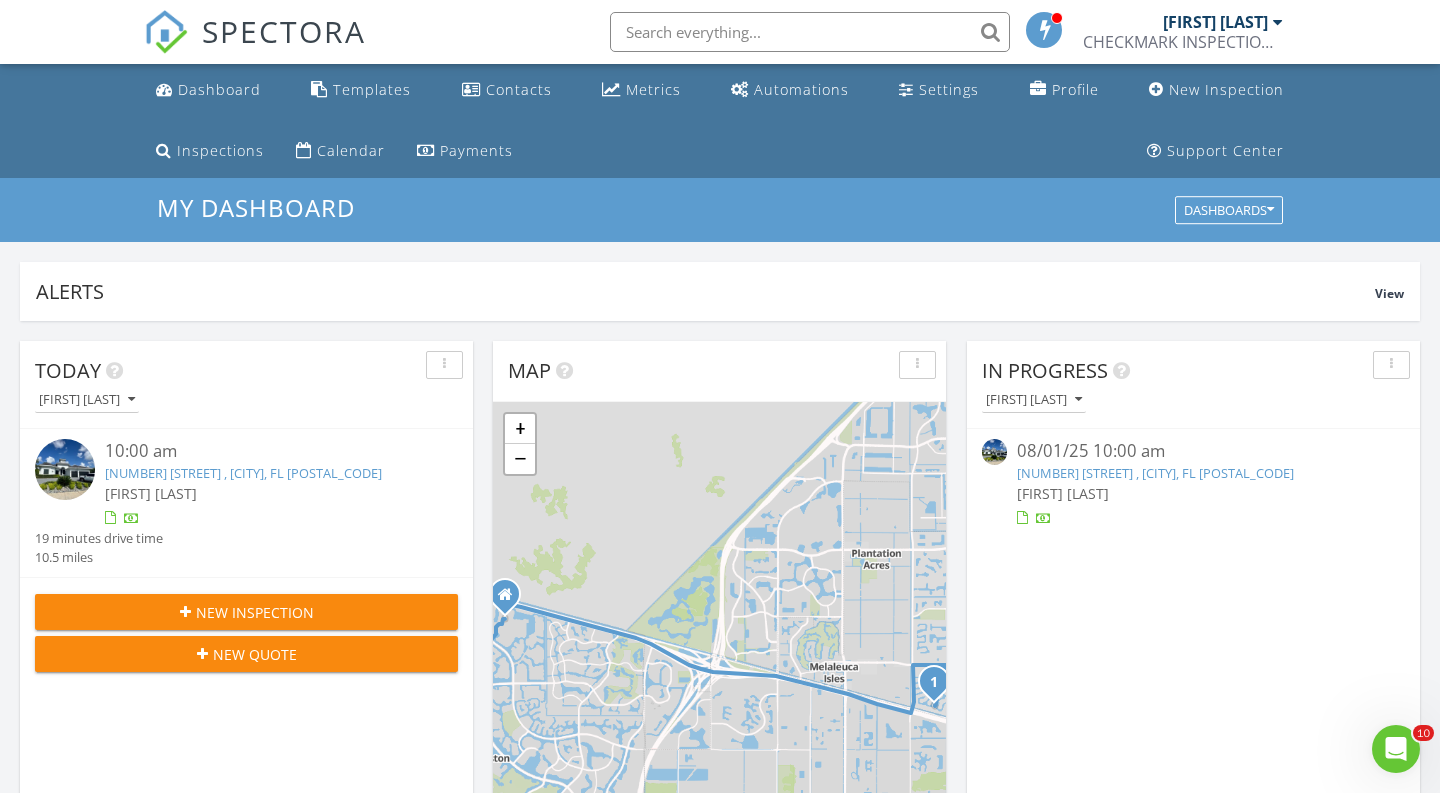 click at bounding box center (65, 469) 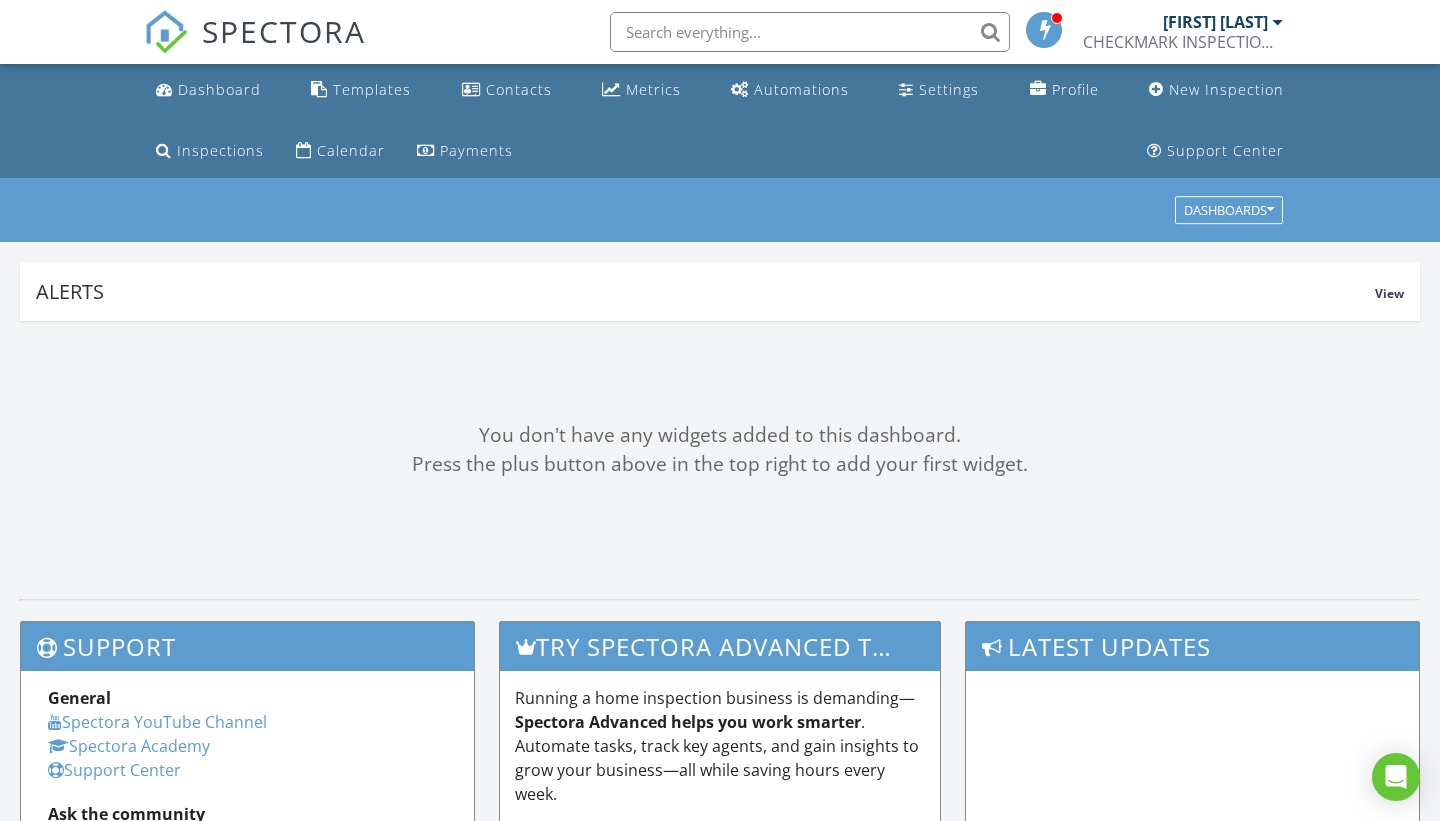 scroll, scrollTop: 0, scrollLeft: 0, axis: both 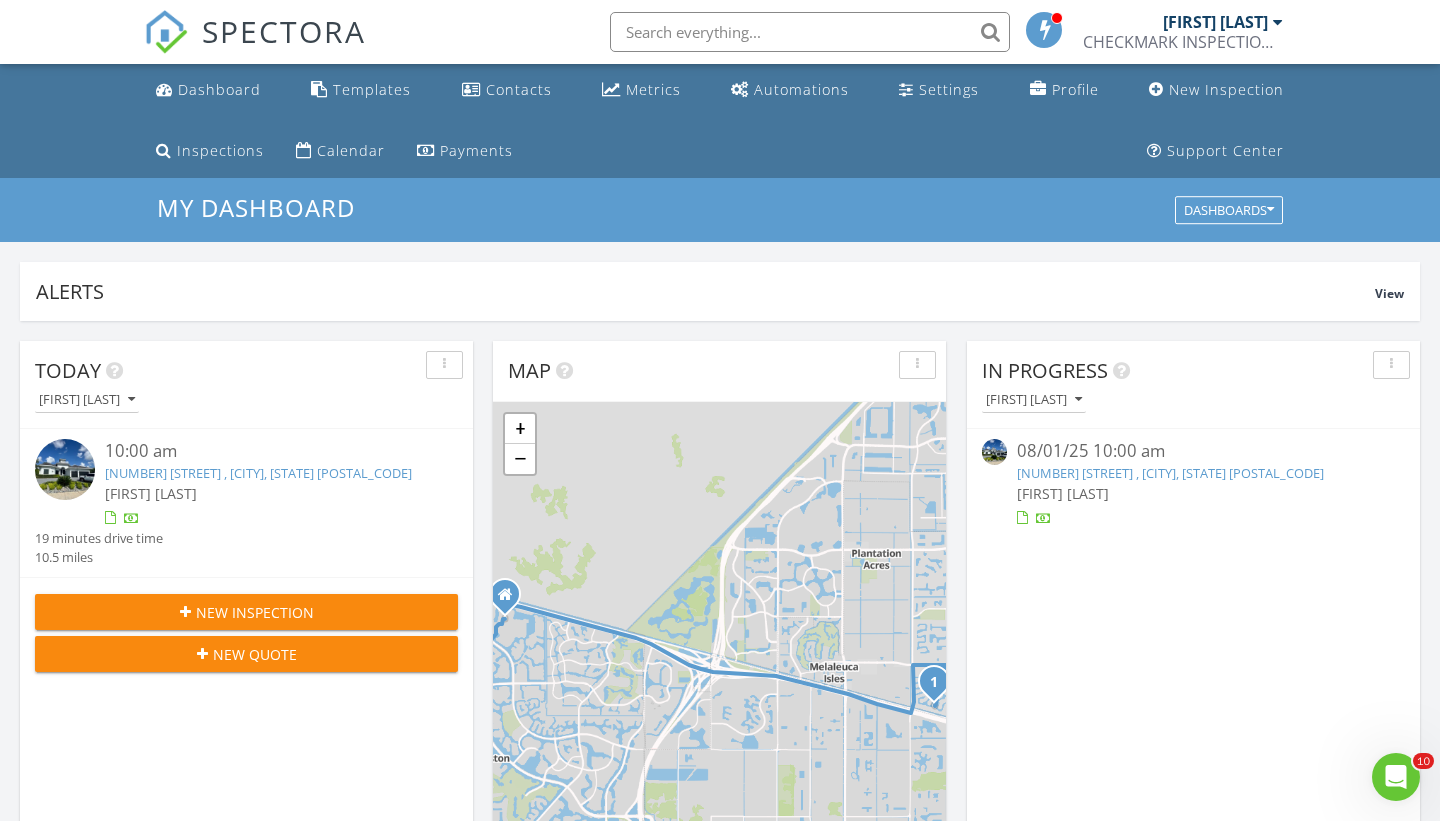 click at bounding box center (65, 469) 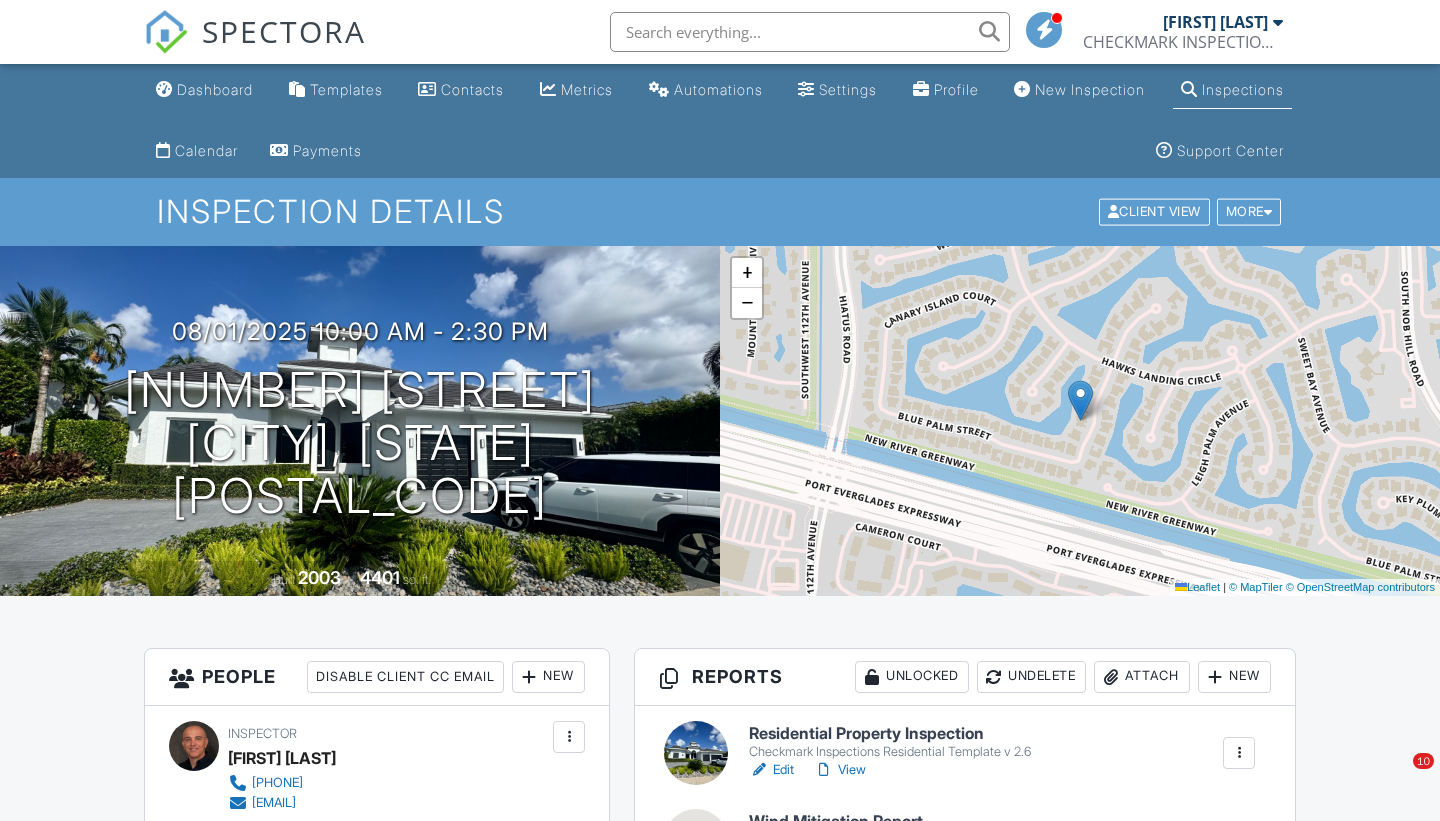 scroll, scrollTop: 396, scrollLeft: 0, axis: vertical 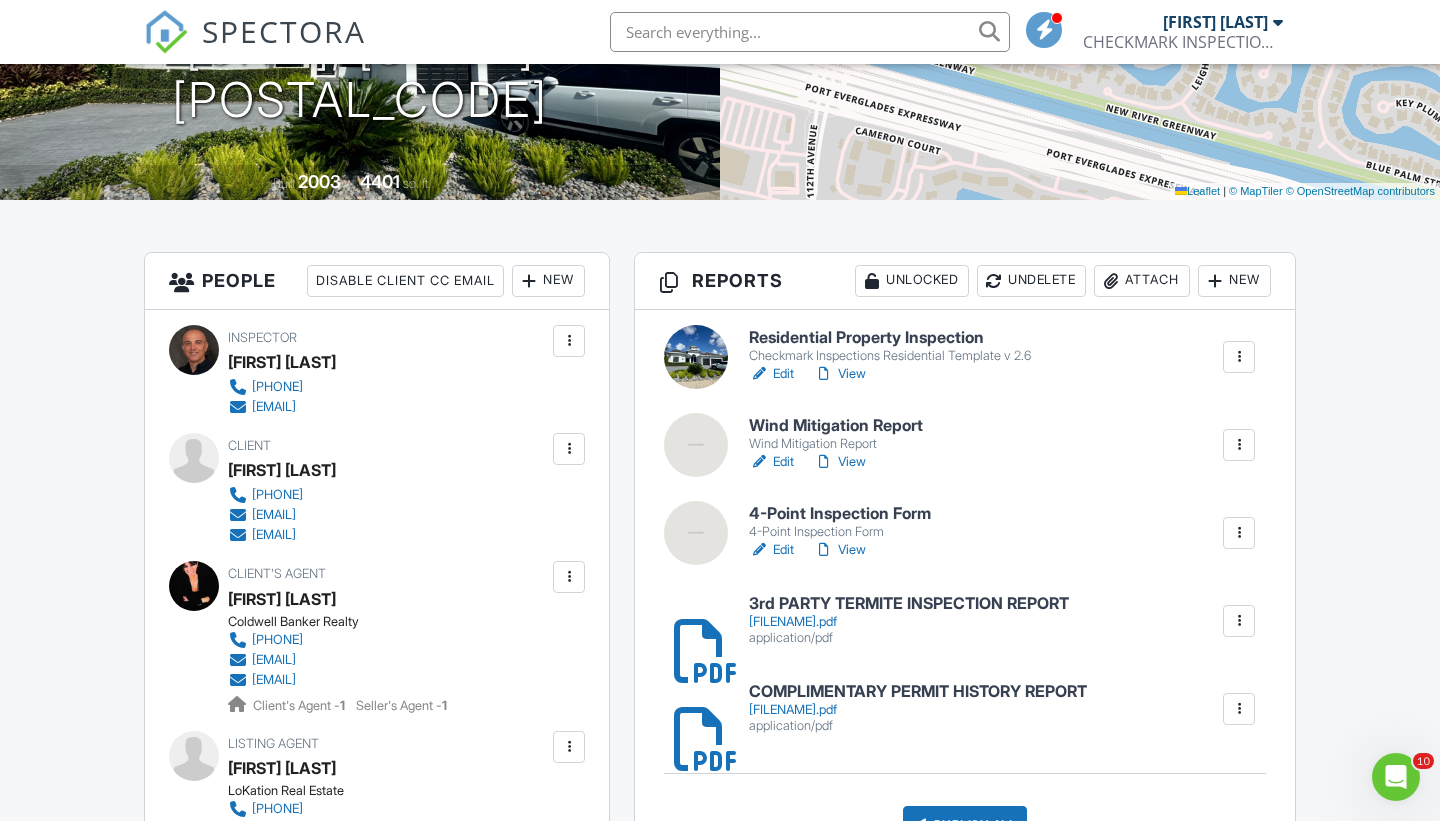 click on "Edit" at bounding box center [771, 550] 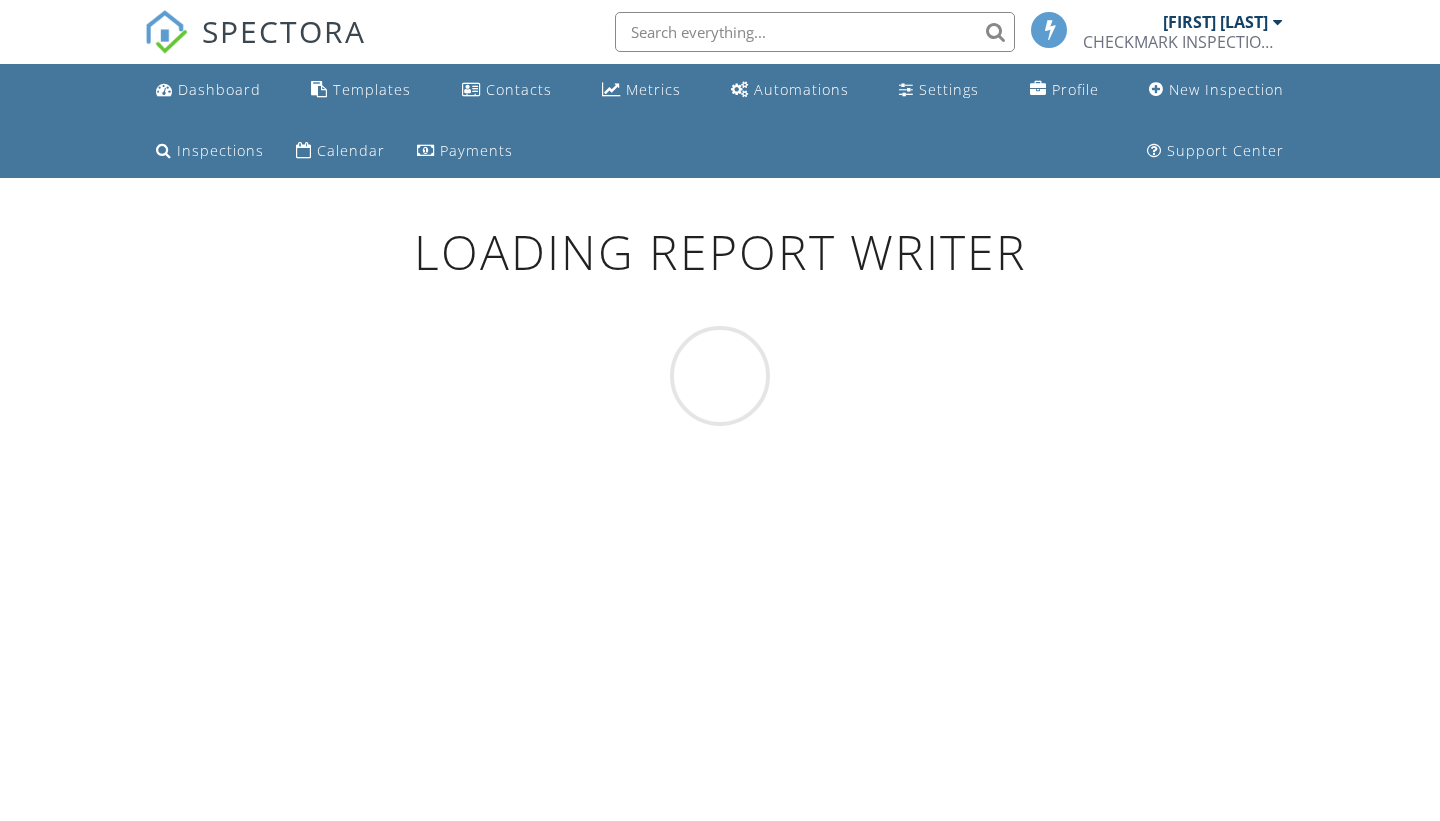 scroll, scrollTop: 0, scrollLeft: 0, axis: both 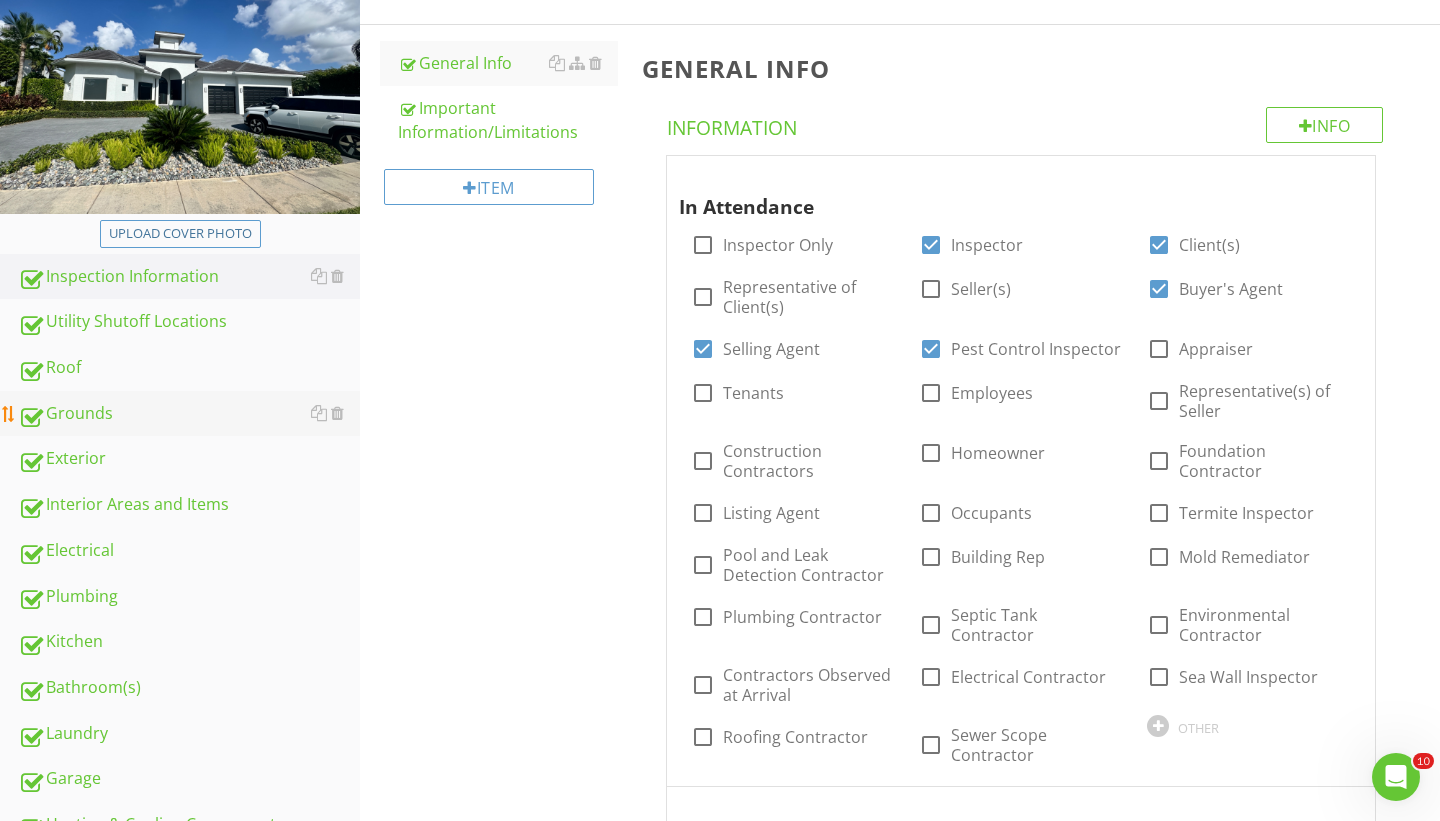 click on "Grounds" at bounding box center (189, 414) 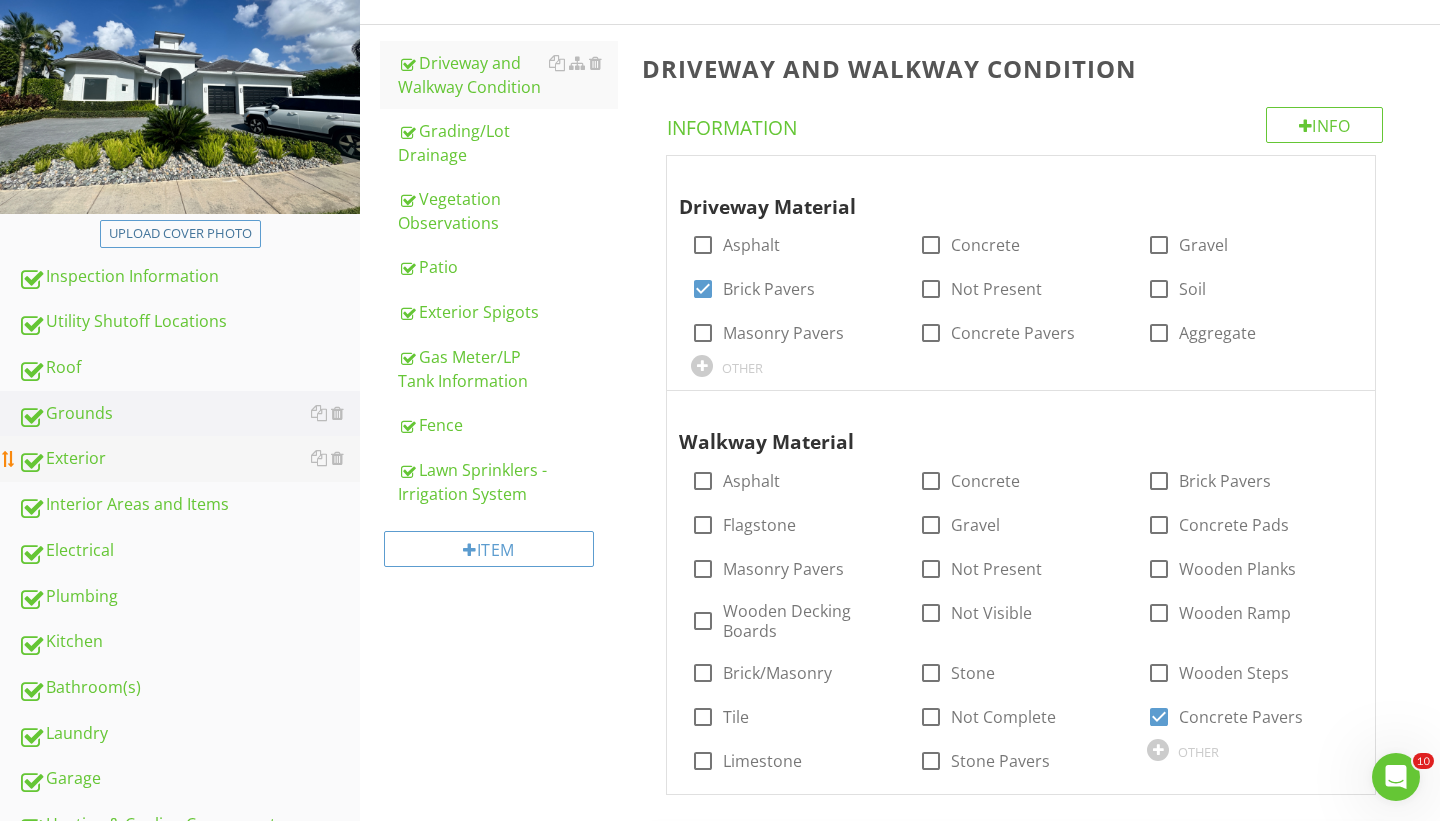 click on "Exterior" at bounding box center (189, 459) 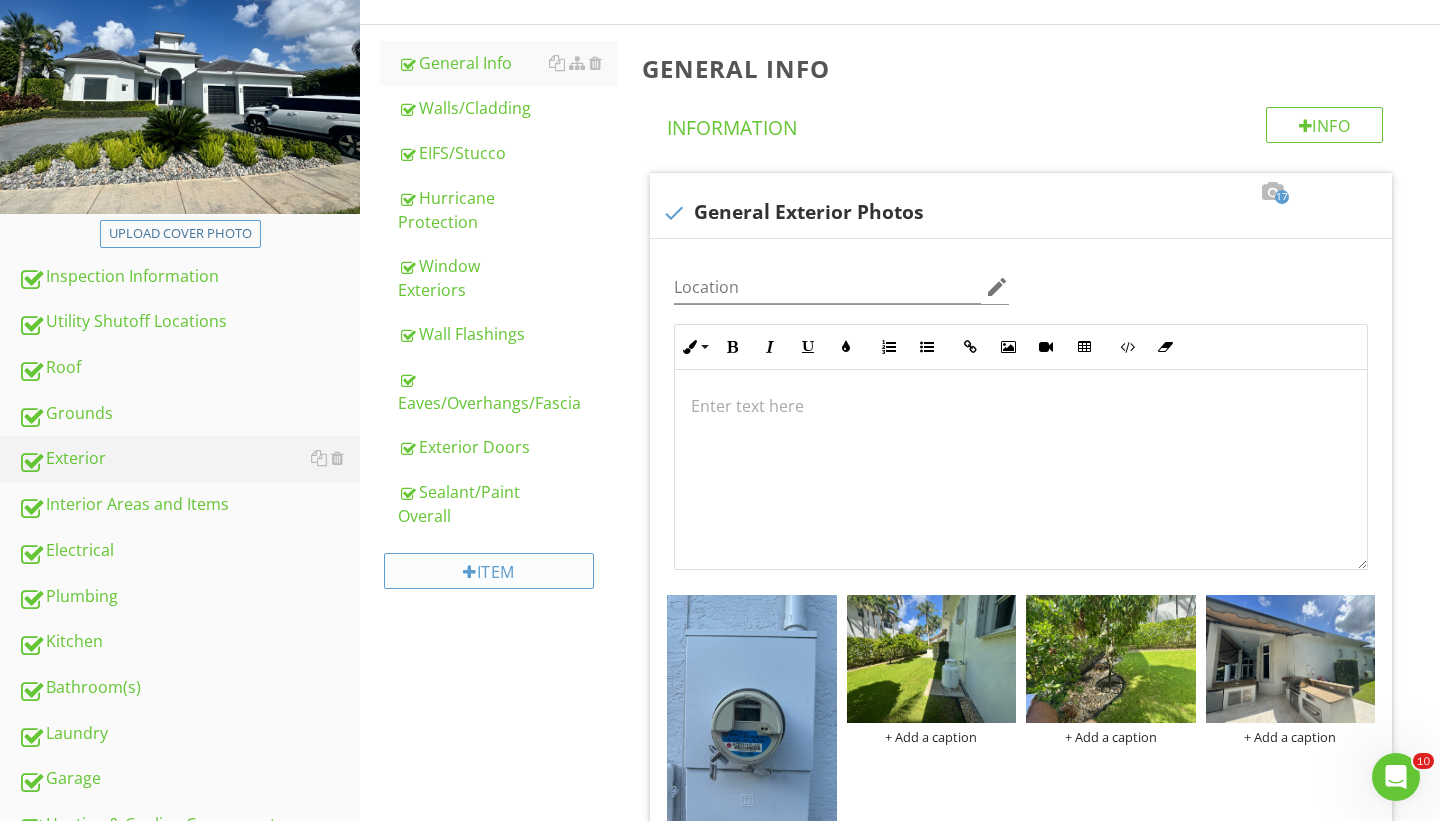 click on "Item" at bounding box center [489, 571] 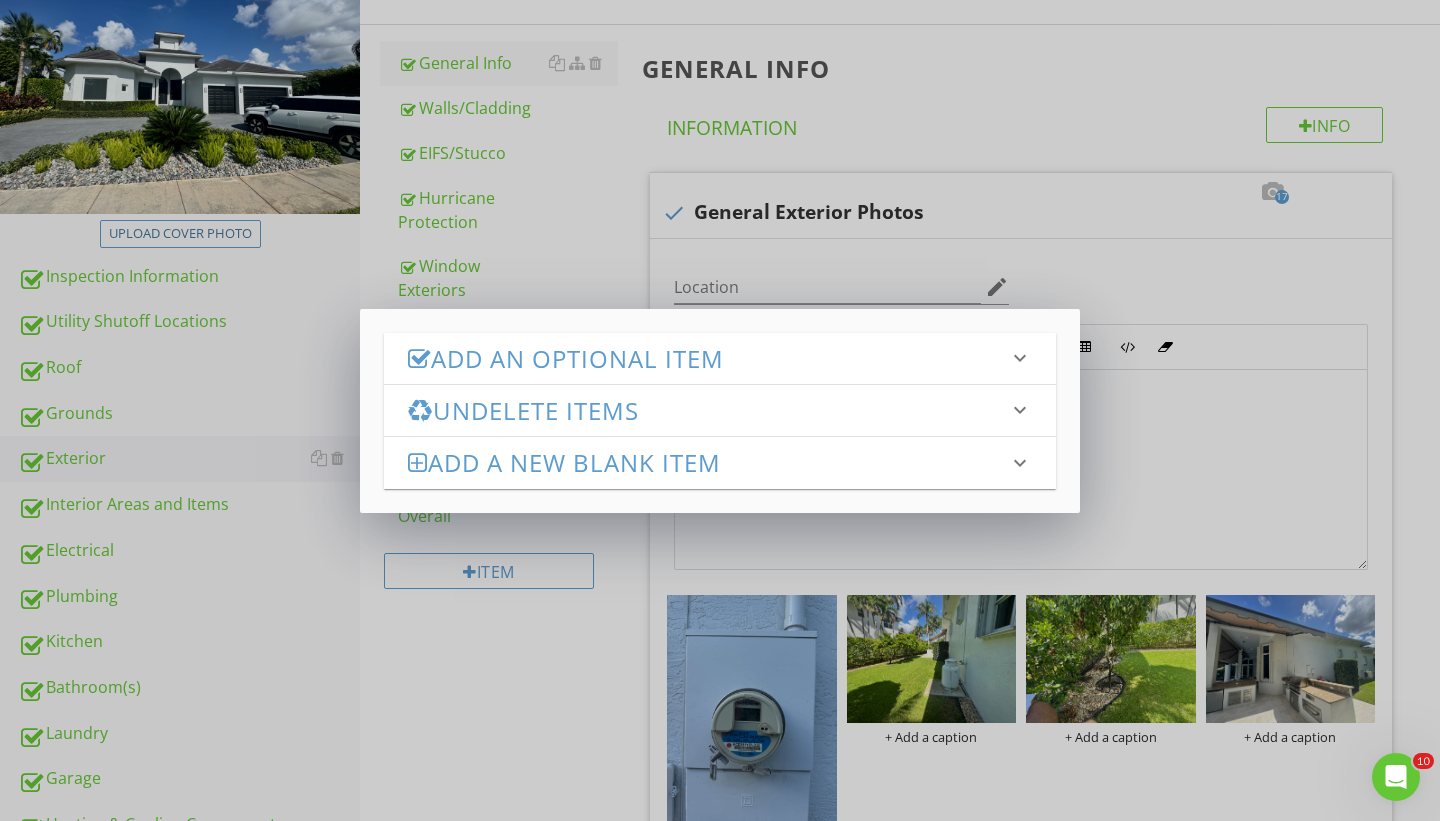 click on "Add an Optional Item" at bounding box center [708, 358] 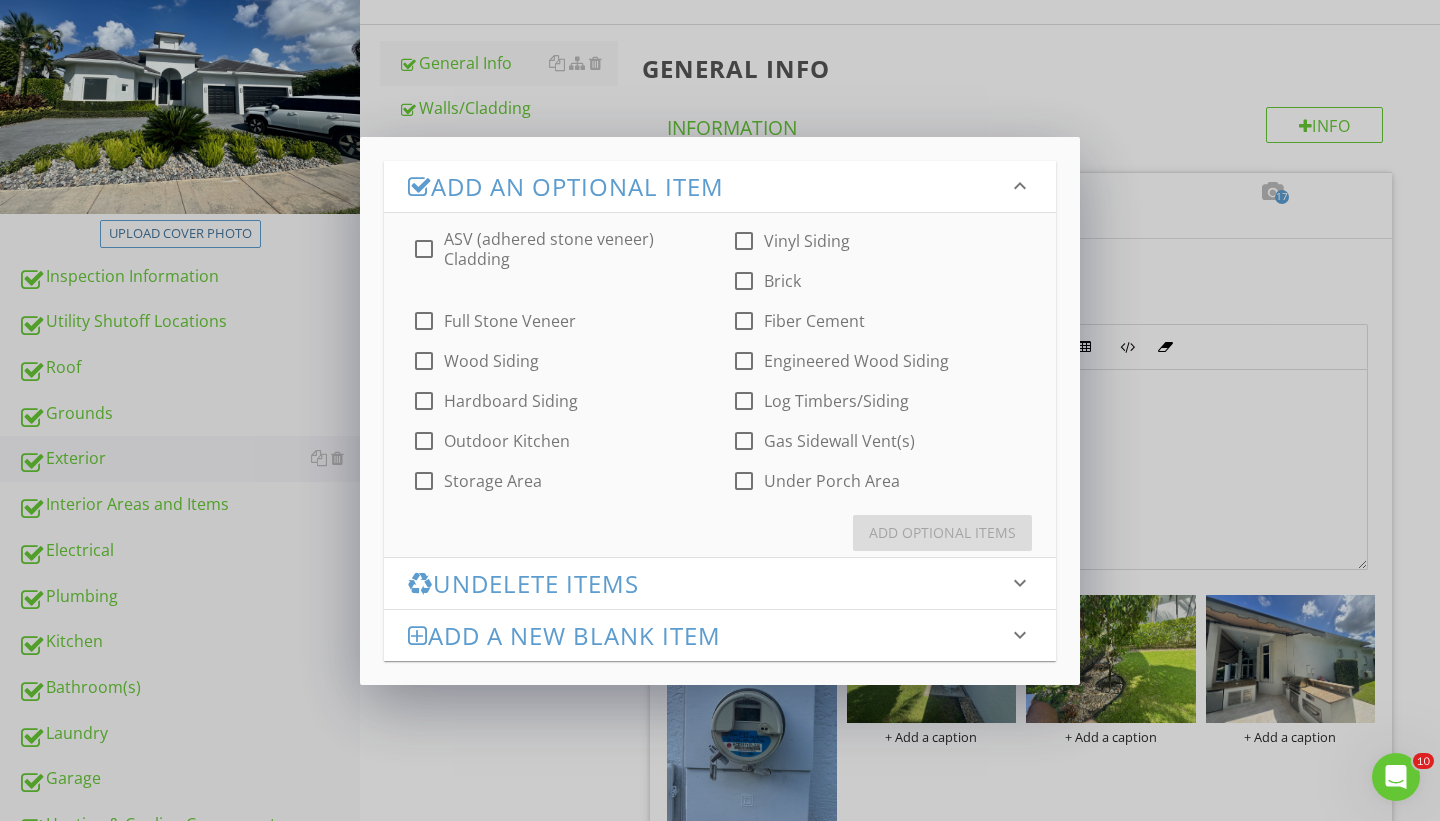 click on "Add Optional Items" at bounding box center (720, 525) 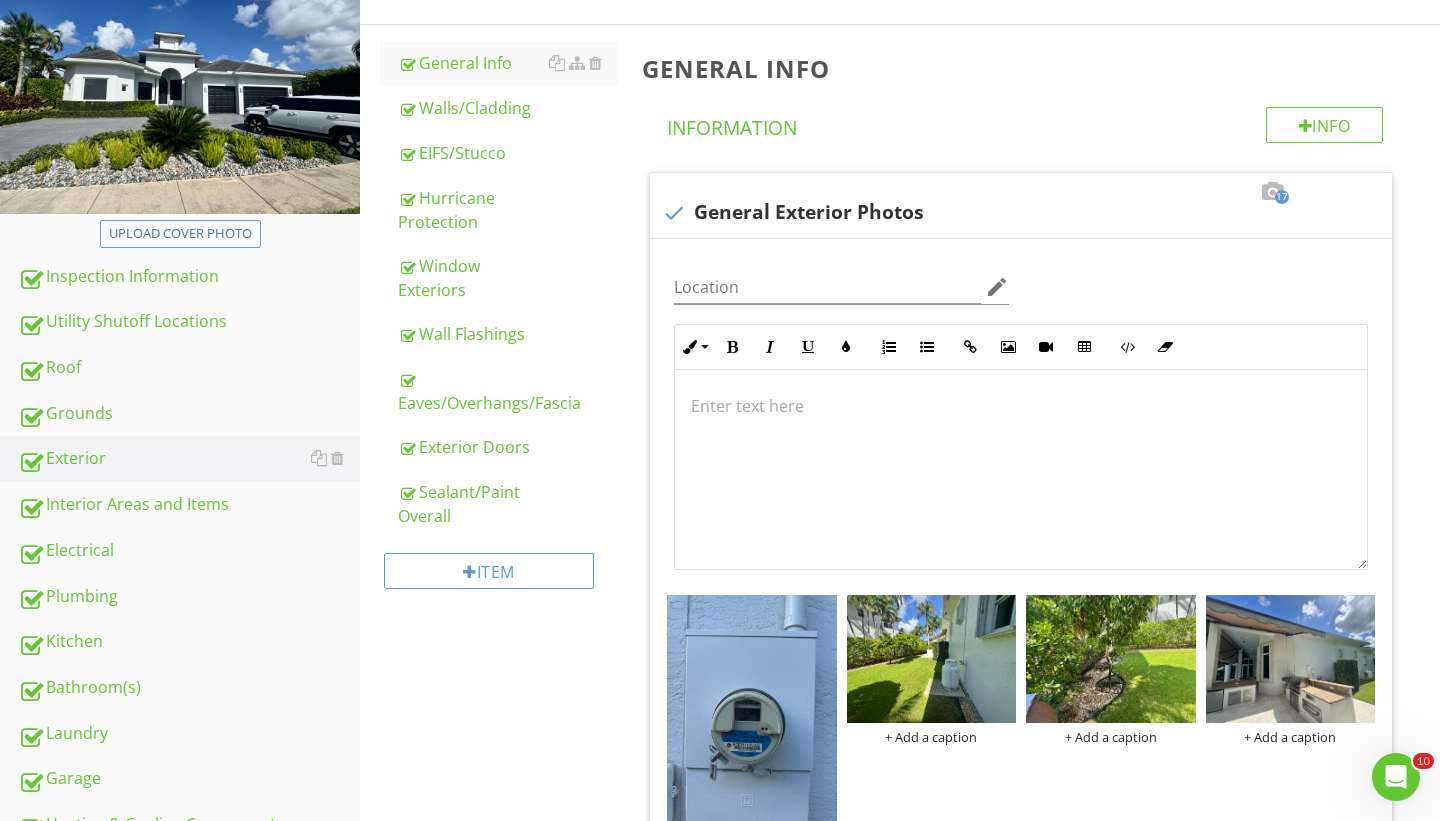 click on "Add an Optional Item
keyboard_arrow_down     check_box_outline_blank  ASV (adhered stone veneer) Cladding check_box_outline_blank Vinyl Siding check_box_outline_blank Brick check_box_outline_blank Full Stone Veneer check_box_outline_blank Fiber Cement check_box_outline_blank Wood Siding check_box_outline_blank Engineered Wood Siding check_box_outline_blank Hardboard Siding check_box_outline_blank Log Timbers/Siding check_box_outline_blank Outdoor Kitchen check_box_outline_blank Gas Sidewall Vent(s)  check_box_outline_blank Storage Area check_box_outline_blank Under Porch Area
Add Optional Items
Undelete Items
keyboard_arrow_down       Fetching deleted items...
Add a new Blank Item
keyboard_arrow_down     Name     check_box_outline_blank Save to template for use in future reports
Add New Item" at bounding box center [720, 410] 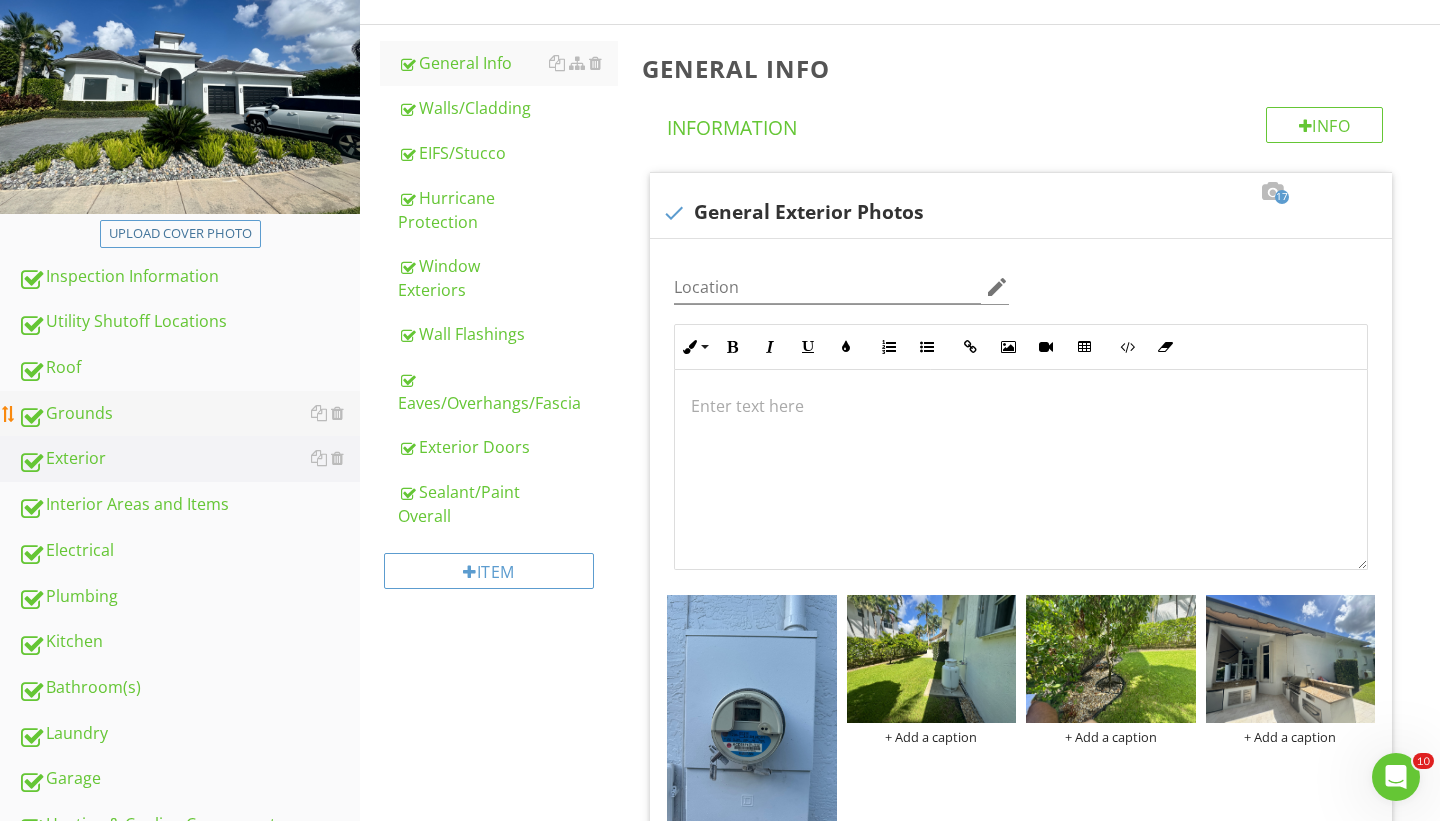 click on "Grounds" at bounding box center (189, 414) 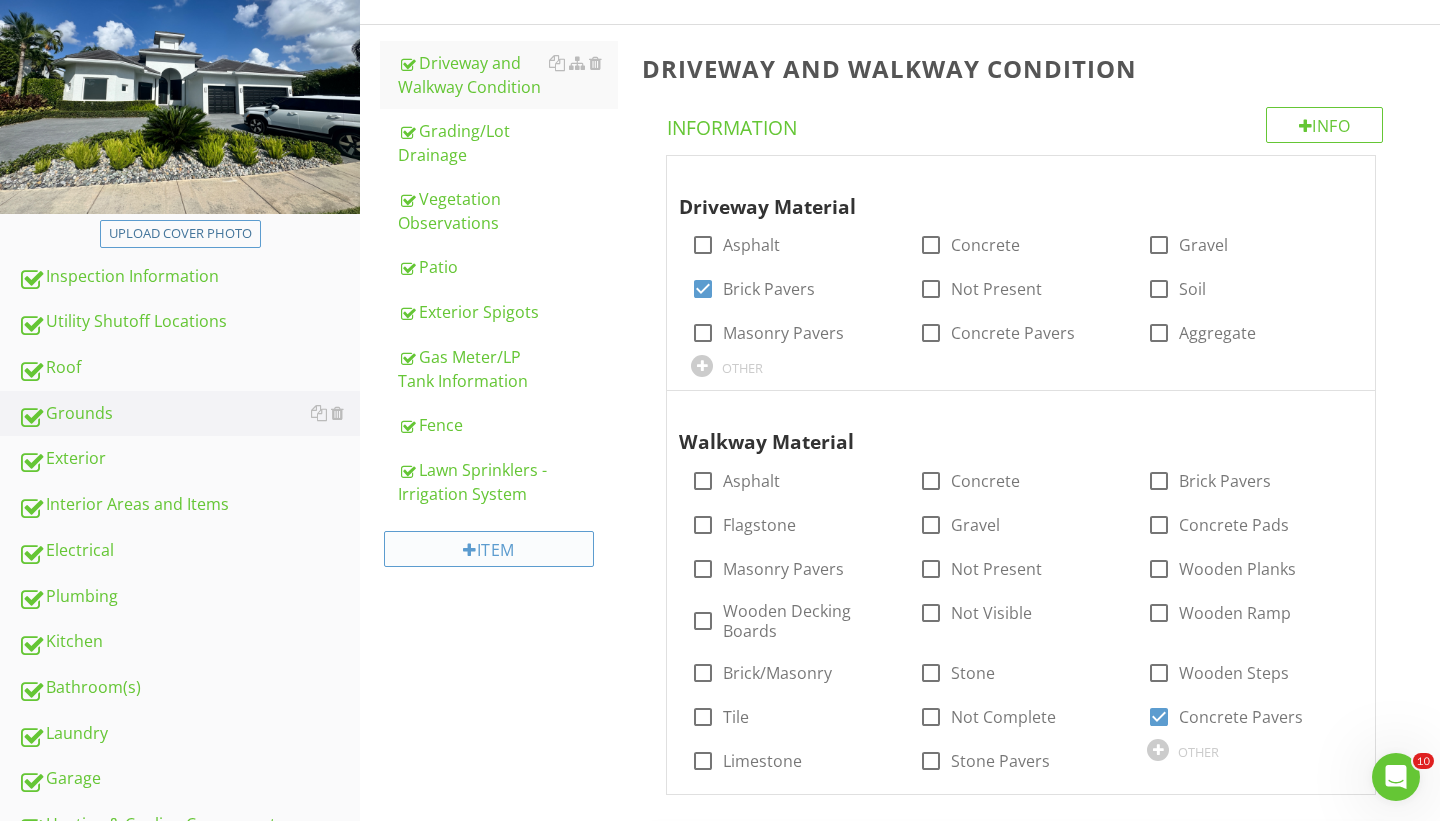 click at bounding box center (470, 550) 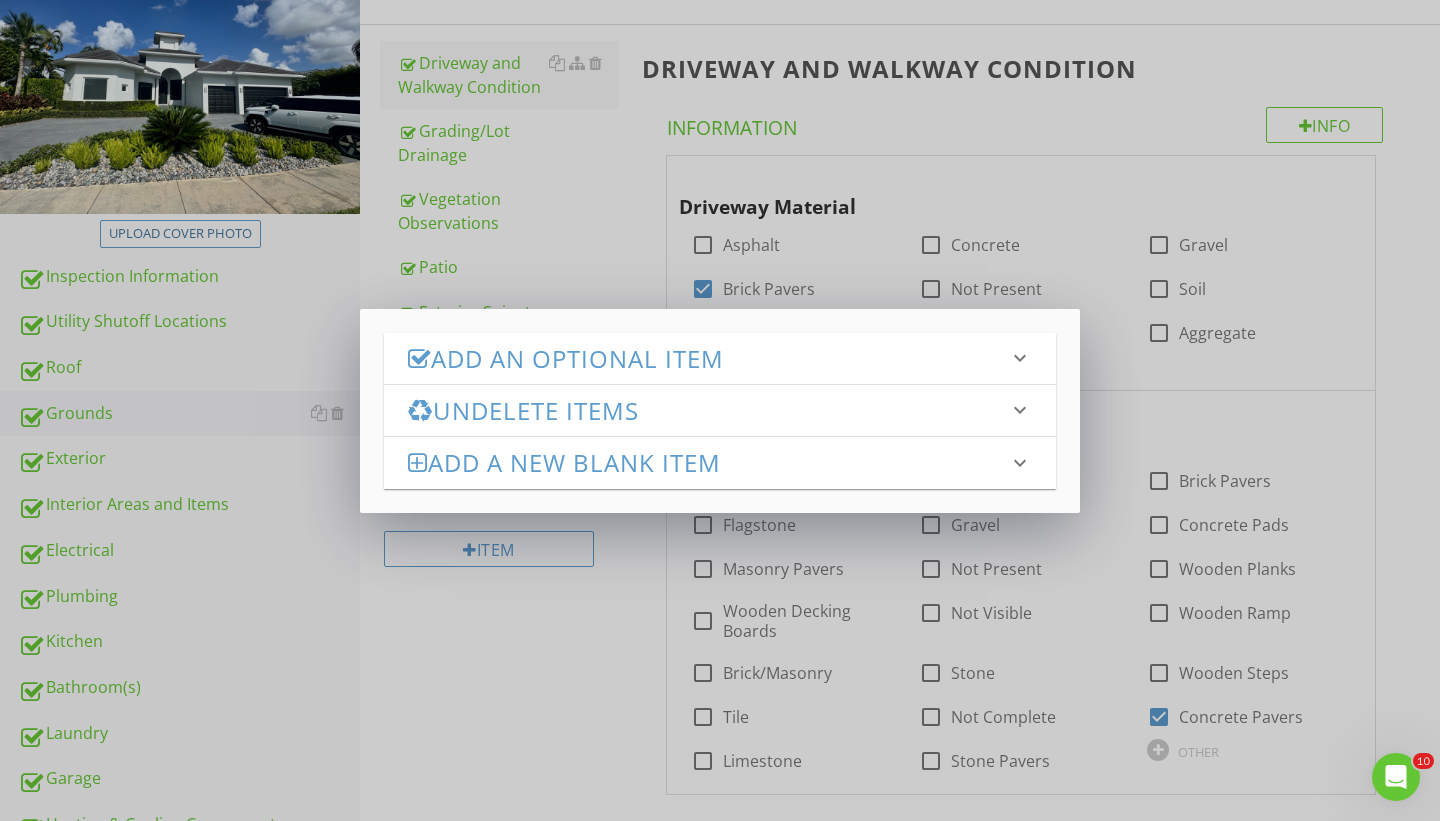 click on "Add an Optional Item" at bounding box center (708, 358) 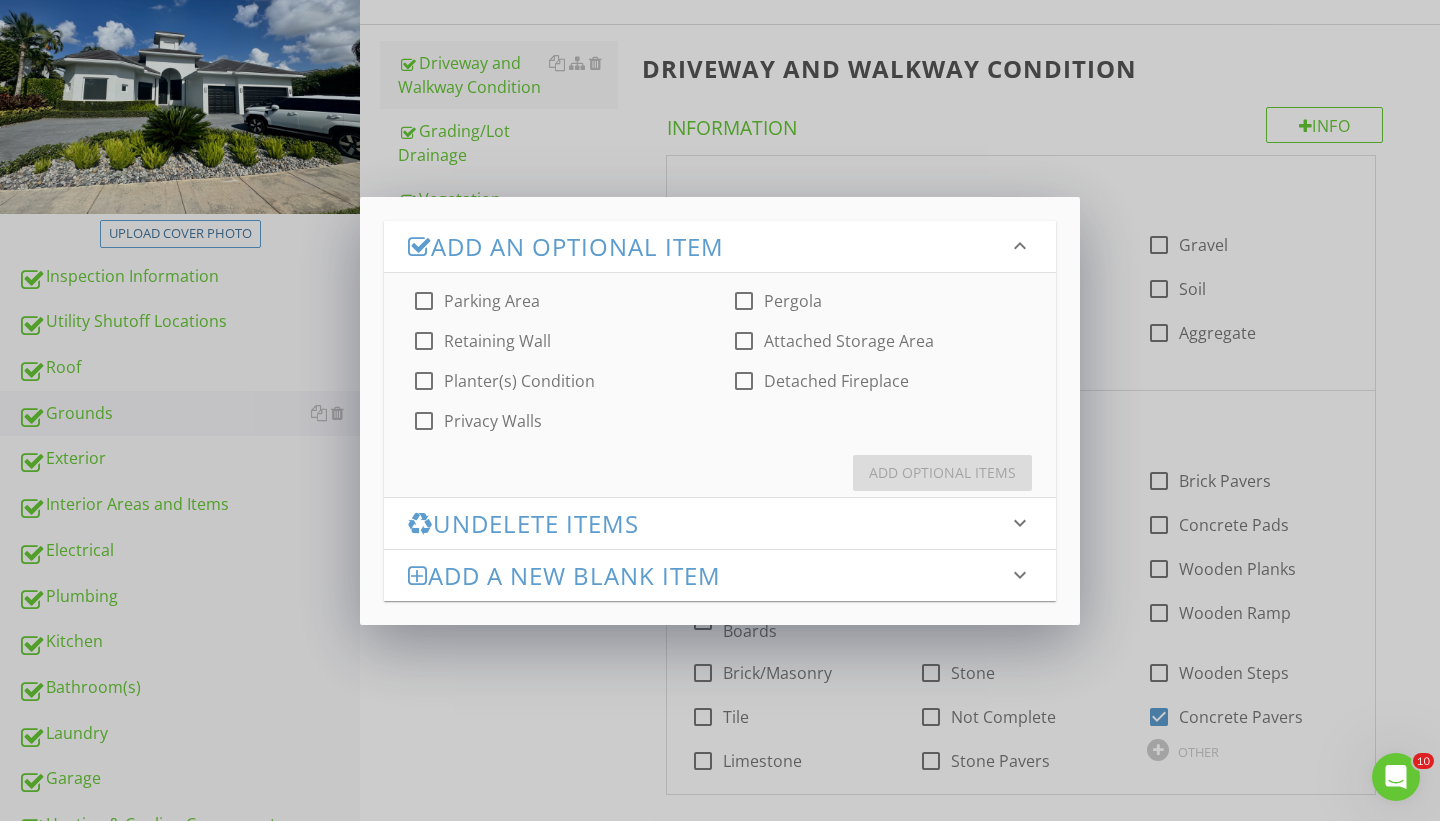 click on "Undelete Items" at bounding box center [708, 523] 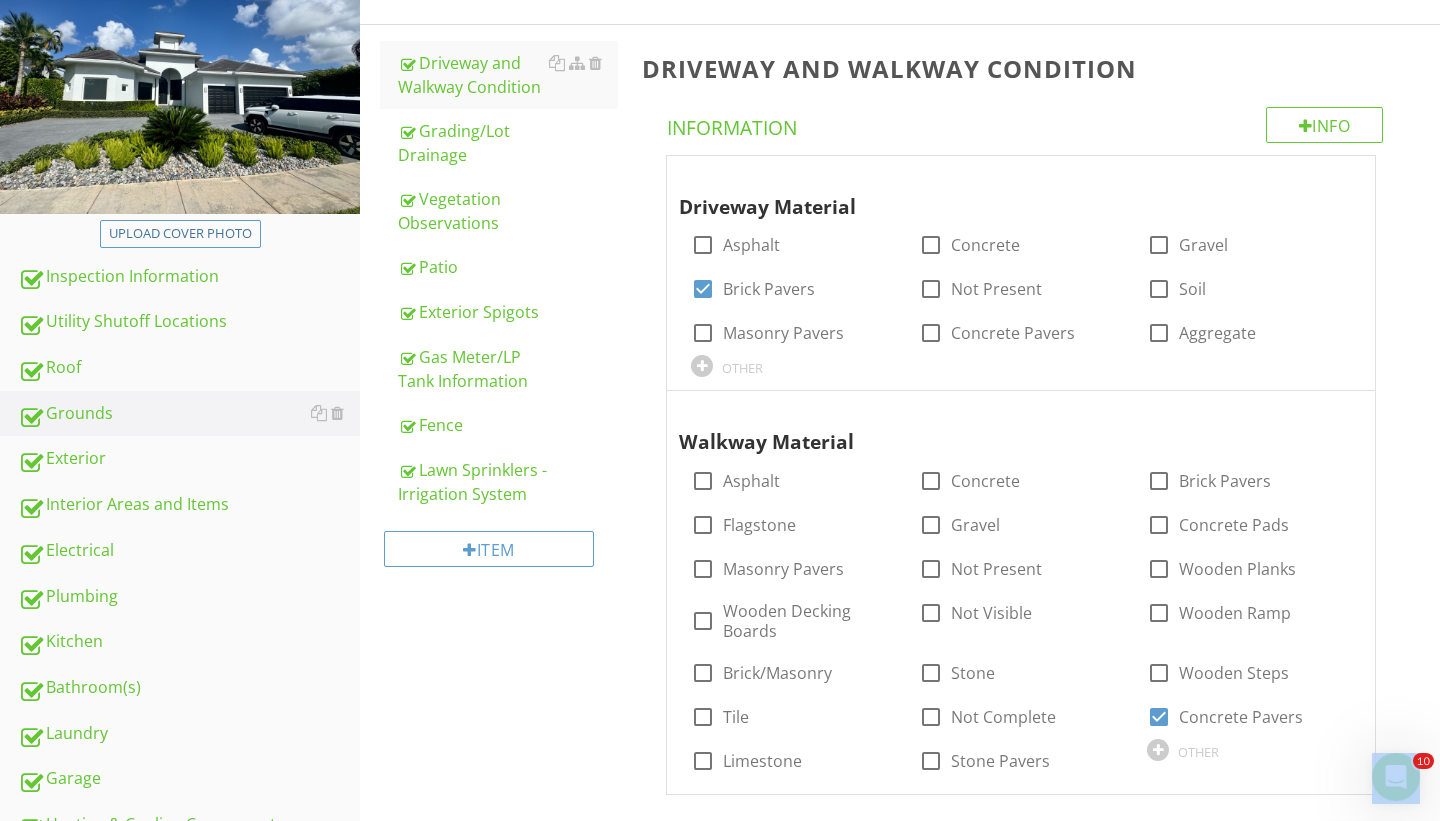 click at bounding box center (720, 410) 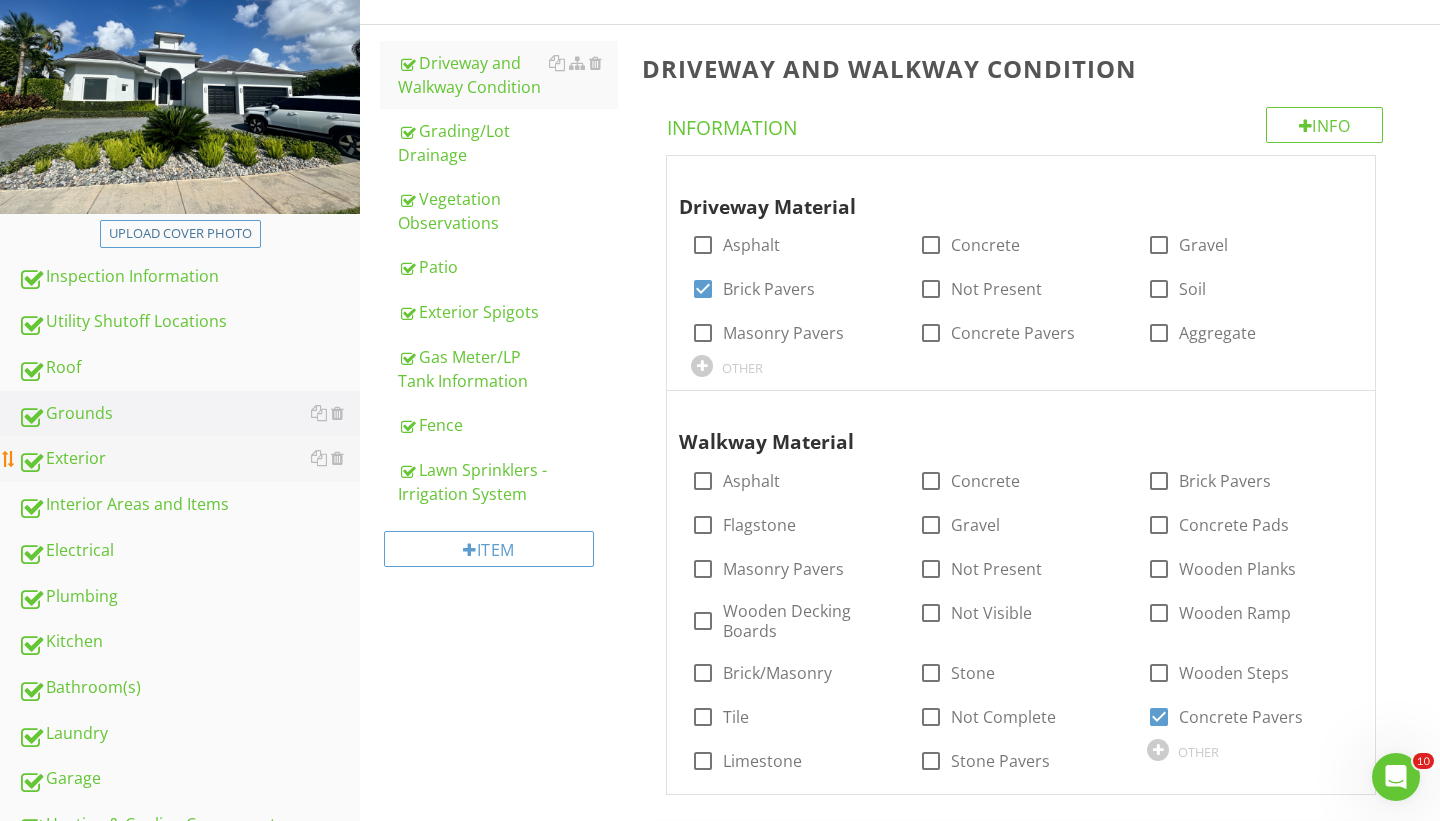 click on "Exterior" at bounding box center (189, 459) 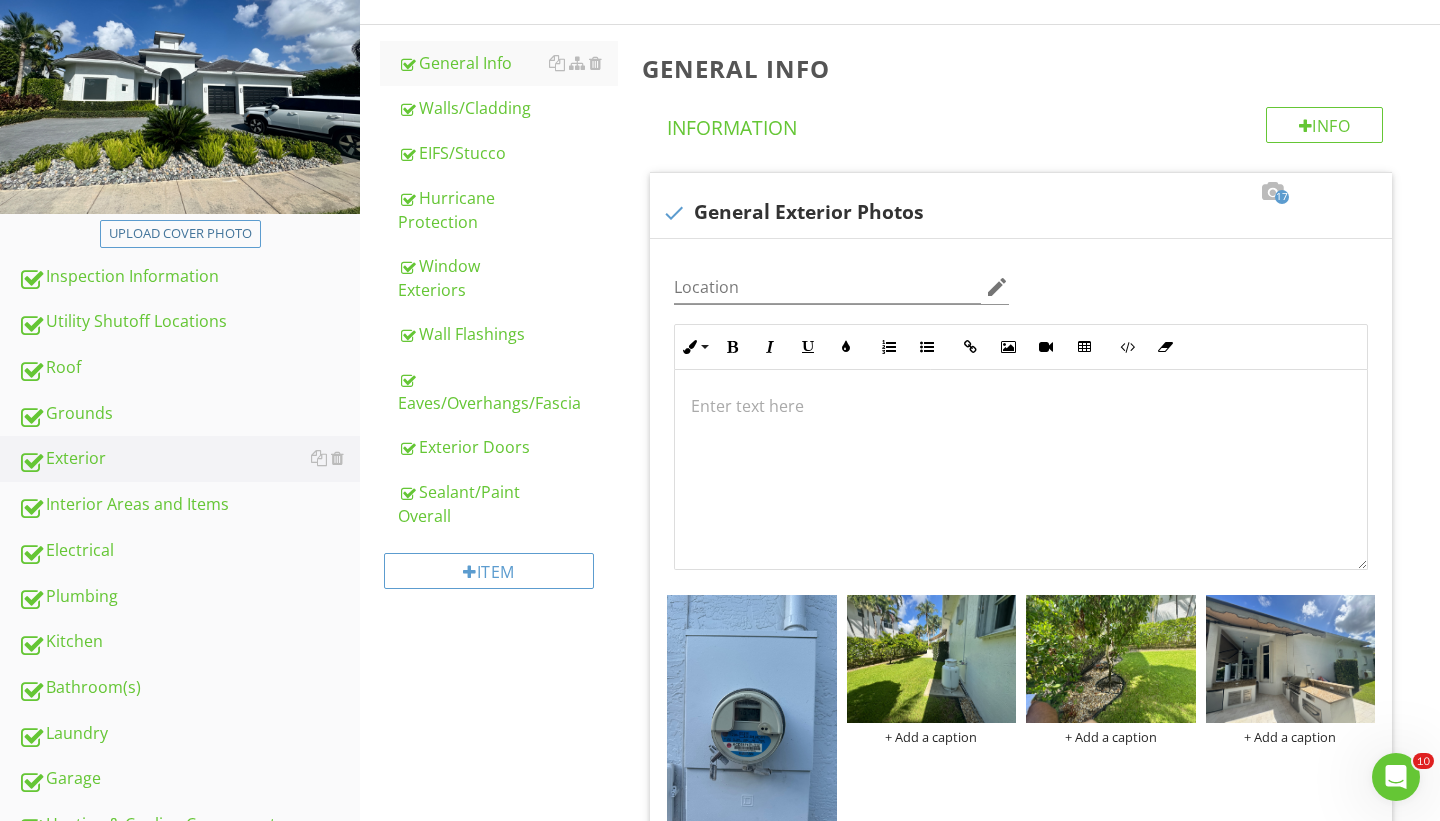 click on "Item" at bounding box center (499, 578) 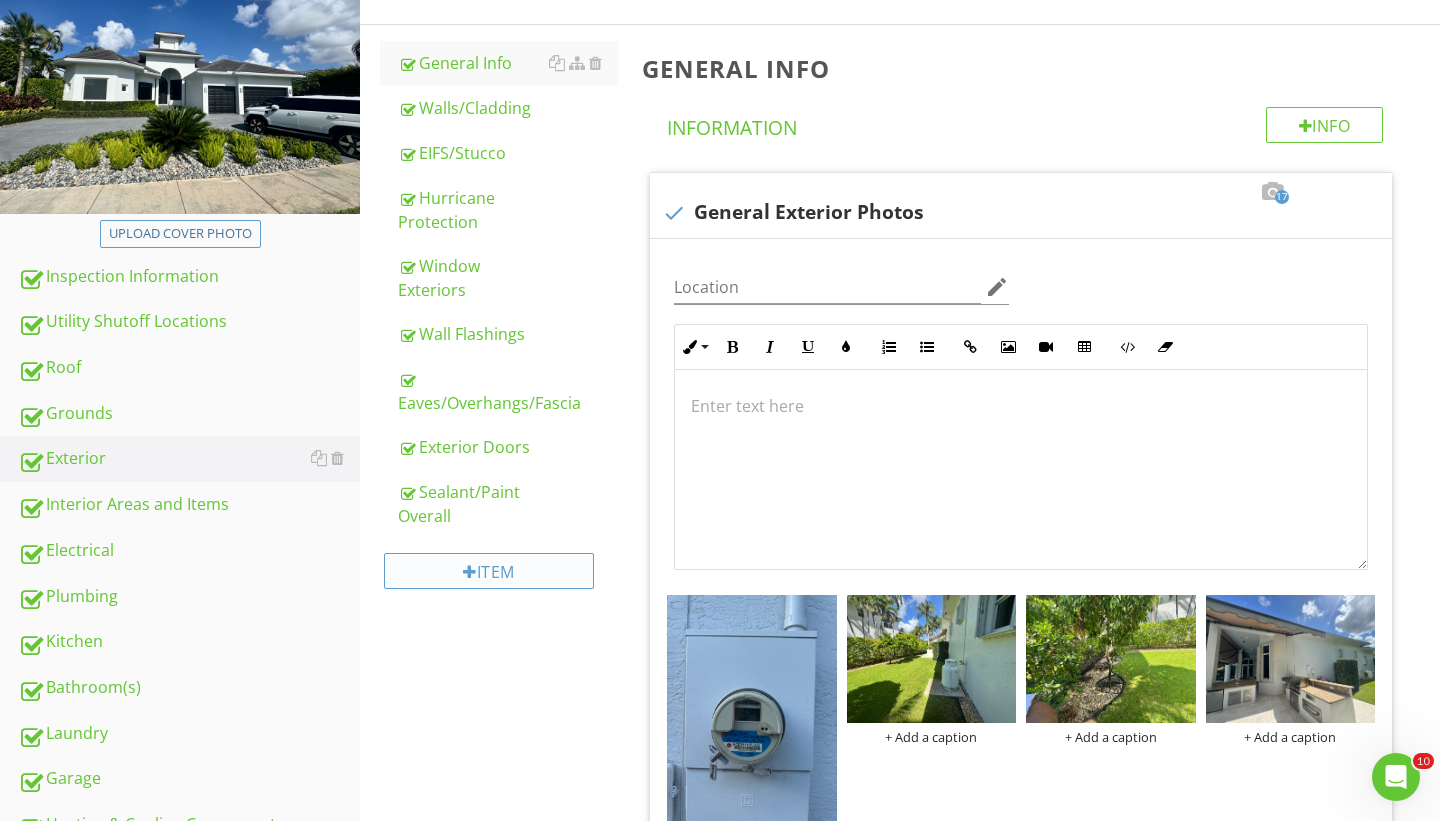 click on "Item" at bounding box center [489, 571] 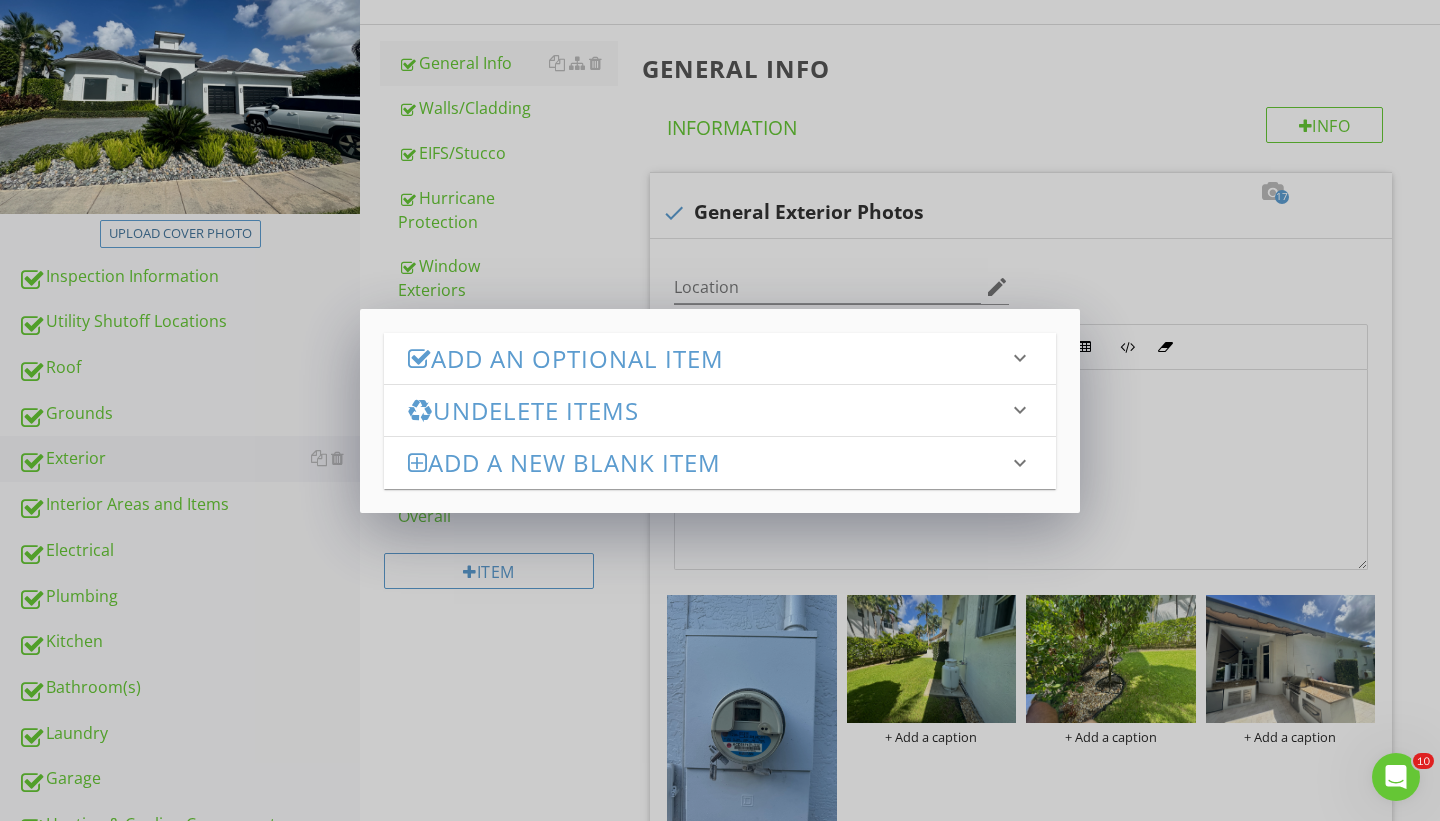 click on "Add an Optional Item" at bounding box center [708, 358] 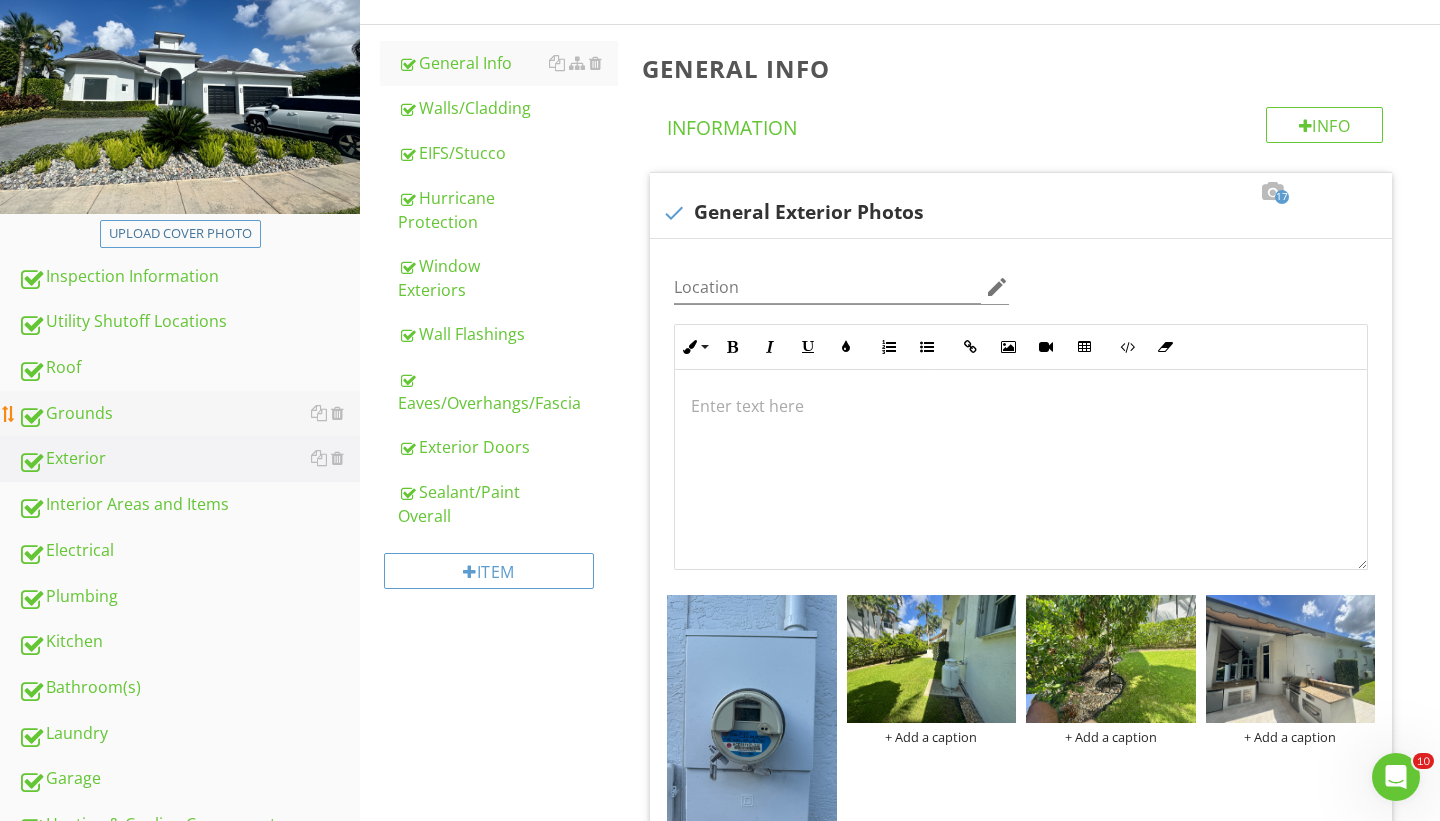 click on "Grounds" at bounding box center [189, 414] 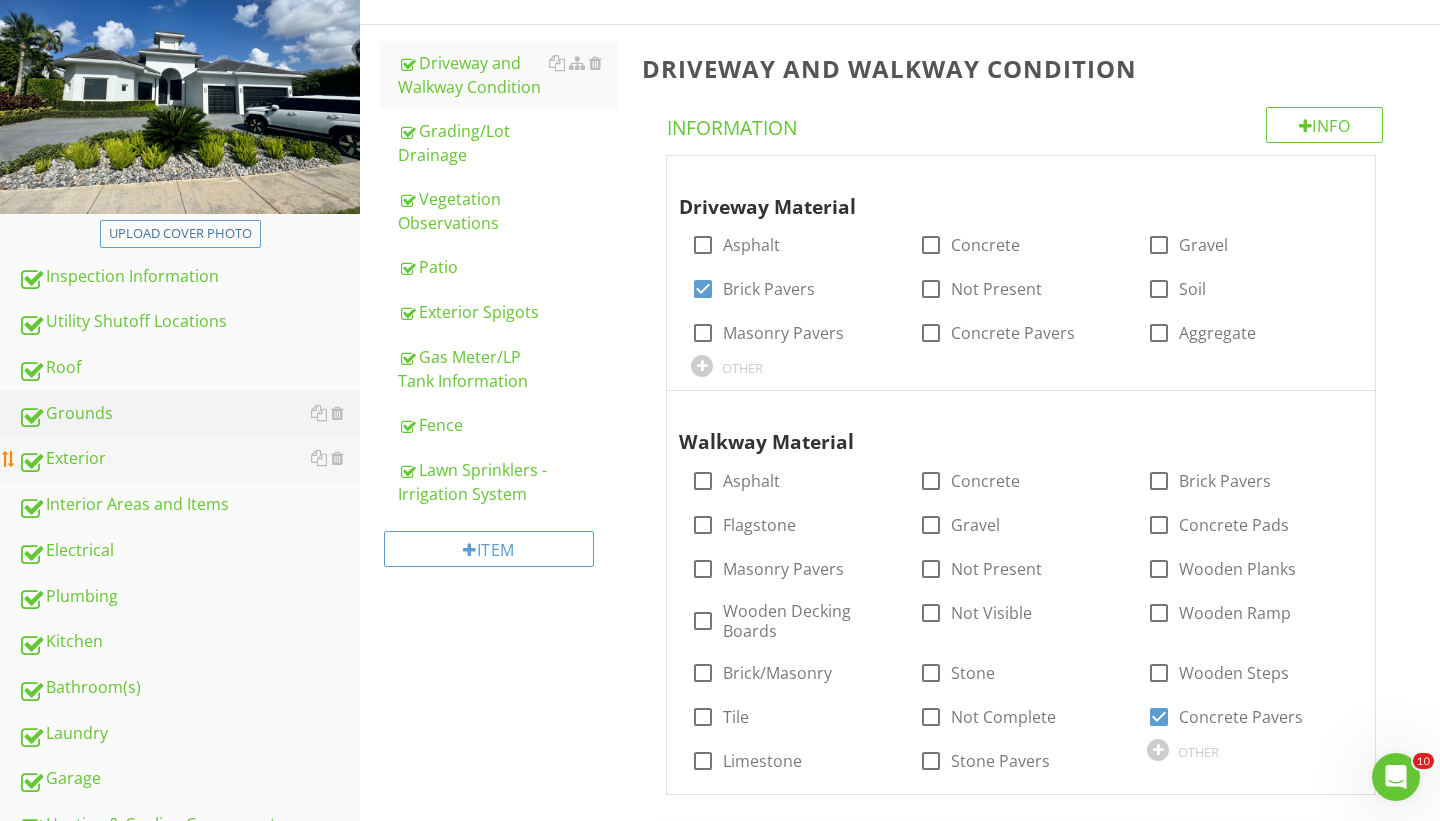 click on "Exterior" at bounding box center (189, 459) 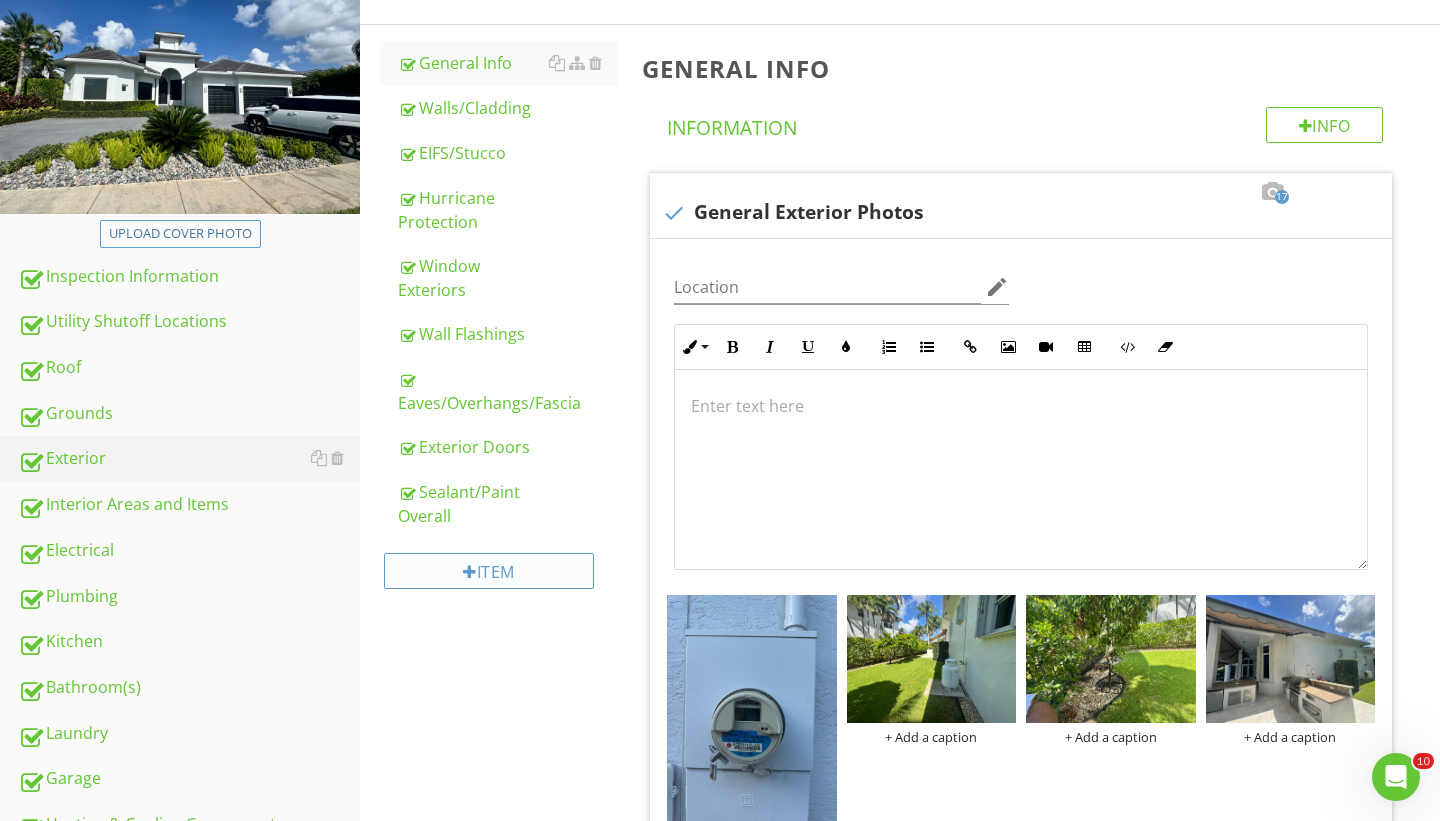 click on "Item" at bounding box center [489, 571] 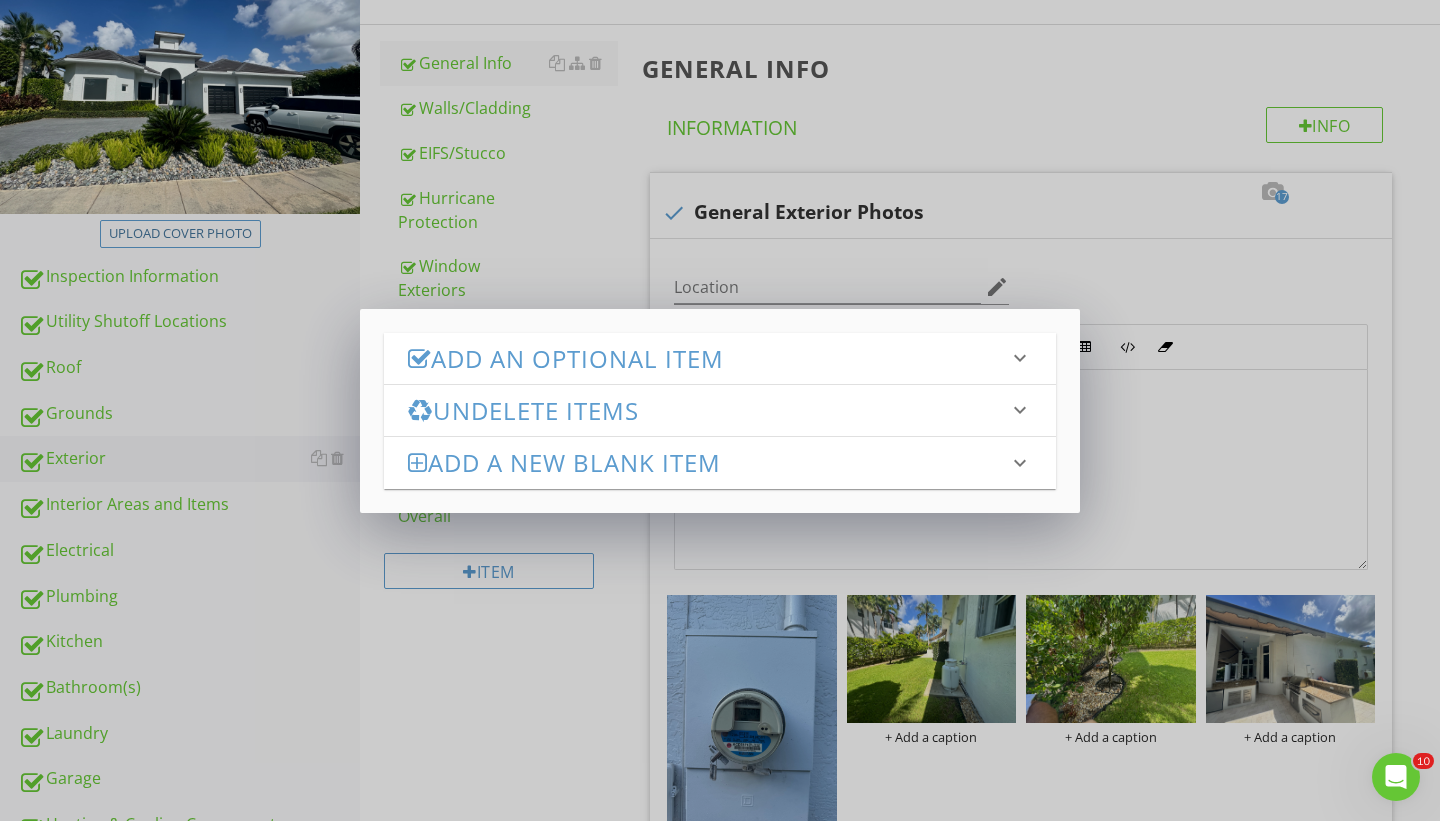 click on "Add an Optional Item" at bounding box center [708, 358] 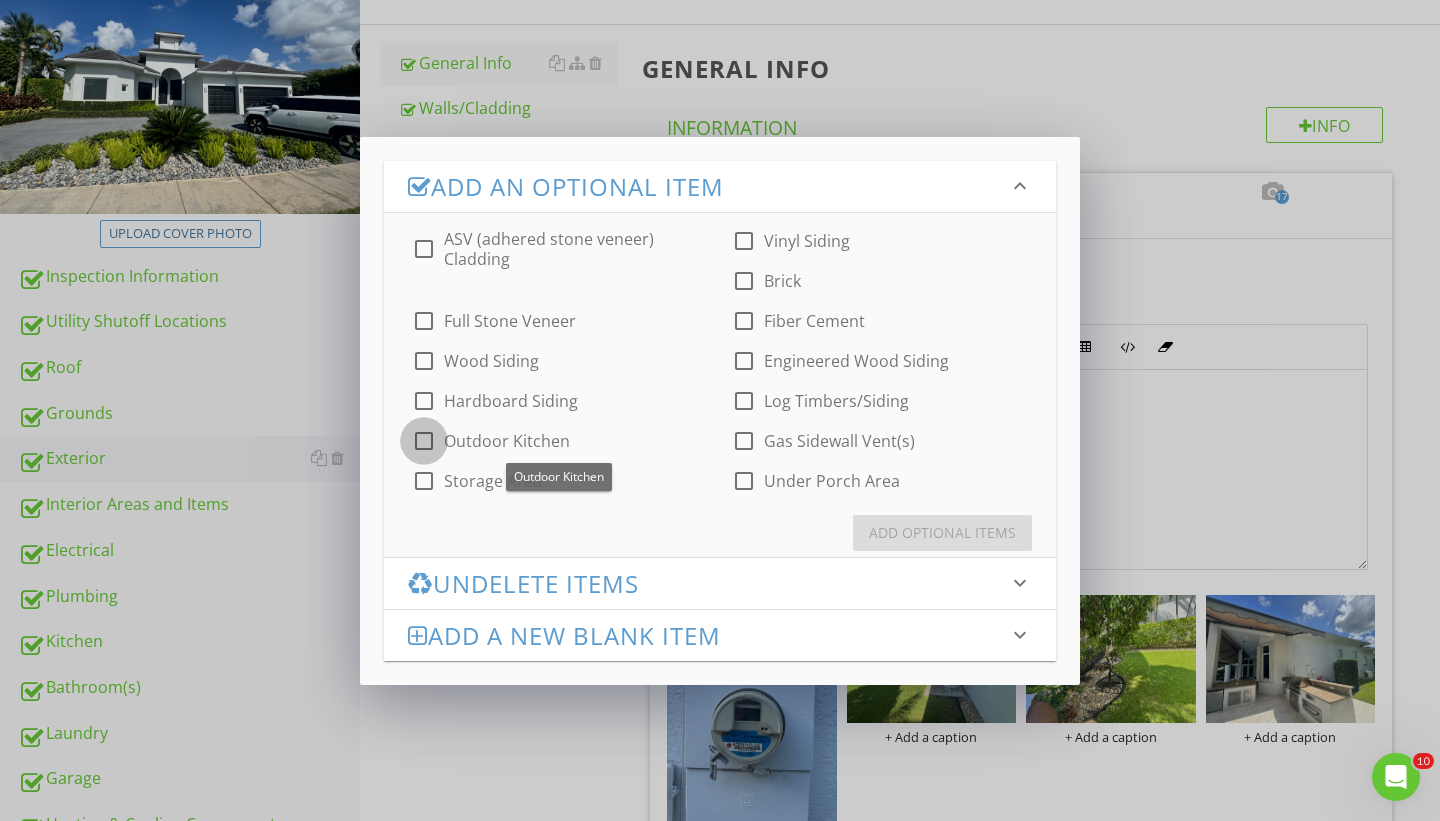 click at bounding box center [424, 441] 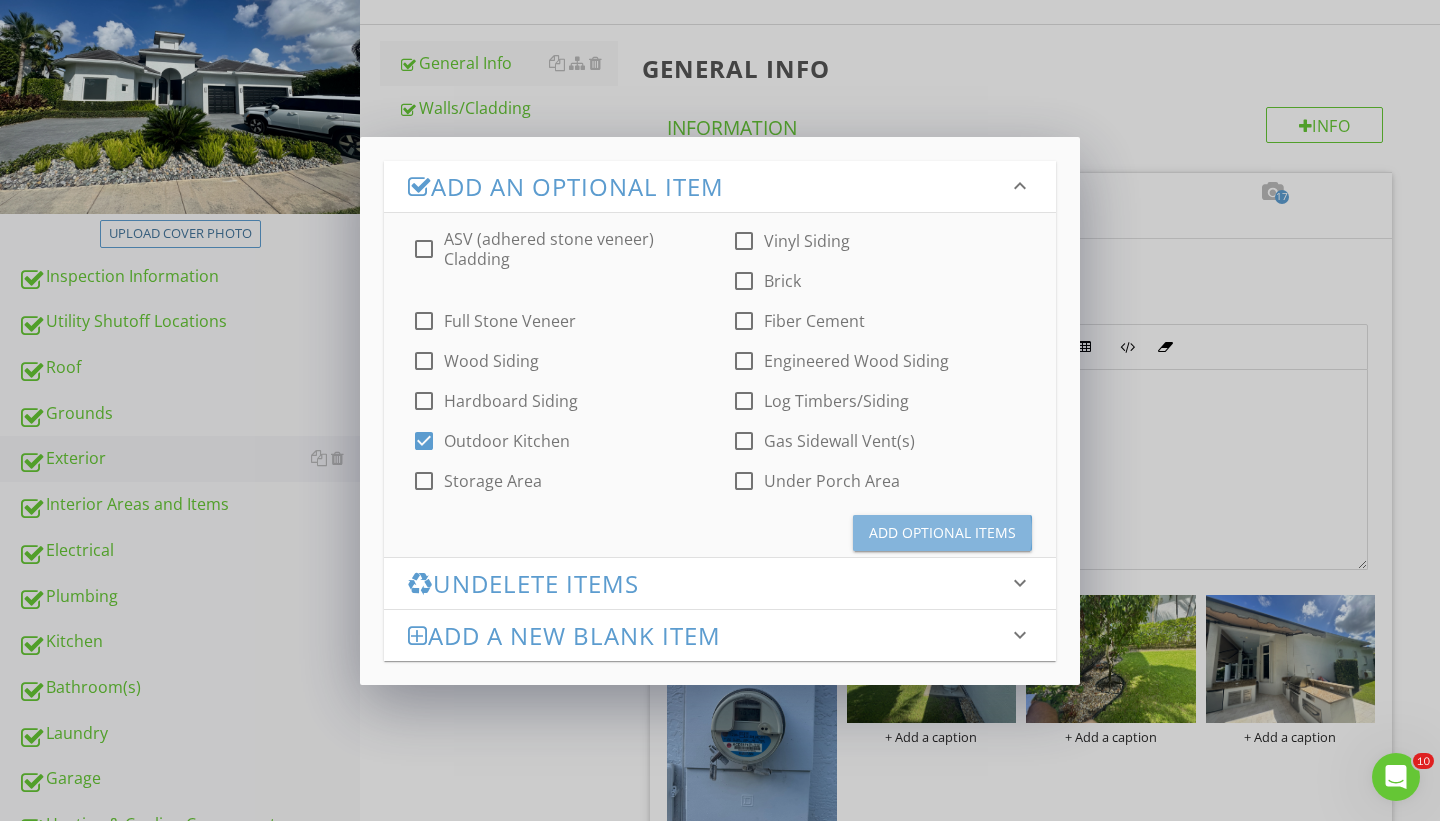 click on "Add Optional Items" at bounding box center (942, 532) 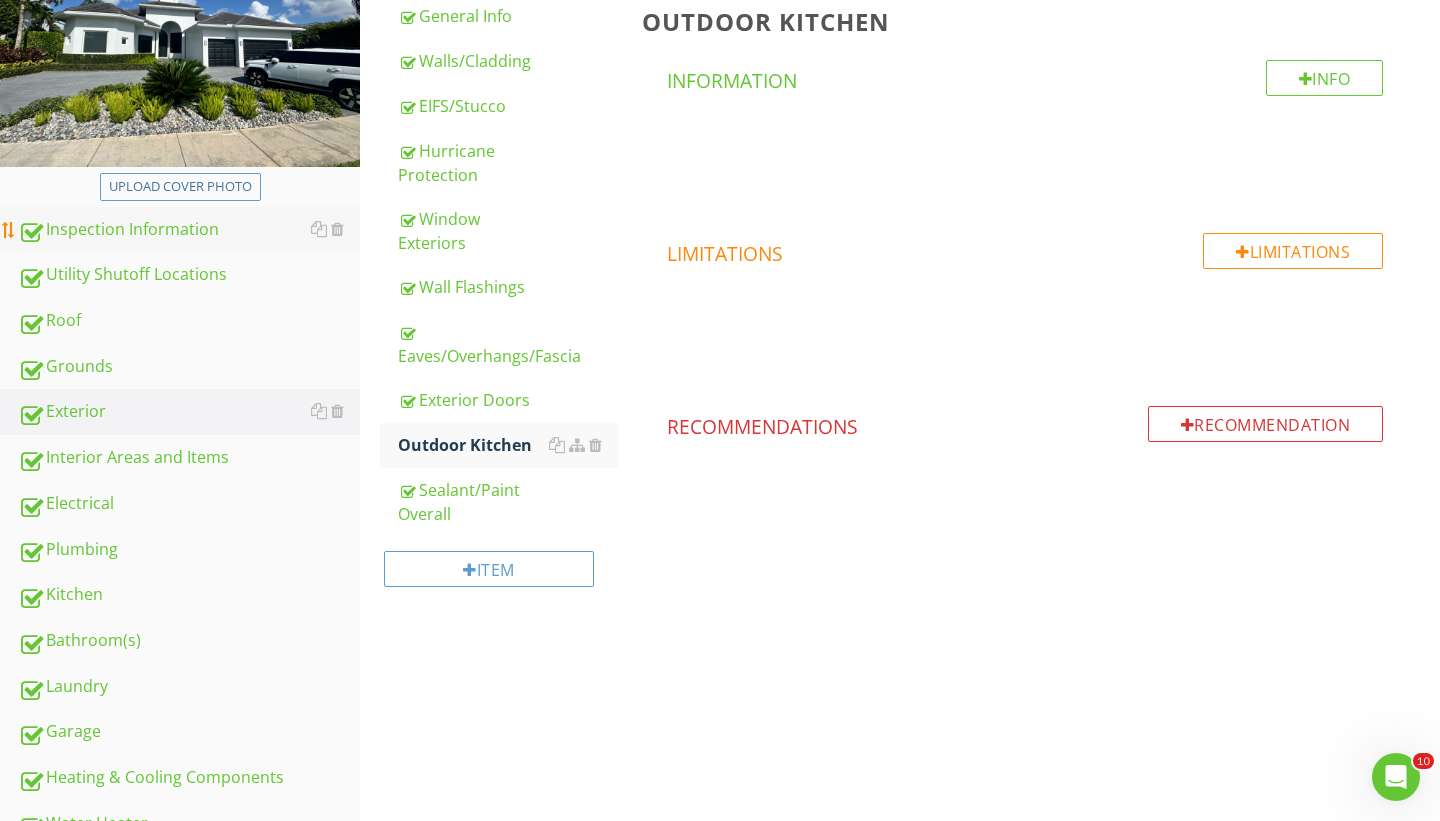 scroll, scrollTop: 593, scrollLeft: 0, axis: vertical 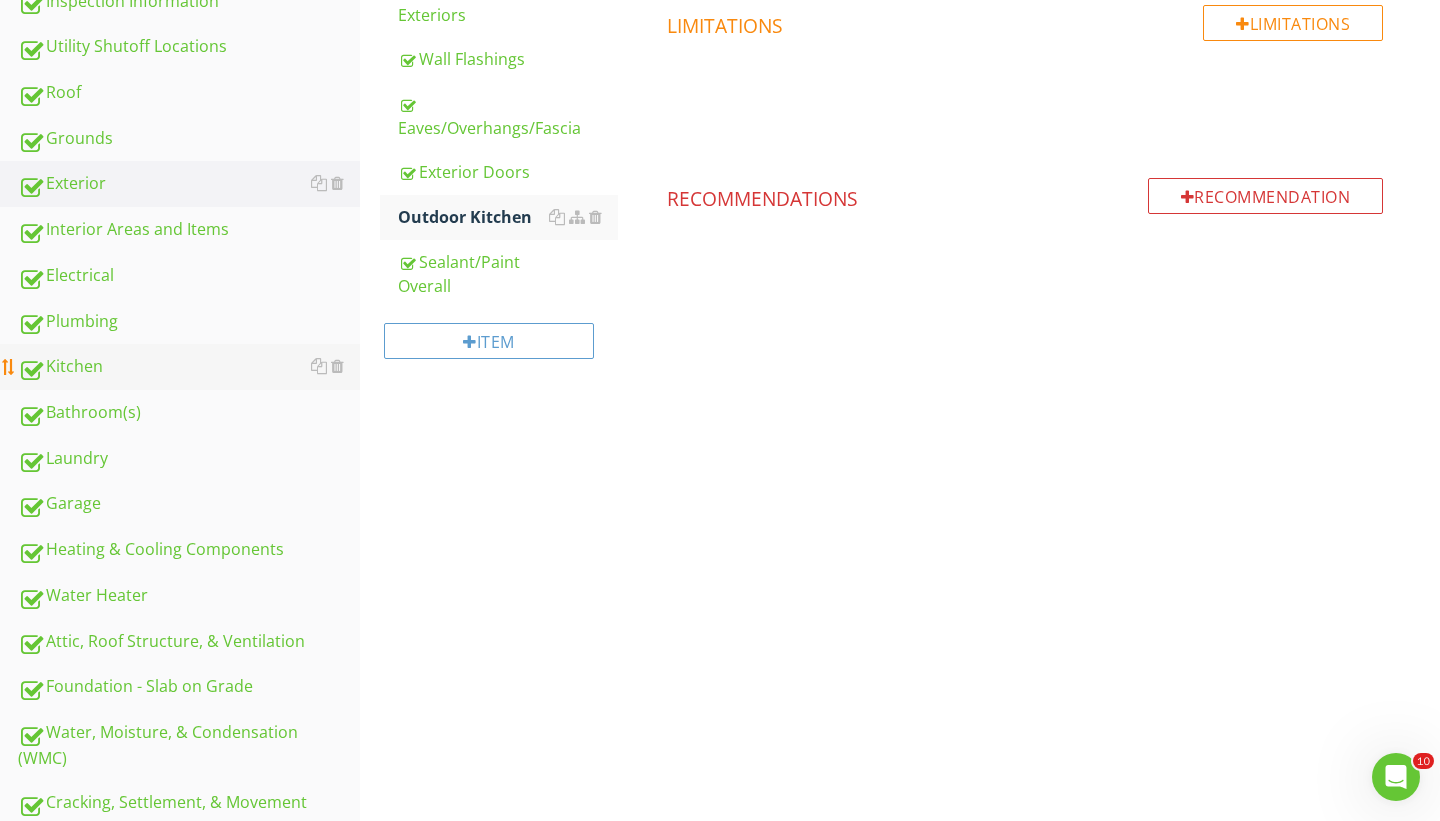 click on "Kitchen" at bounding box center (189, 367) 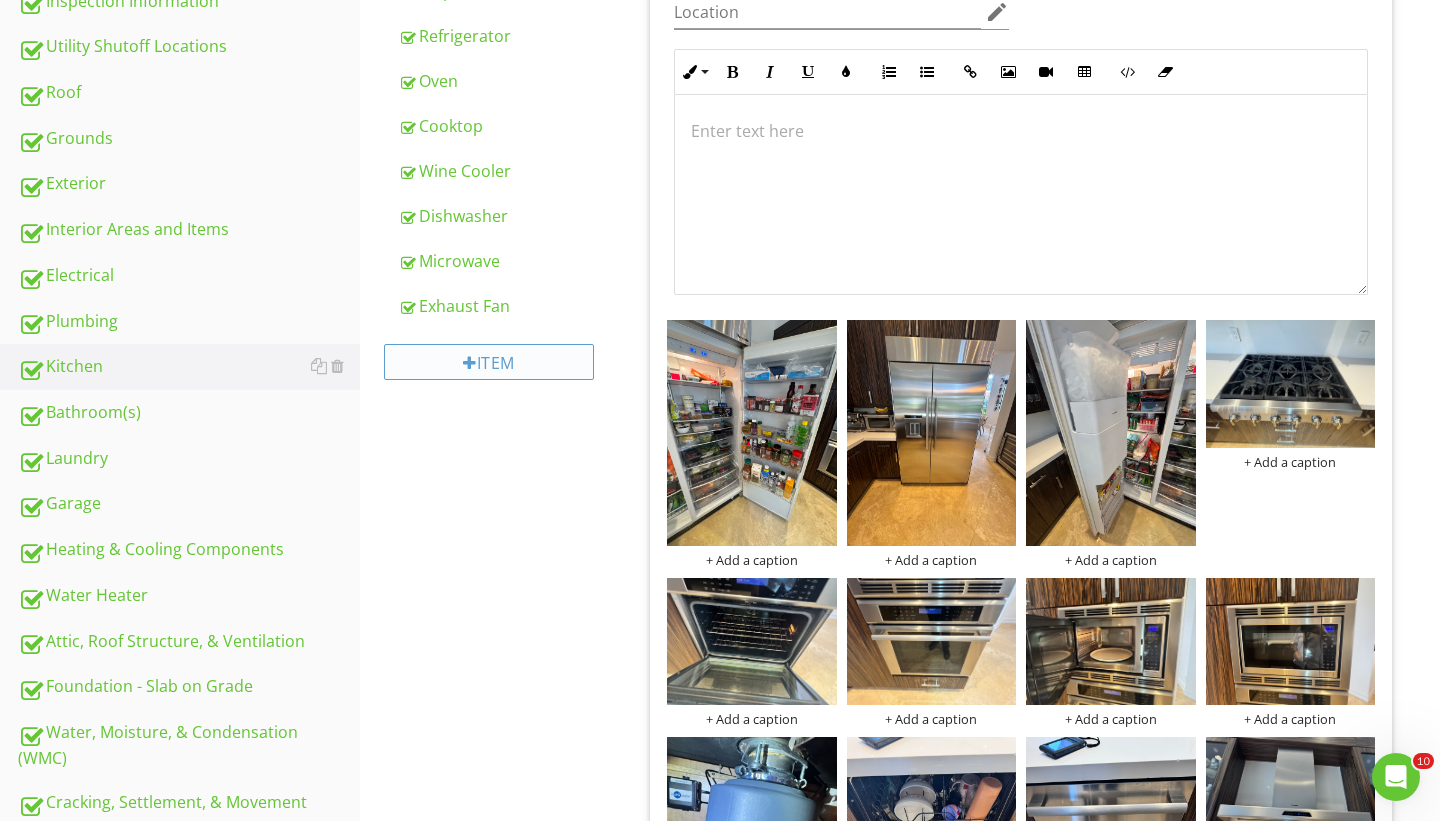 click on "Item" at bounding box center [489, 362] 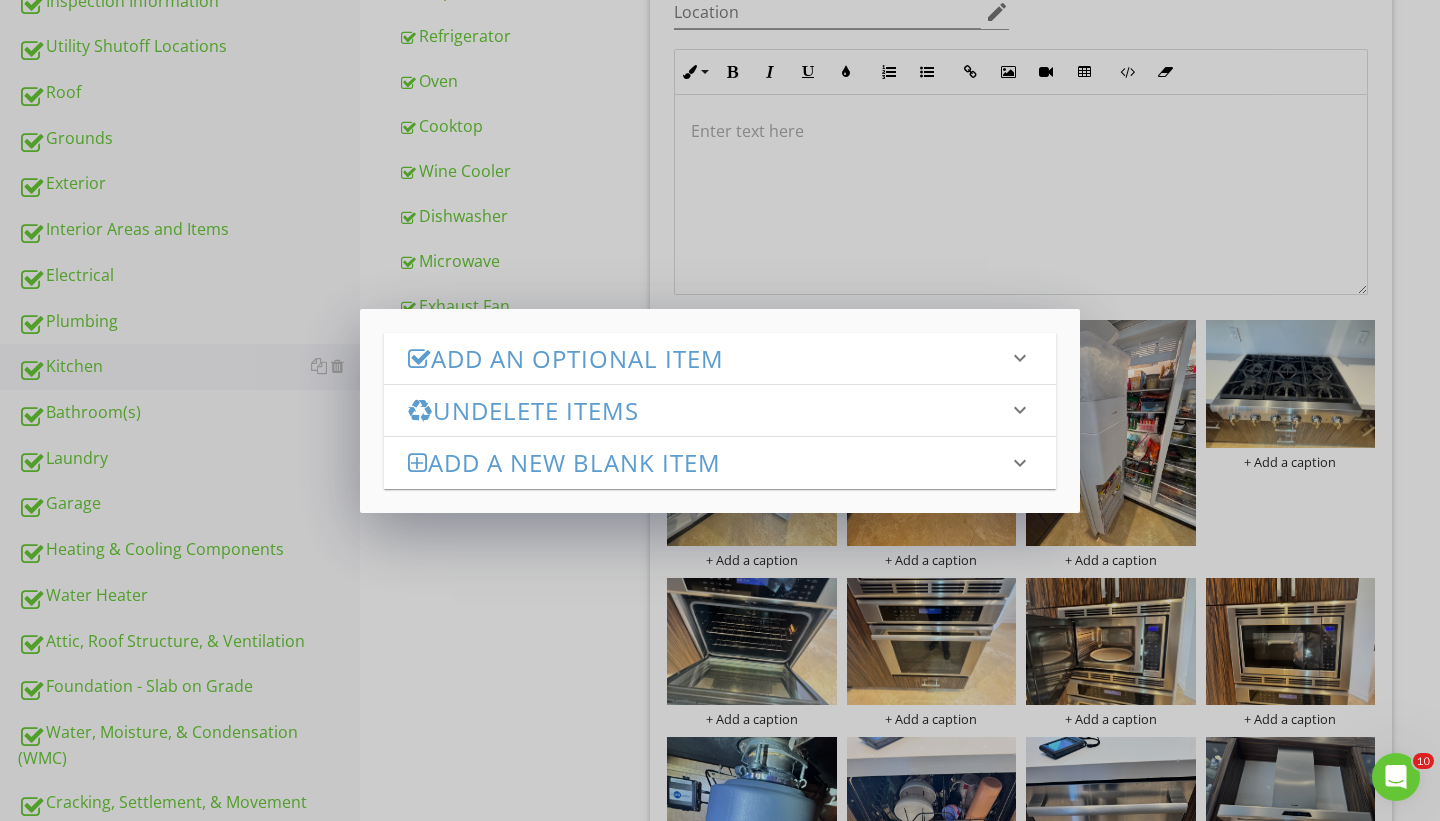 click on "Add an Optional Item" at bounding box center (708, 358) 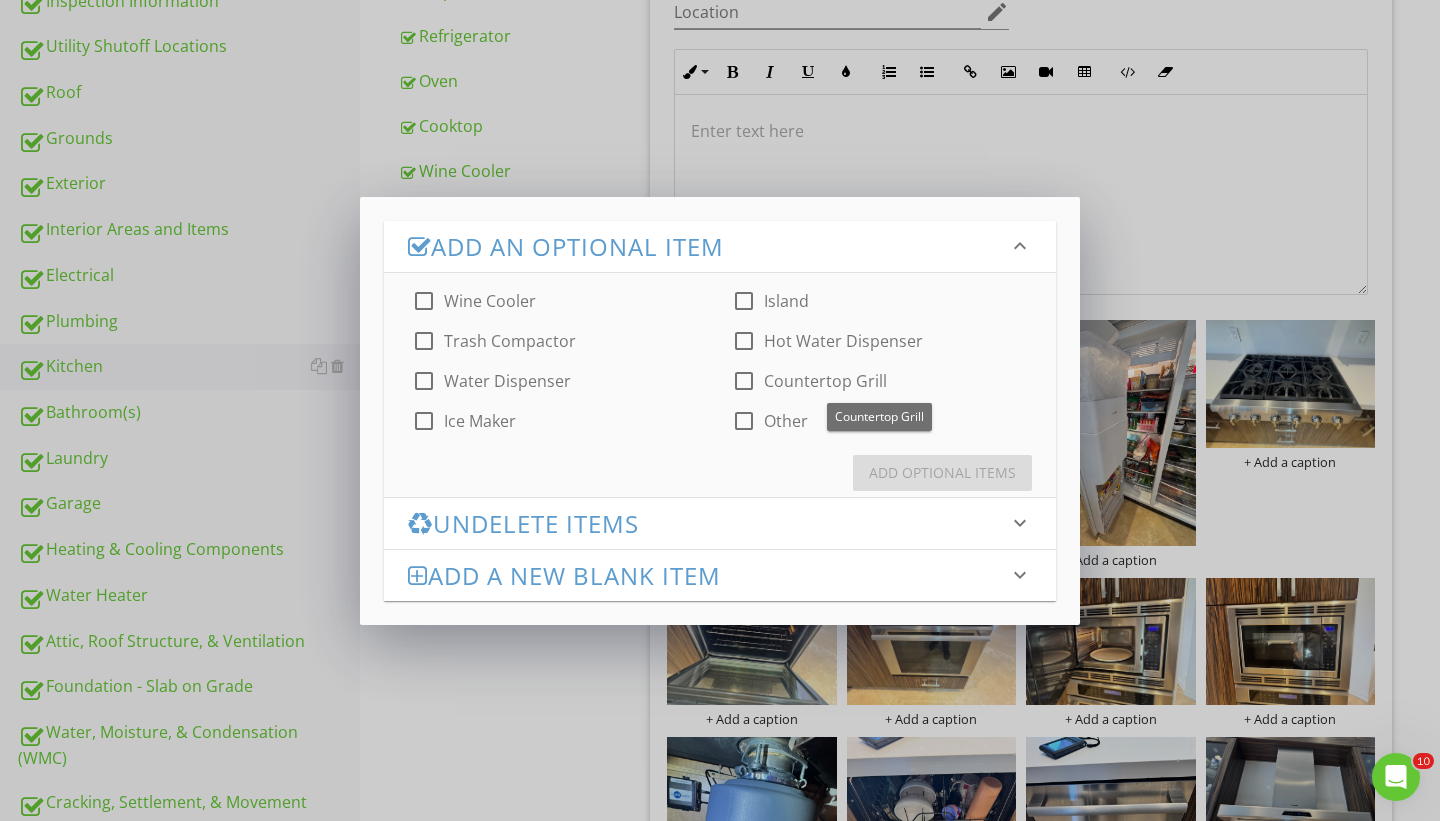 click on "check_box_outline_blank Countertop Grill" at bounding box center [809, 381] 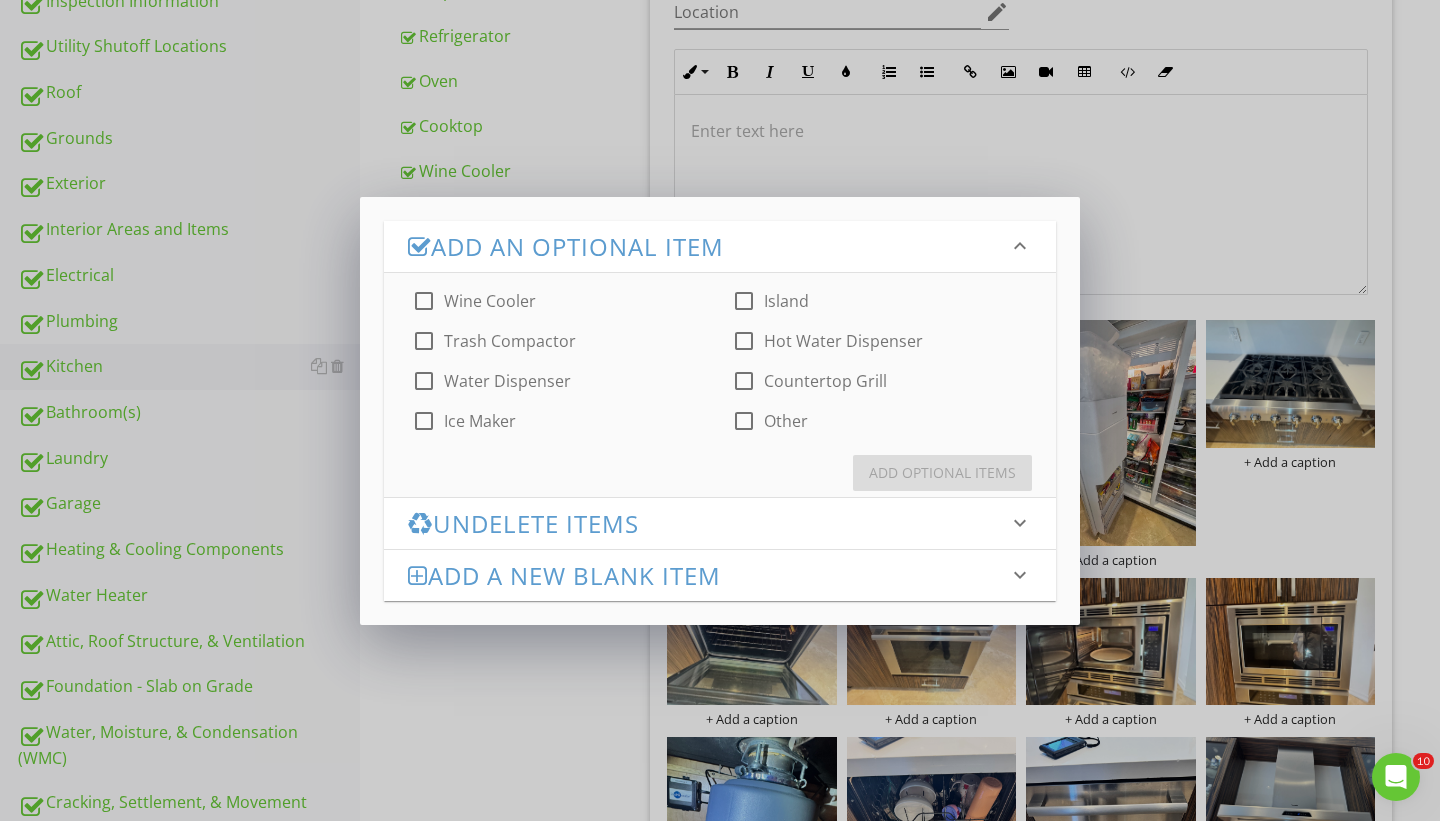 click on "Undelete Items" at bounding box center [708, 523] 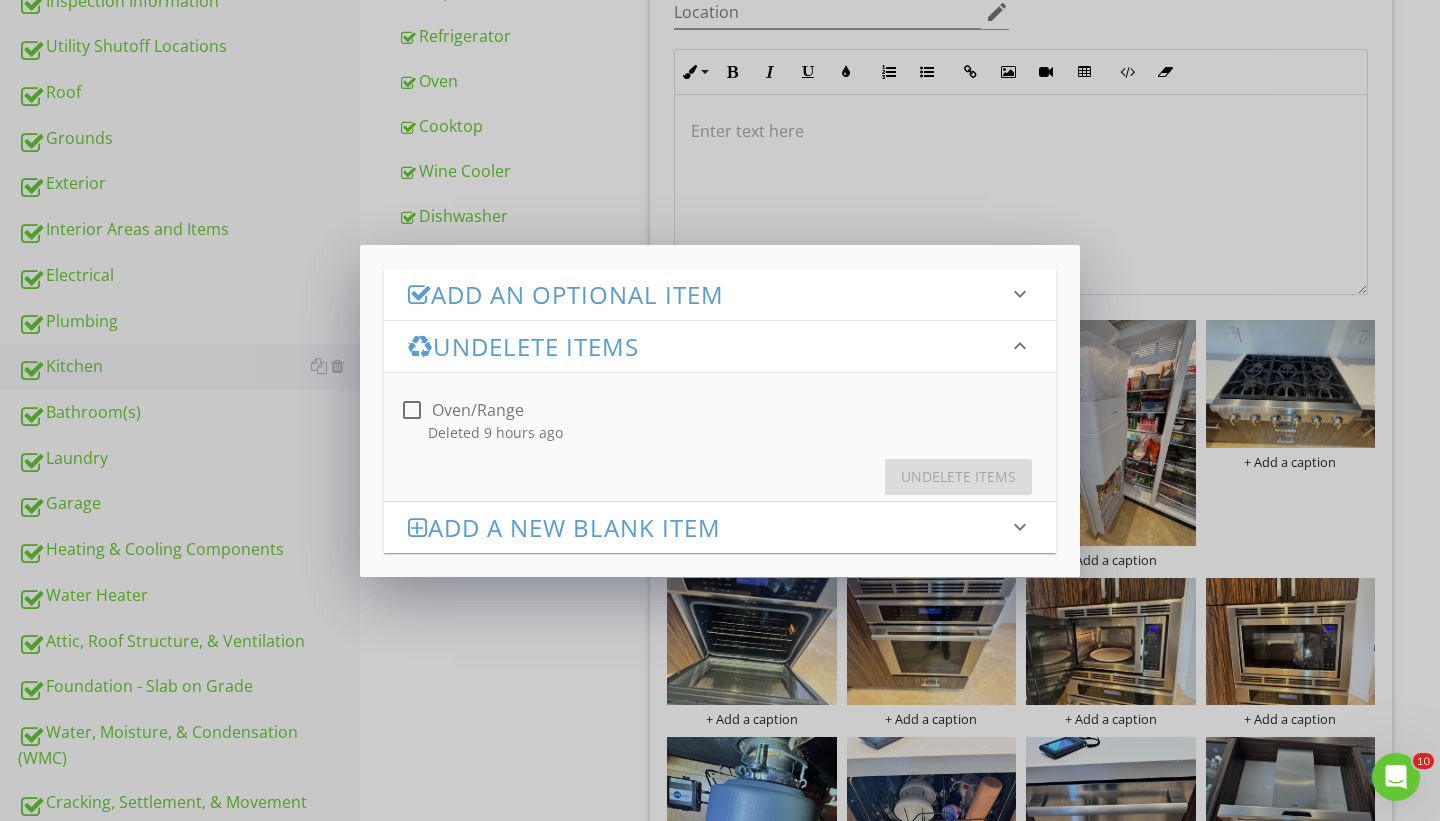 click on "Add a new Blank Item
keyboard_arrow_down" at bounding box center (720, 527) 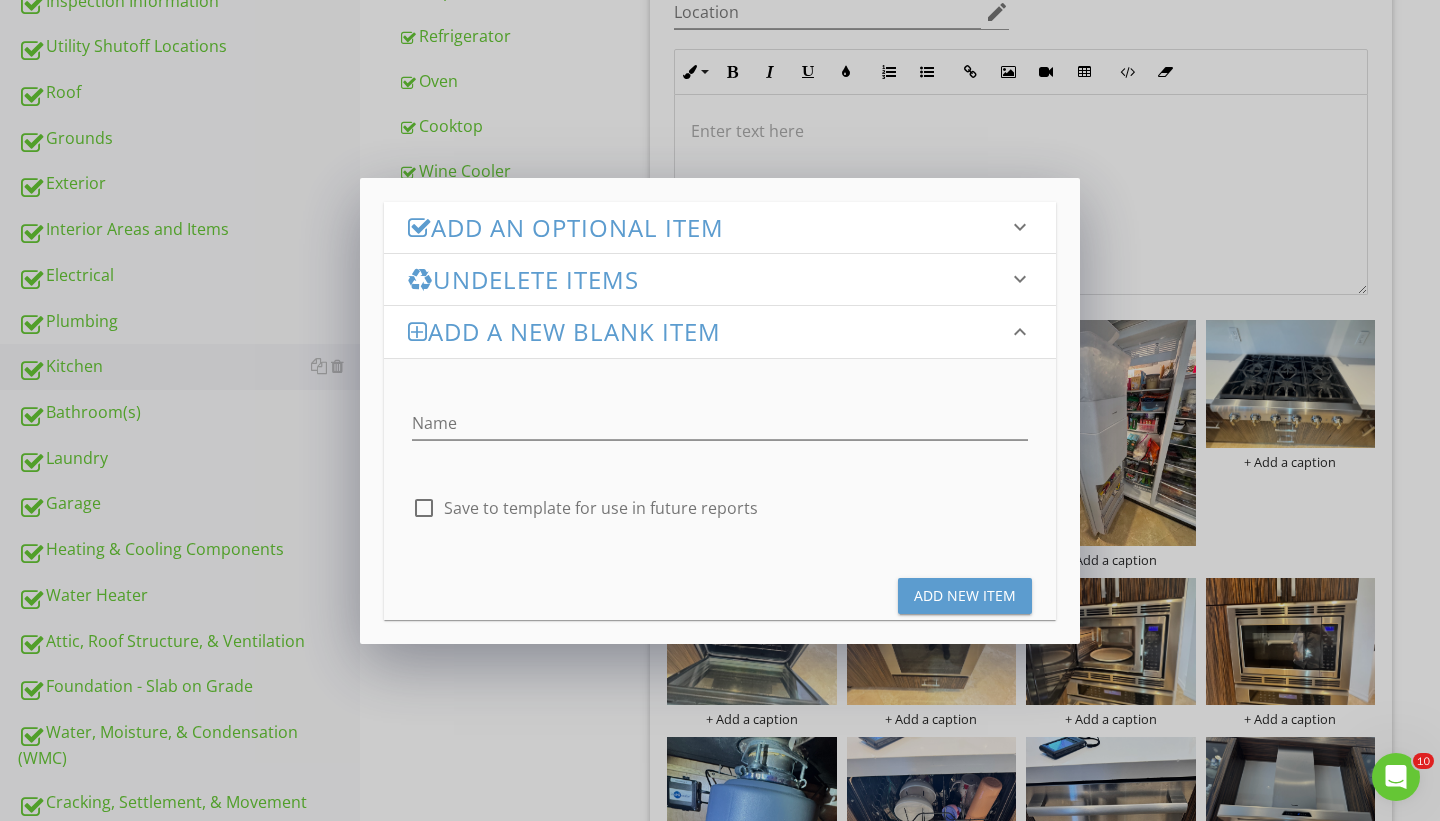 click on "Add a new Blank Item
keyboard_arrow_down" at bounding box center (720, 331) 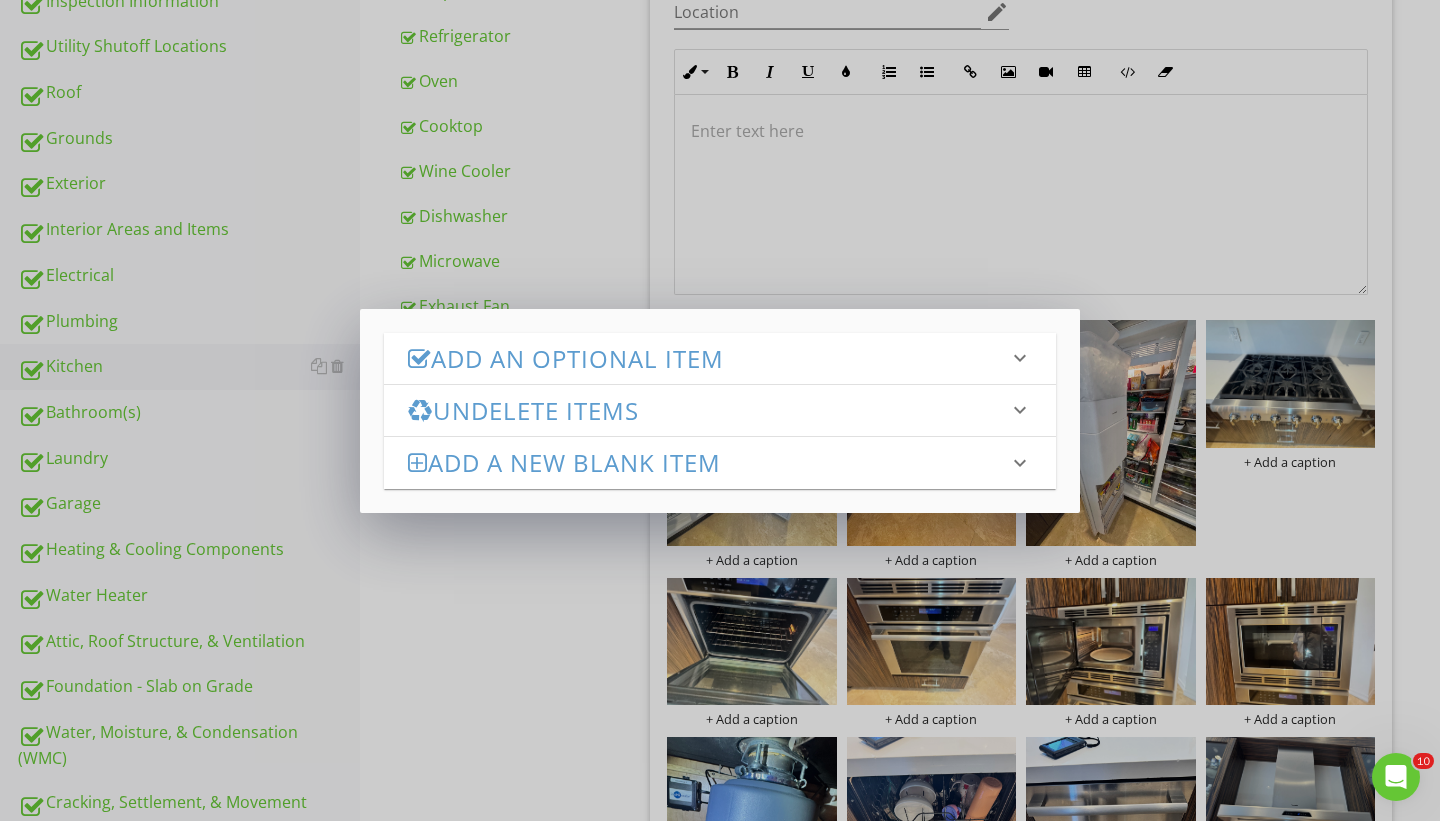 click on "Undelete Items
keyboard_arrow_down" at bounding box center [720, 410] 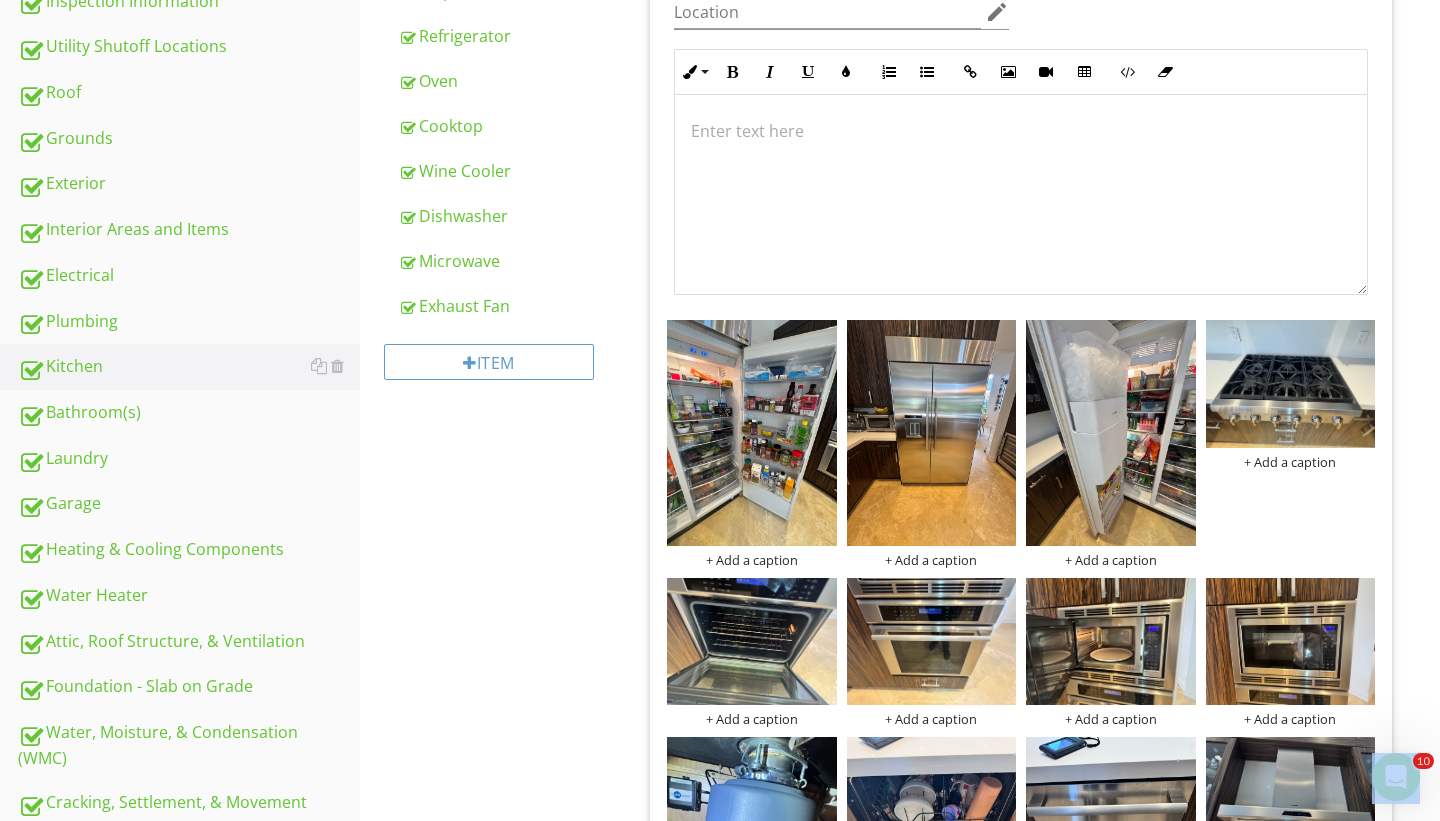 click on "Add an Optional Item
keyboard_arrow_down     check_box_outline_blank Wine Cooler check_box_outline_blank Island check_box_outline_blank Trash Compactor check_box_outline_blank Hot Water Dispenser check_box_outline_blank Water Dispenser check_box_outline_blank Countertop Grill check_box_outline_blank Ice Maker  check_box_outline_blank Other
Add Optional Items
Undelete Items
keyboard_arrow_down     check_box_outline_blank
Oven/Range
Deleted
9 hours ago
Undelete Items
Add a new Blank Item
keyboard_arrow_down     Name     check_box_outline_blank Save to template for use in future reports
Add New Item" at bounding box center (720, 410) 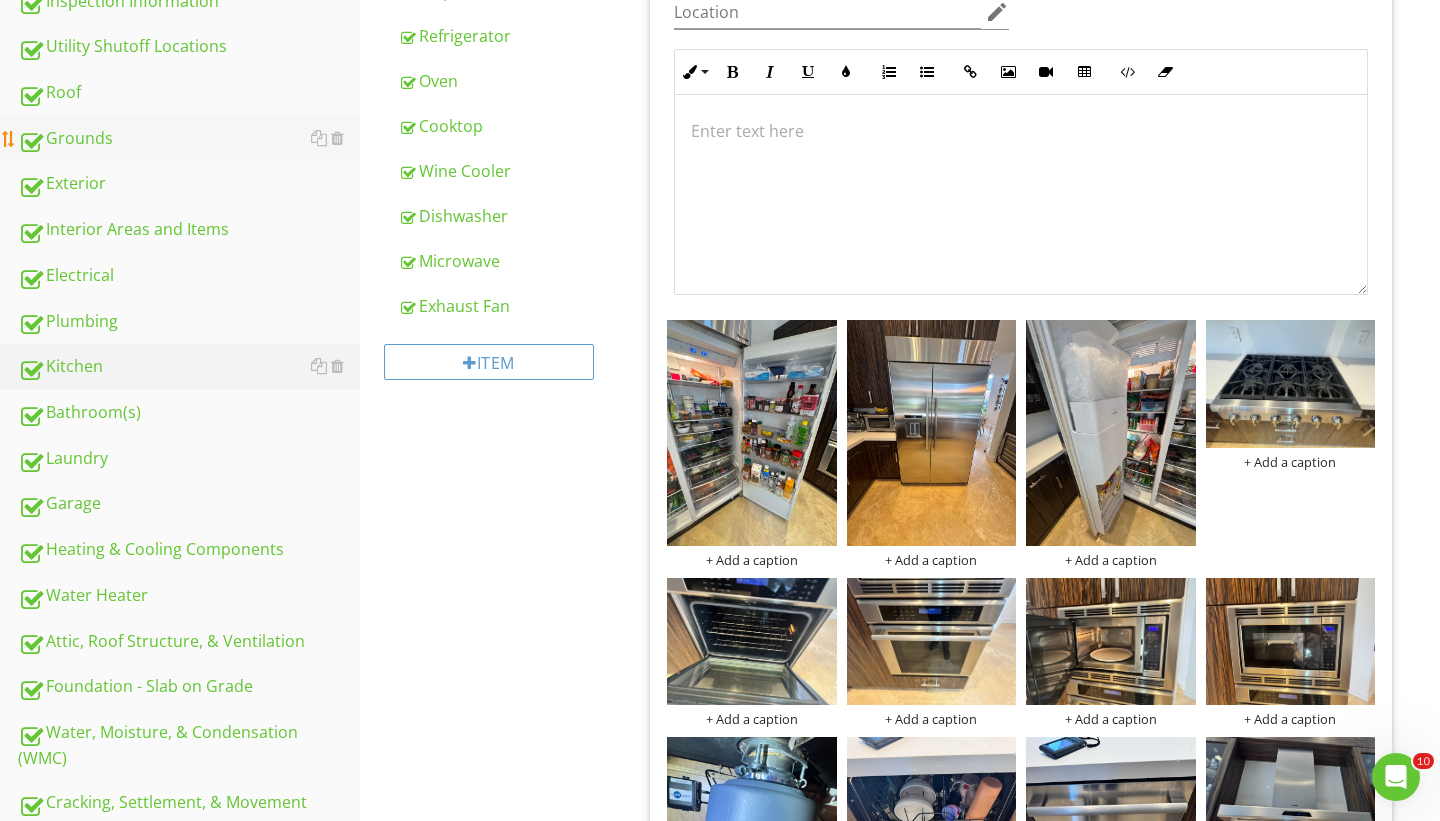 click on "Grounds" at bounding box center (189, 139) 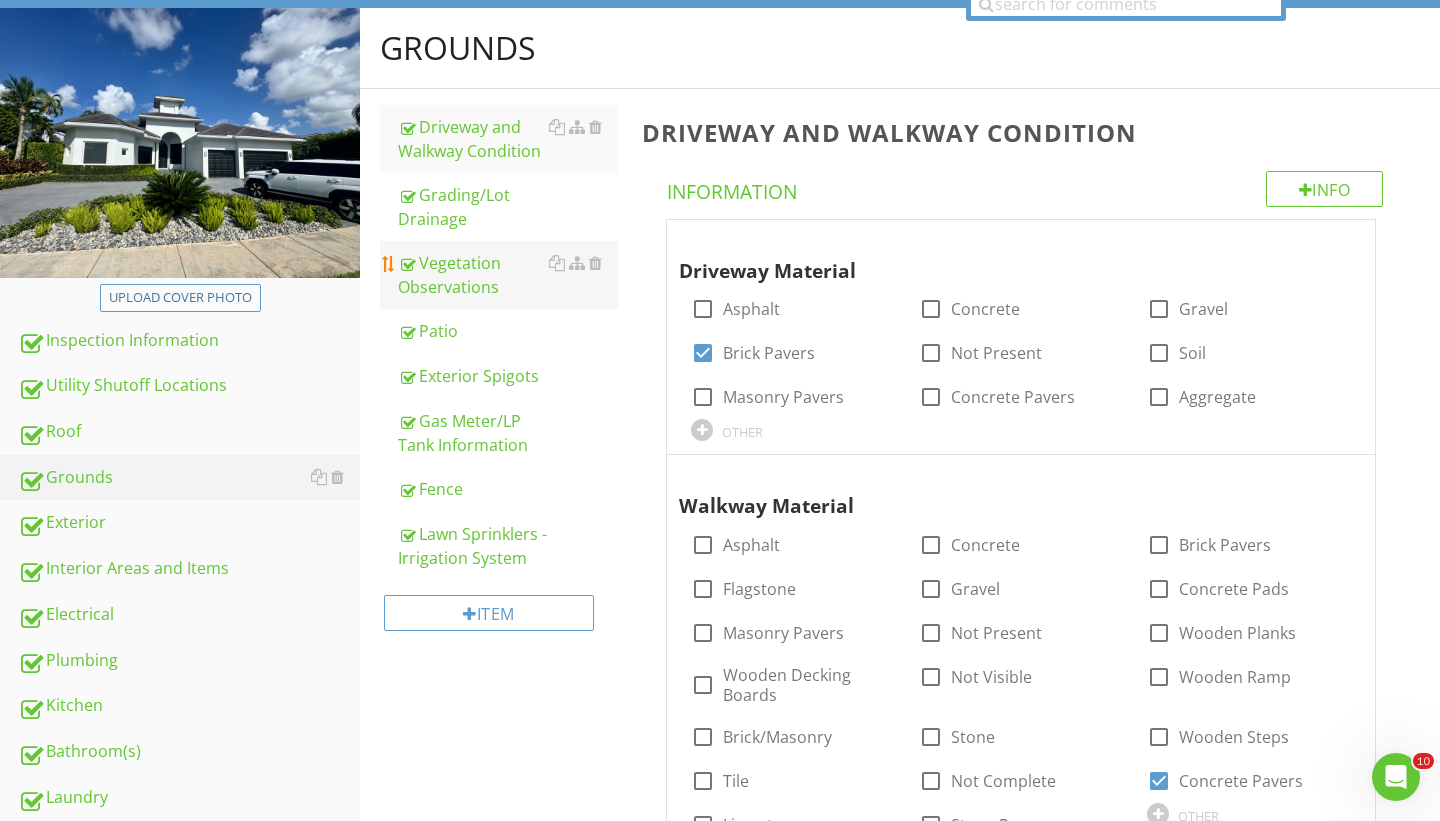 scroll, scrollTop: 246, scrollLeft: 0, axis: vertical 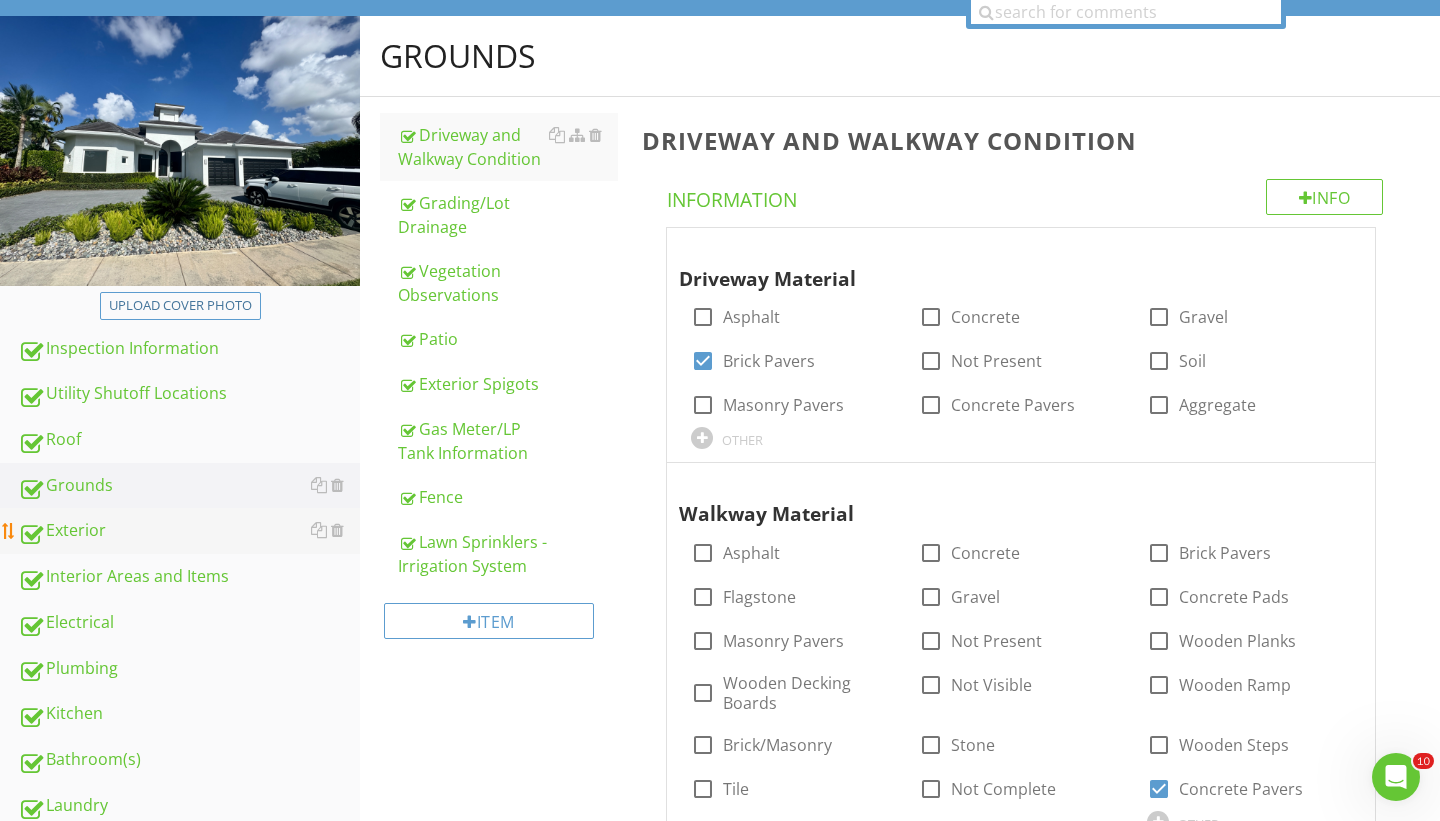 click on "Exterior" at bounding box center [189, 531] 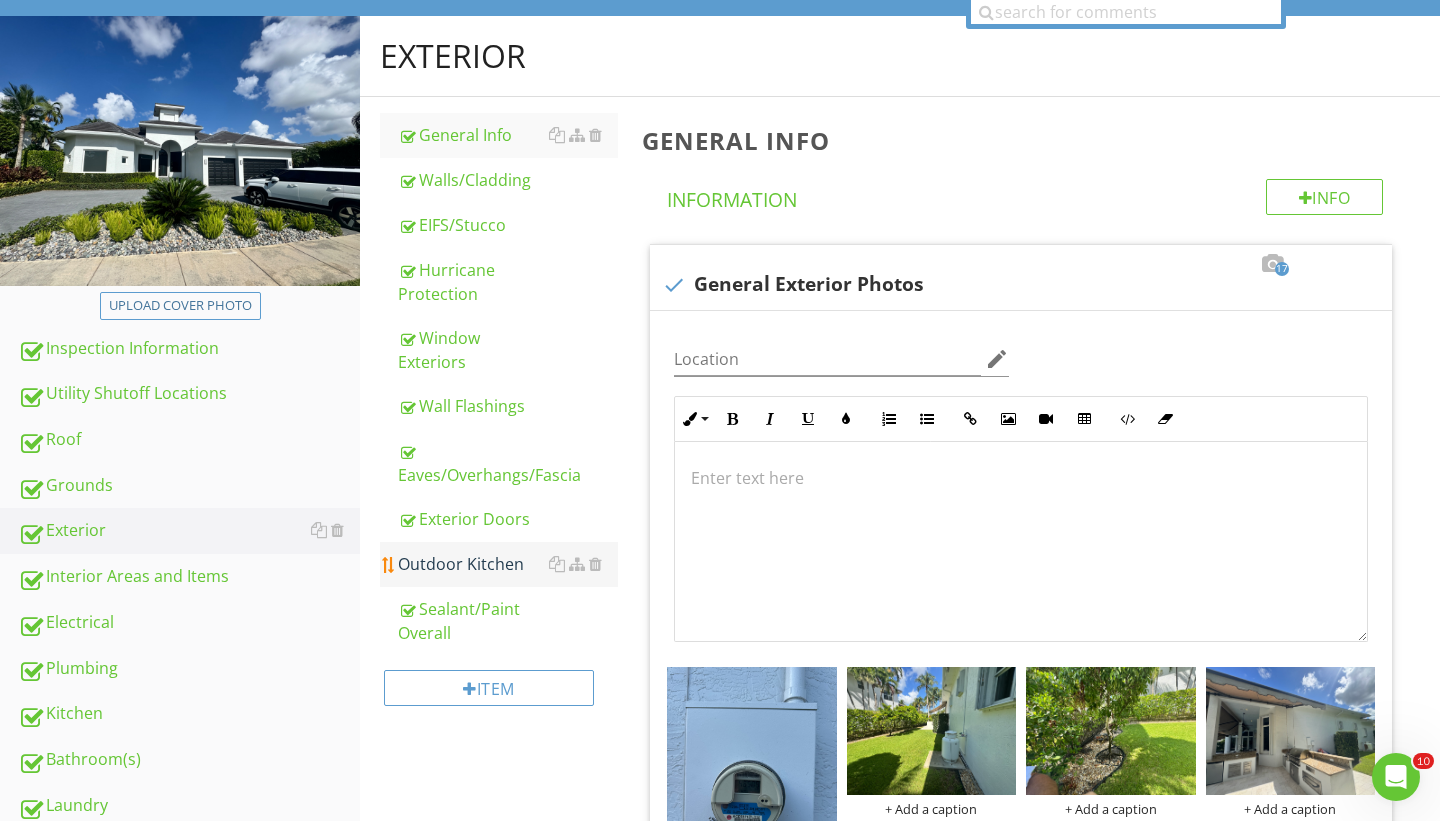 click on "Outdoor Kitchen" at bounding box center (508, 564) 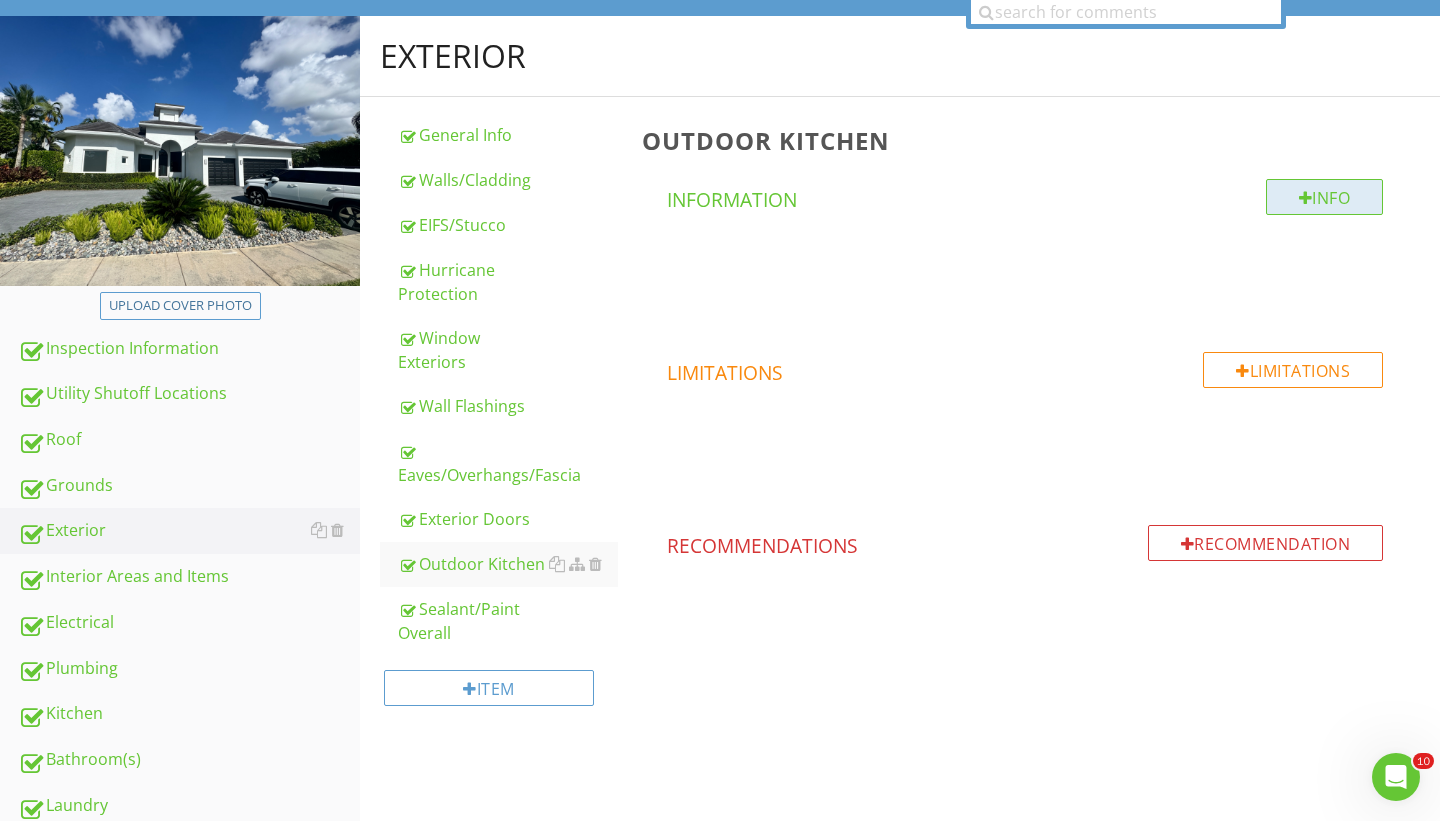 click on "Info" at bounding box center [1325, 197] 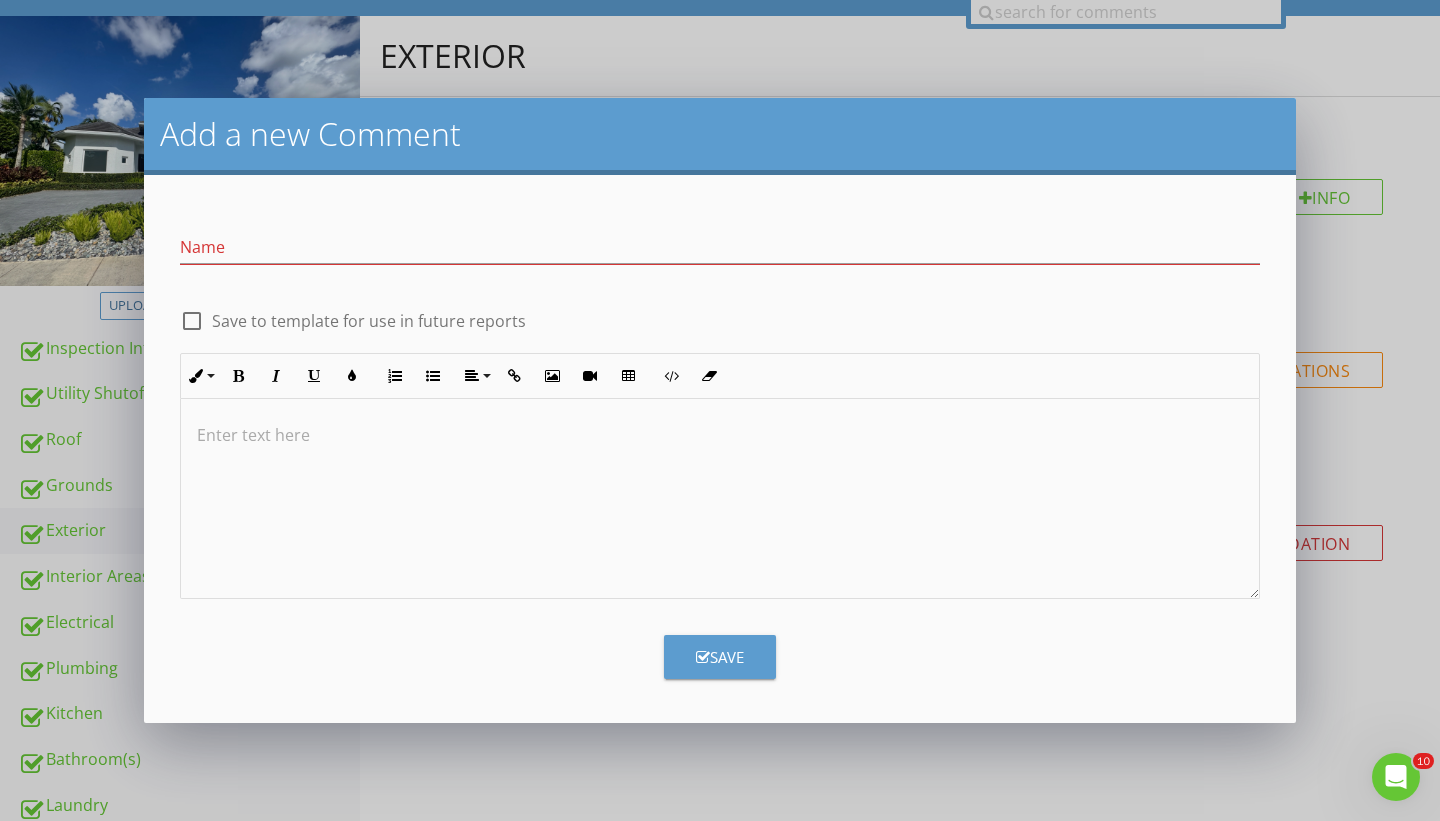 click at bounding box center (720, 499) 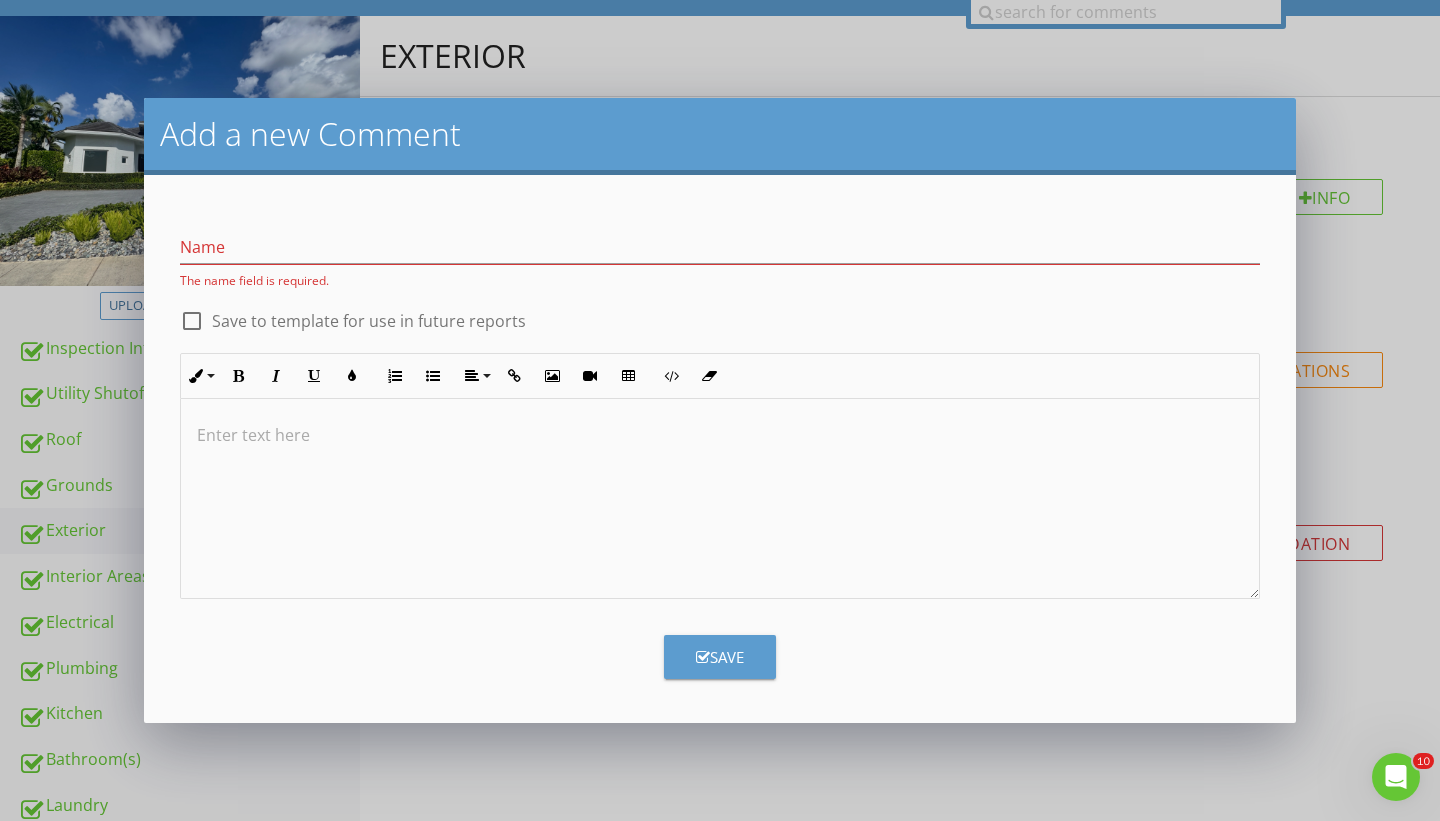 click at bounding box center (720, 435) 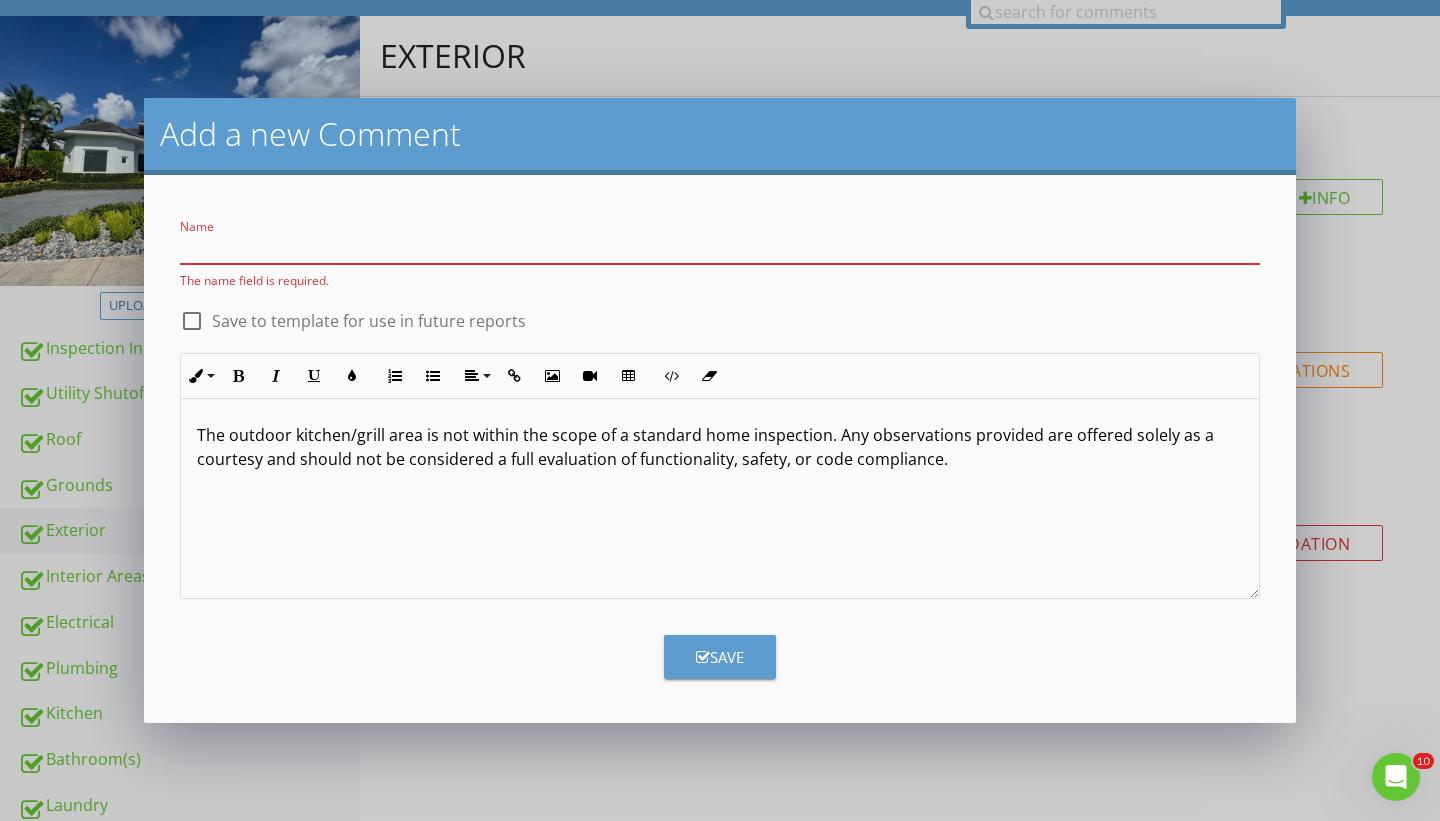 click at bounding box center (720, 247) 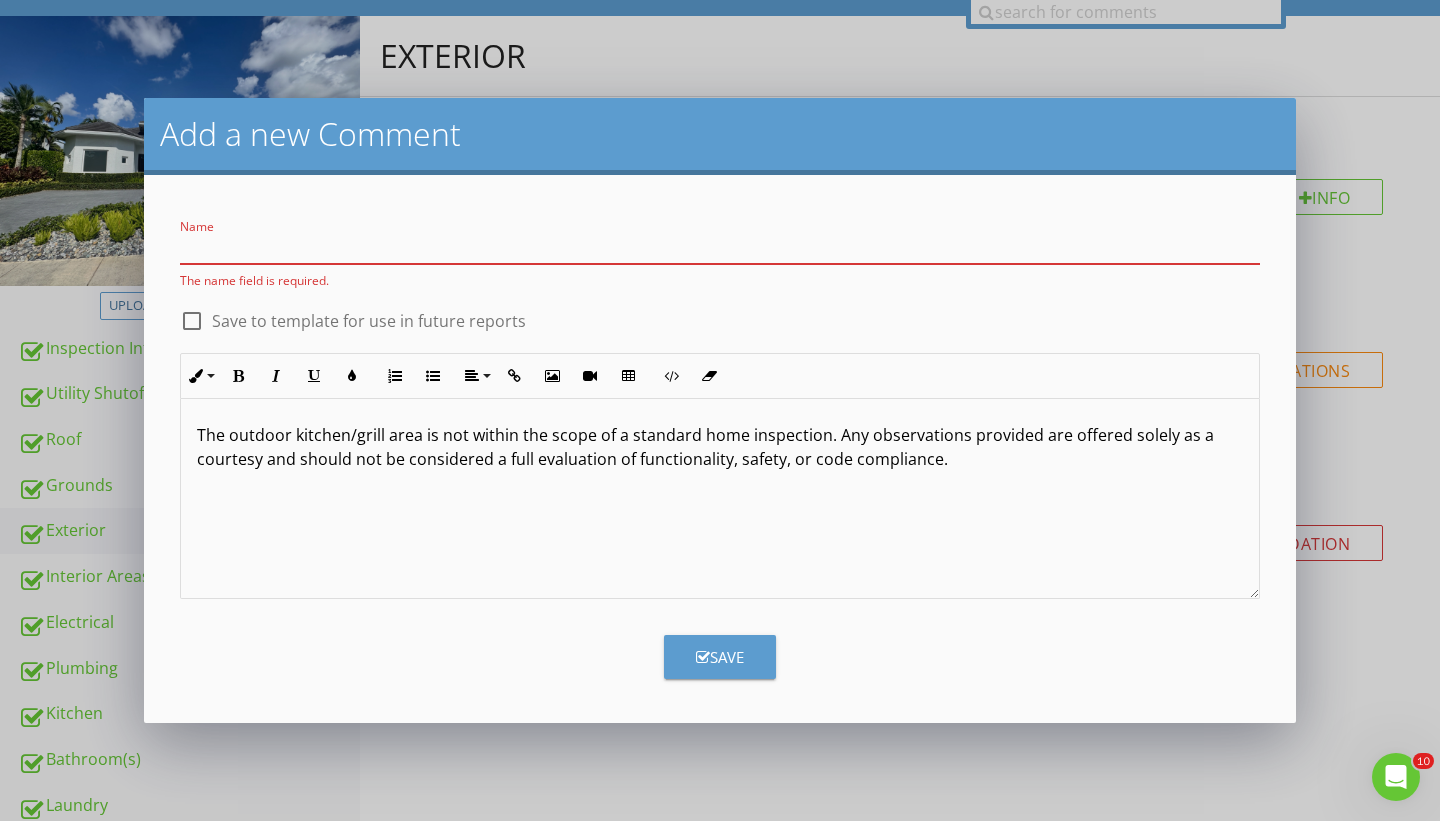 click at bounding box center (720, 247) 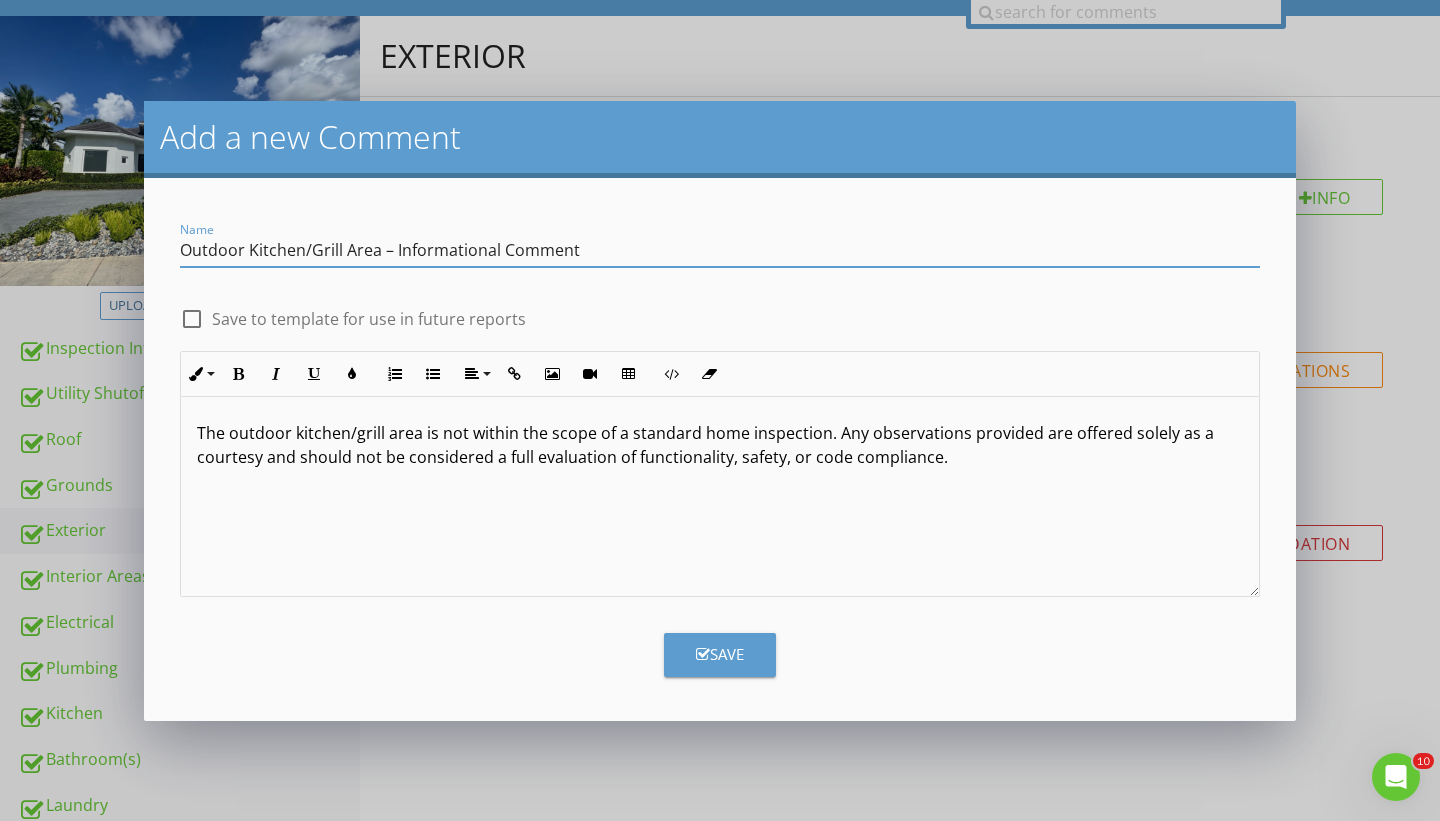 drag, startPoint x: 384, startPoint y: 249, endPoint x: 750, endPoint y: 264, distance: 366.30725 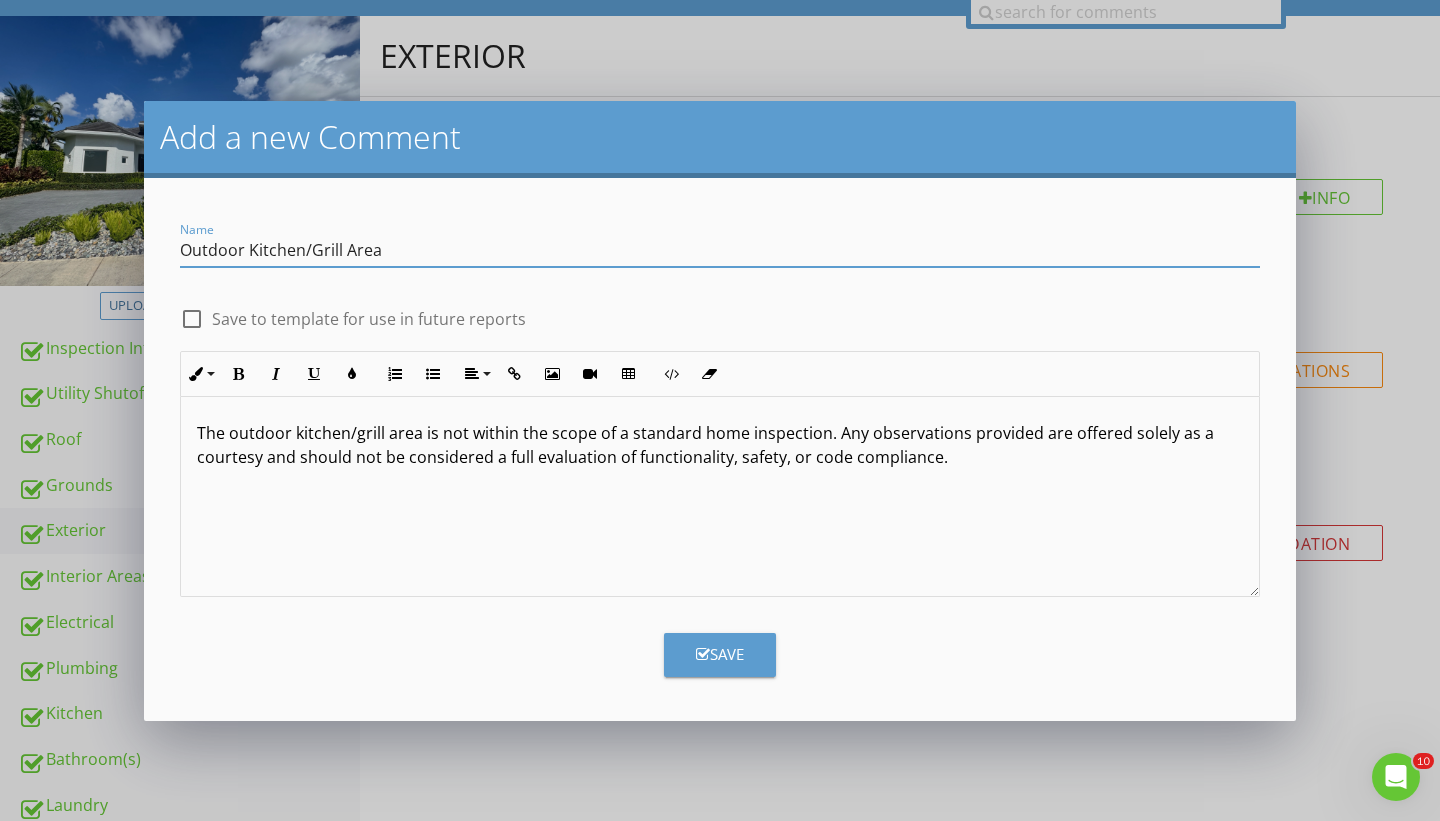 type on "Outdoor Kitchen/Grill Area" 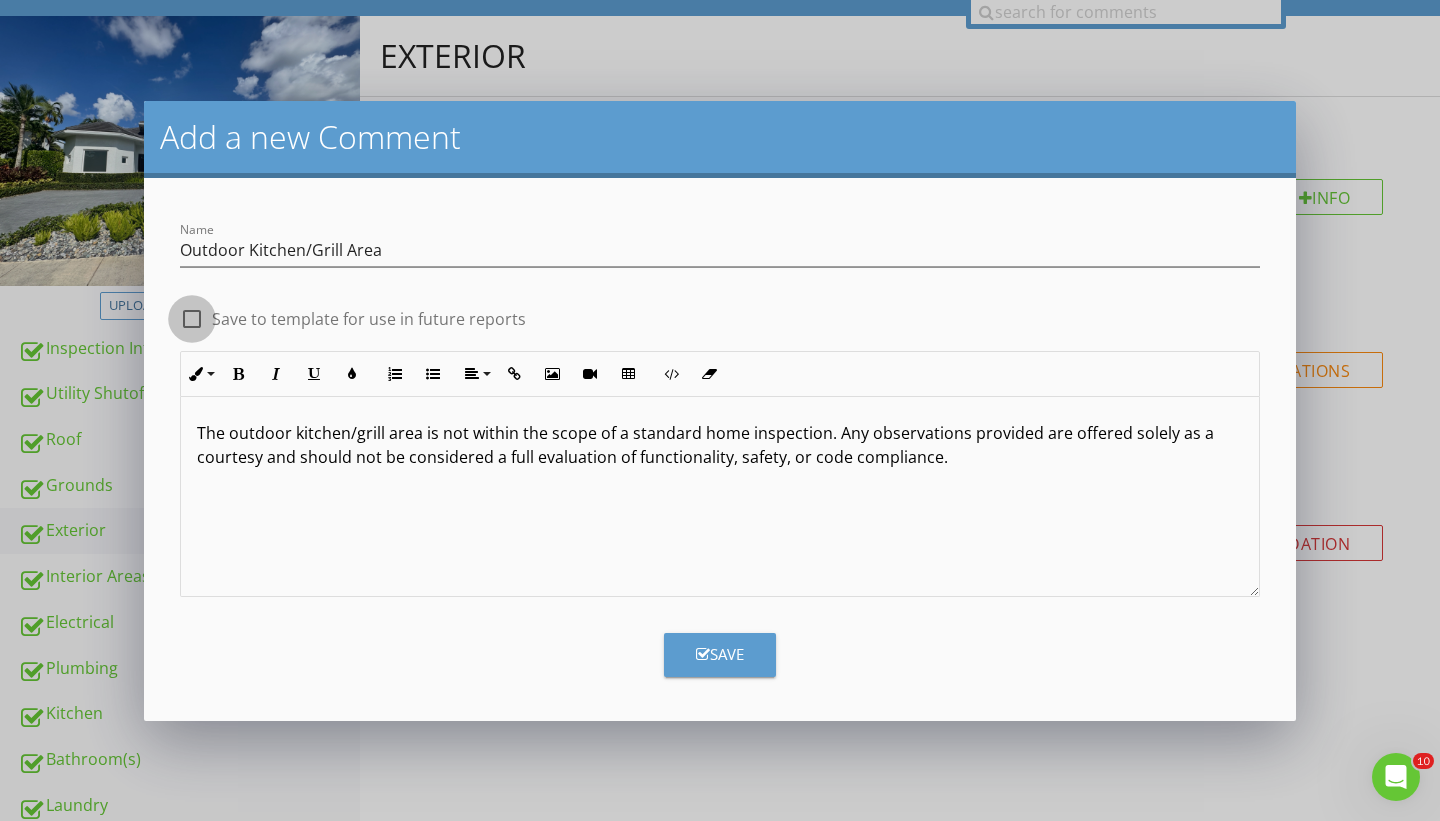 click at bounding box center [192, 319] 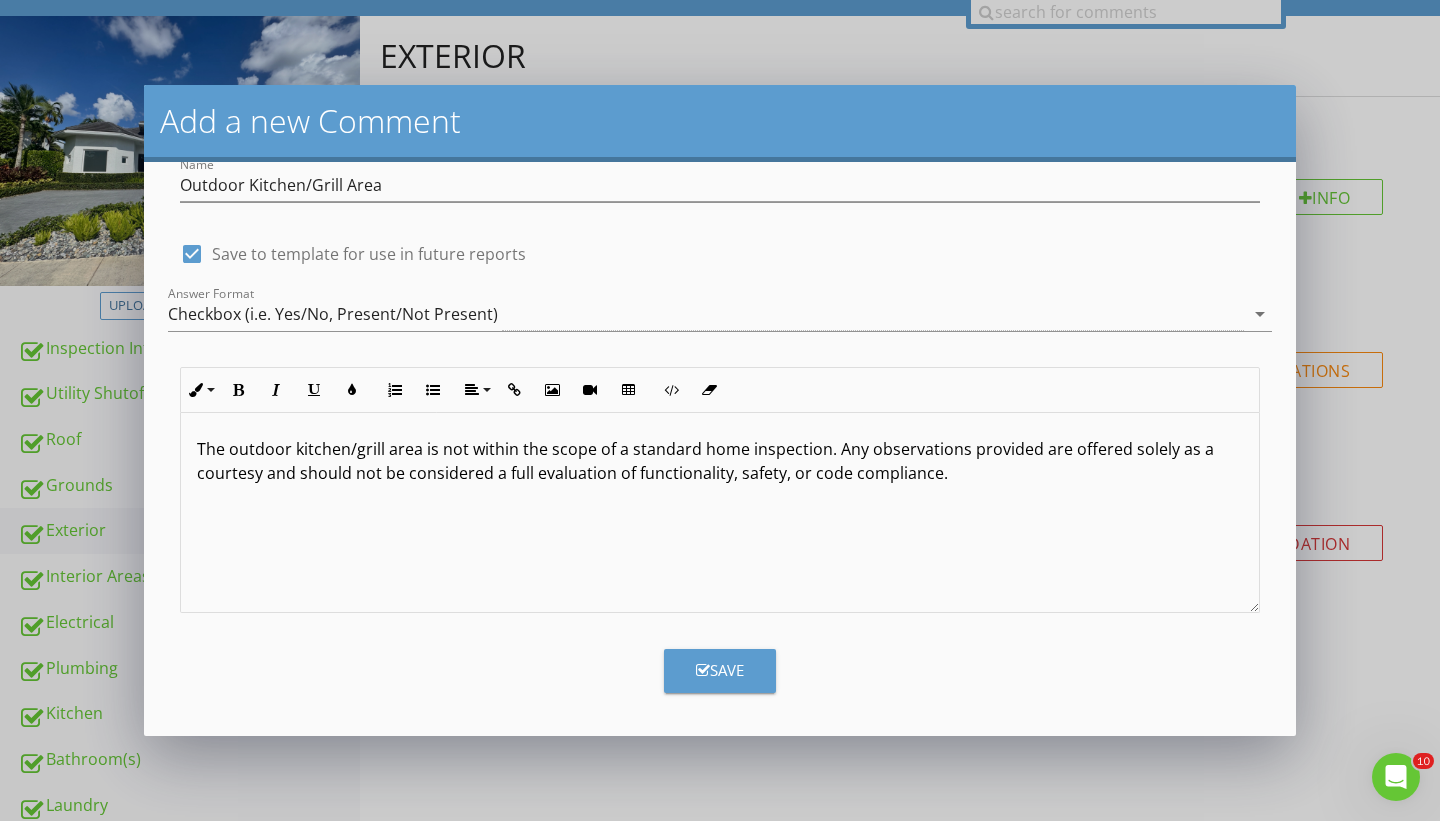 scroll, scrollTop: 49, scrollLeft: 0, axis: vertical 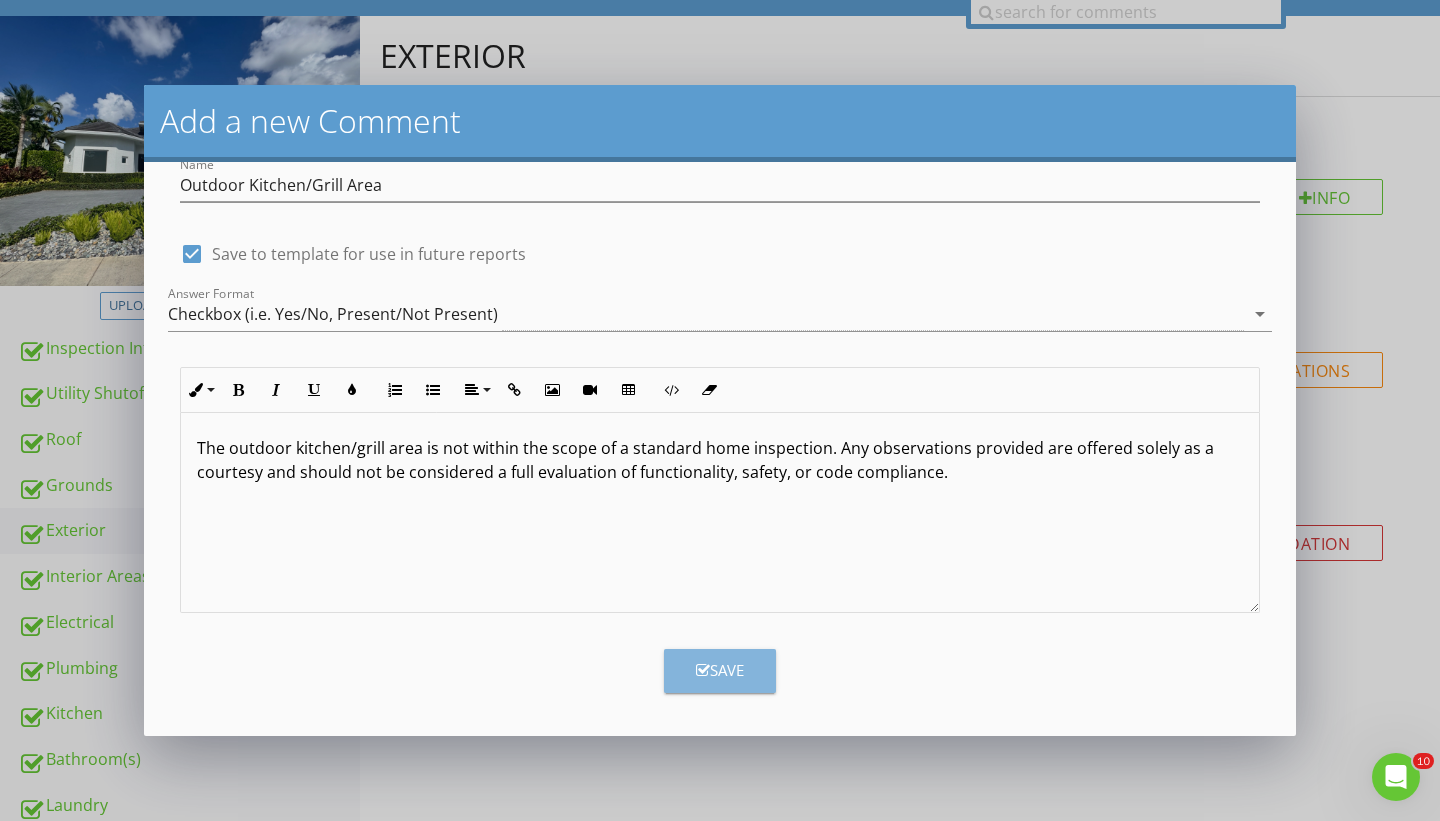 click on "Save" at bounding box center [720, 670] 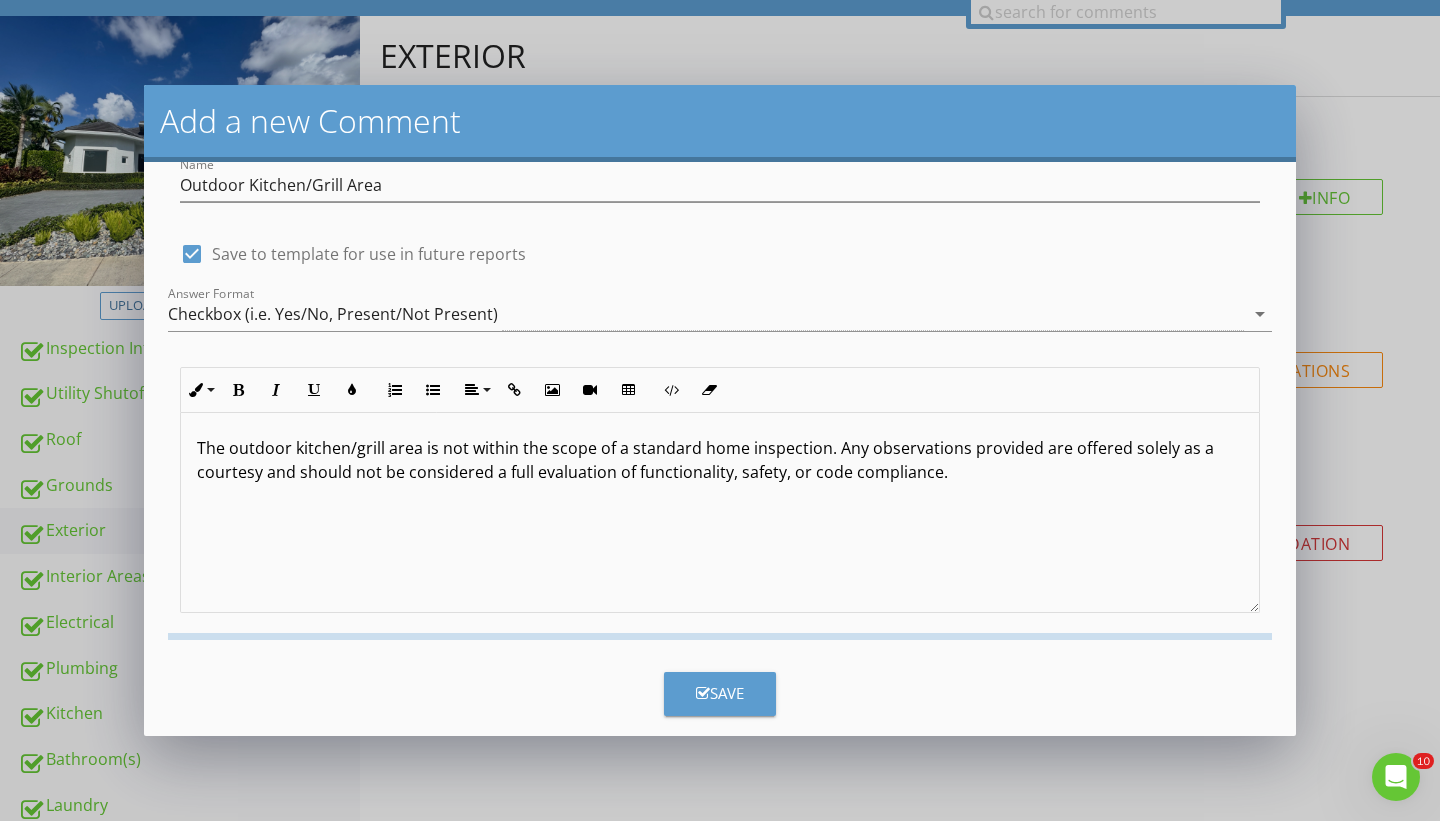 checkbox on "false" 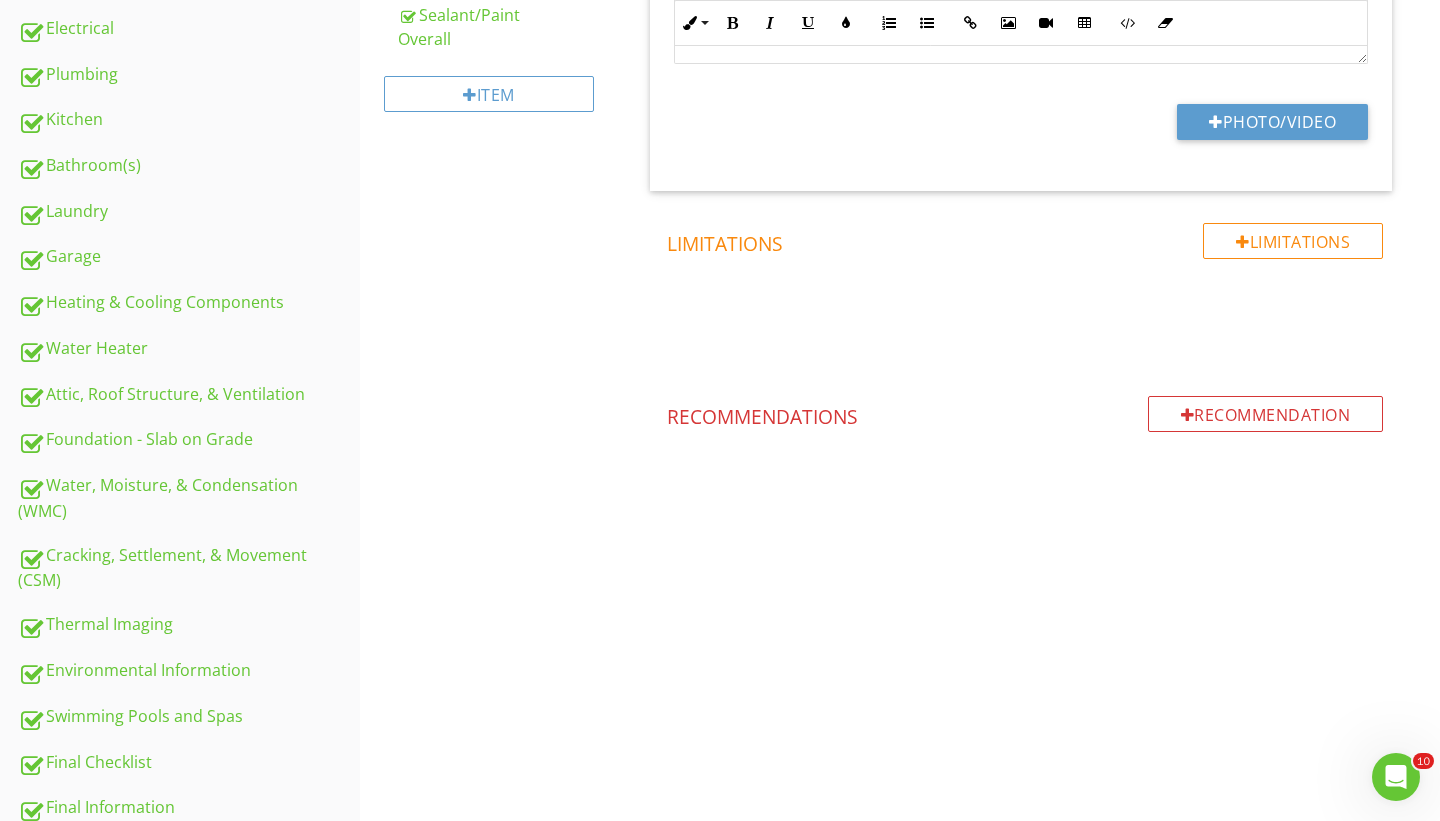 scroll, scrollTop: 920, scrollLeft: 0, axis: vertical 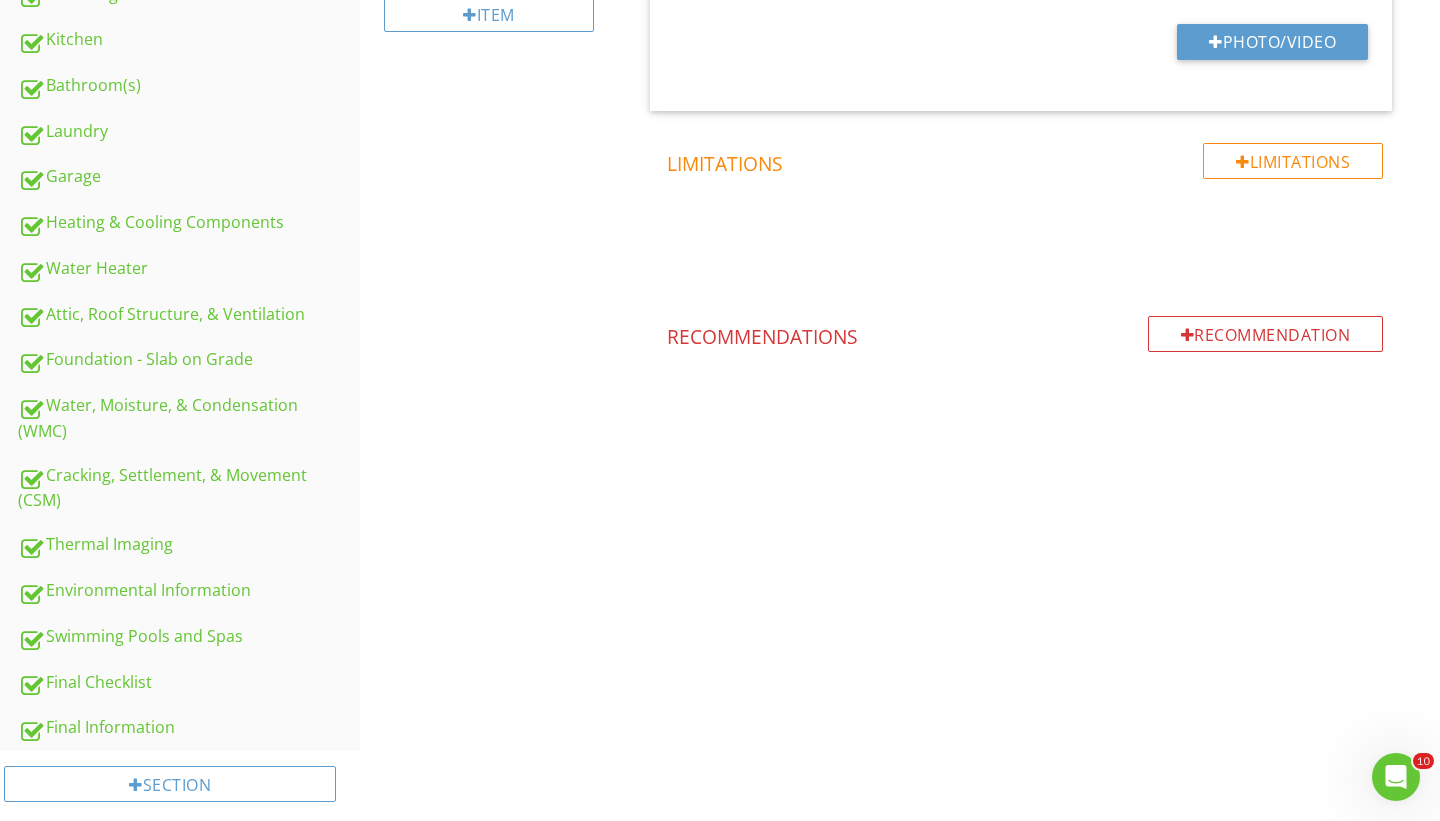 click on "Recommendation
Recommendations" at bounding box center (1025, 390) 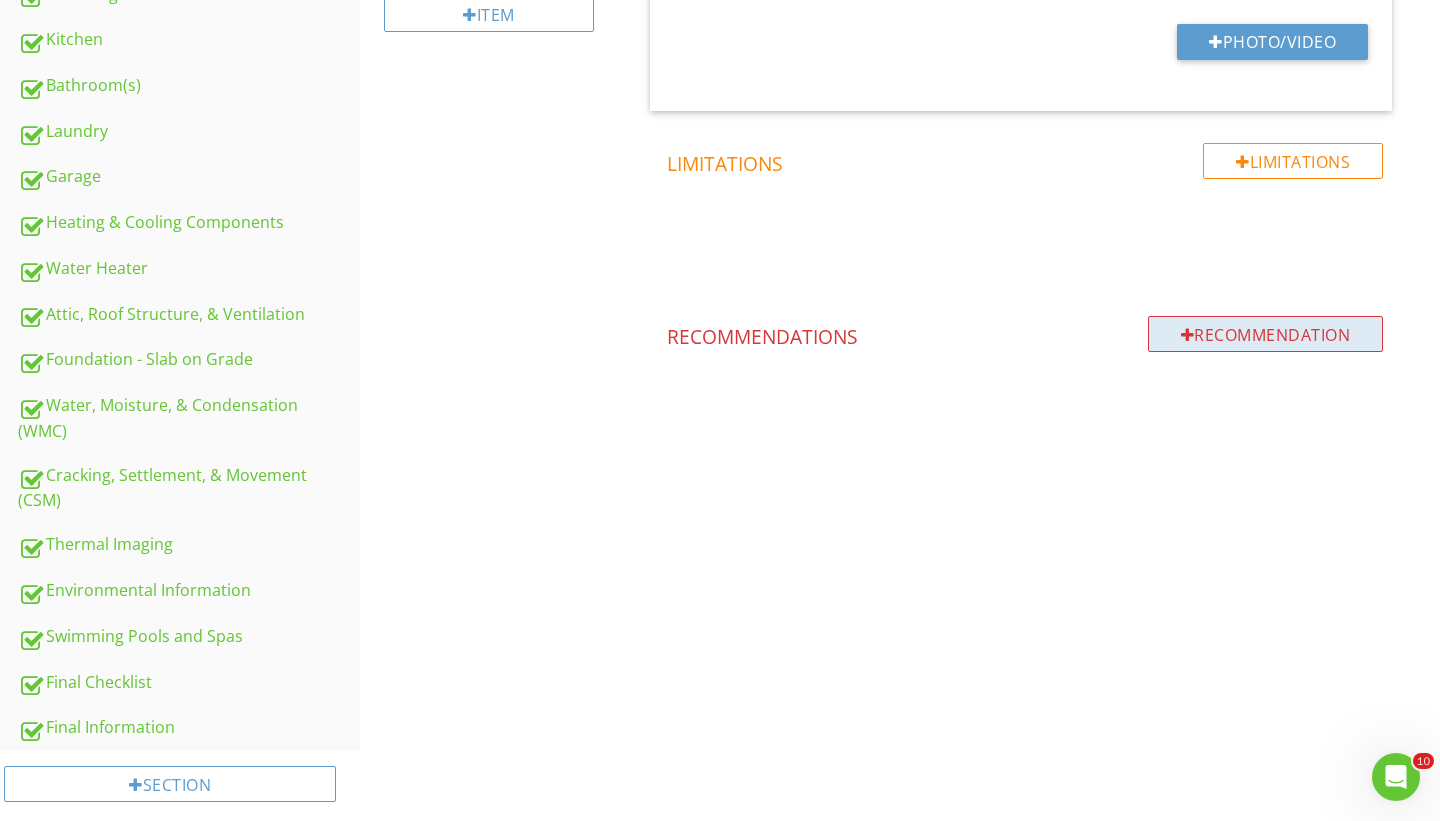 click on "Recommendation" at bounding box center (1266, 334) 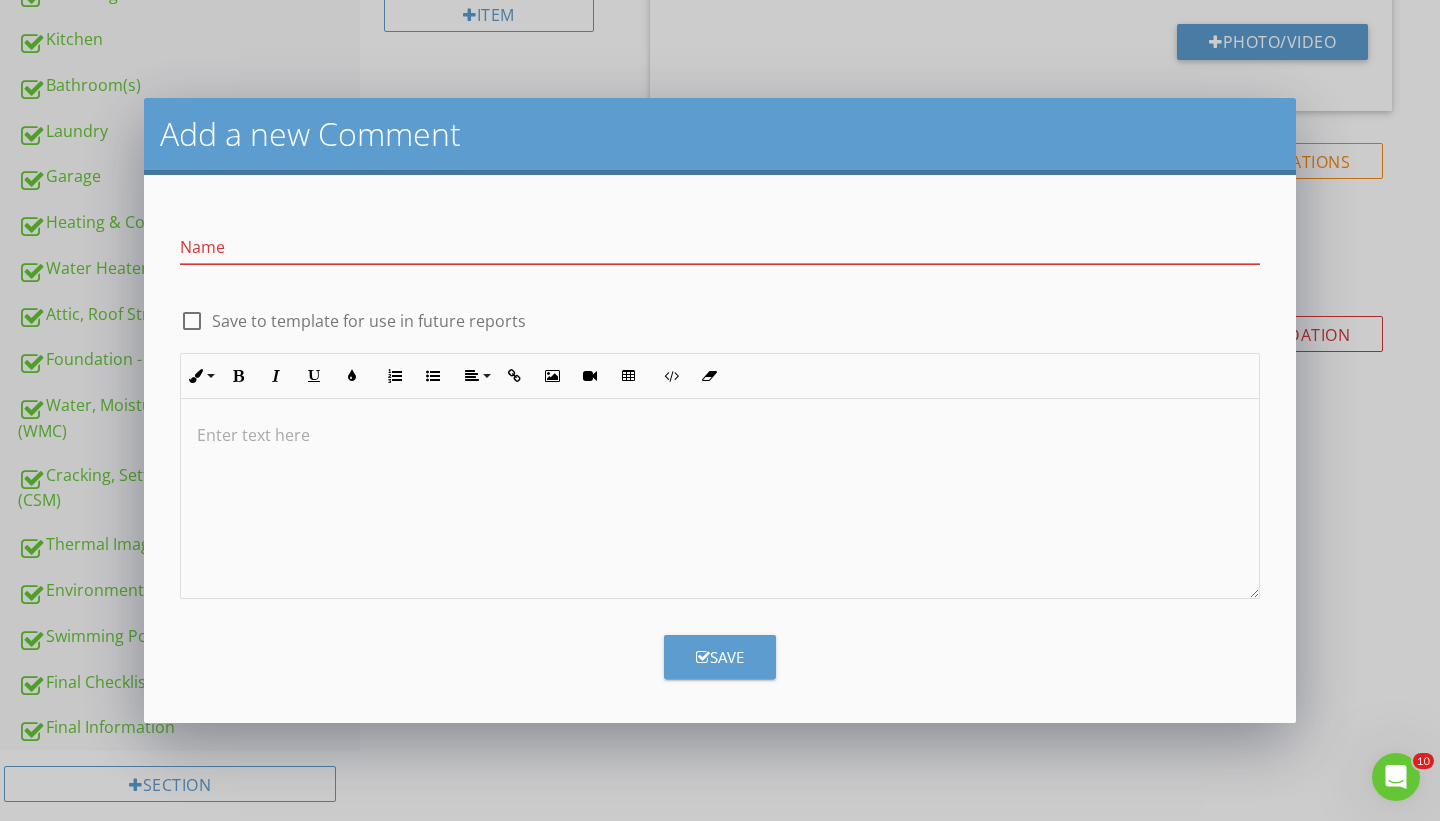 click on "check_box_outline_blank Save to template for use in future reports" at bounding box center [720, 311] 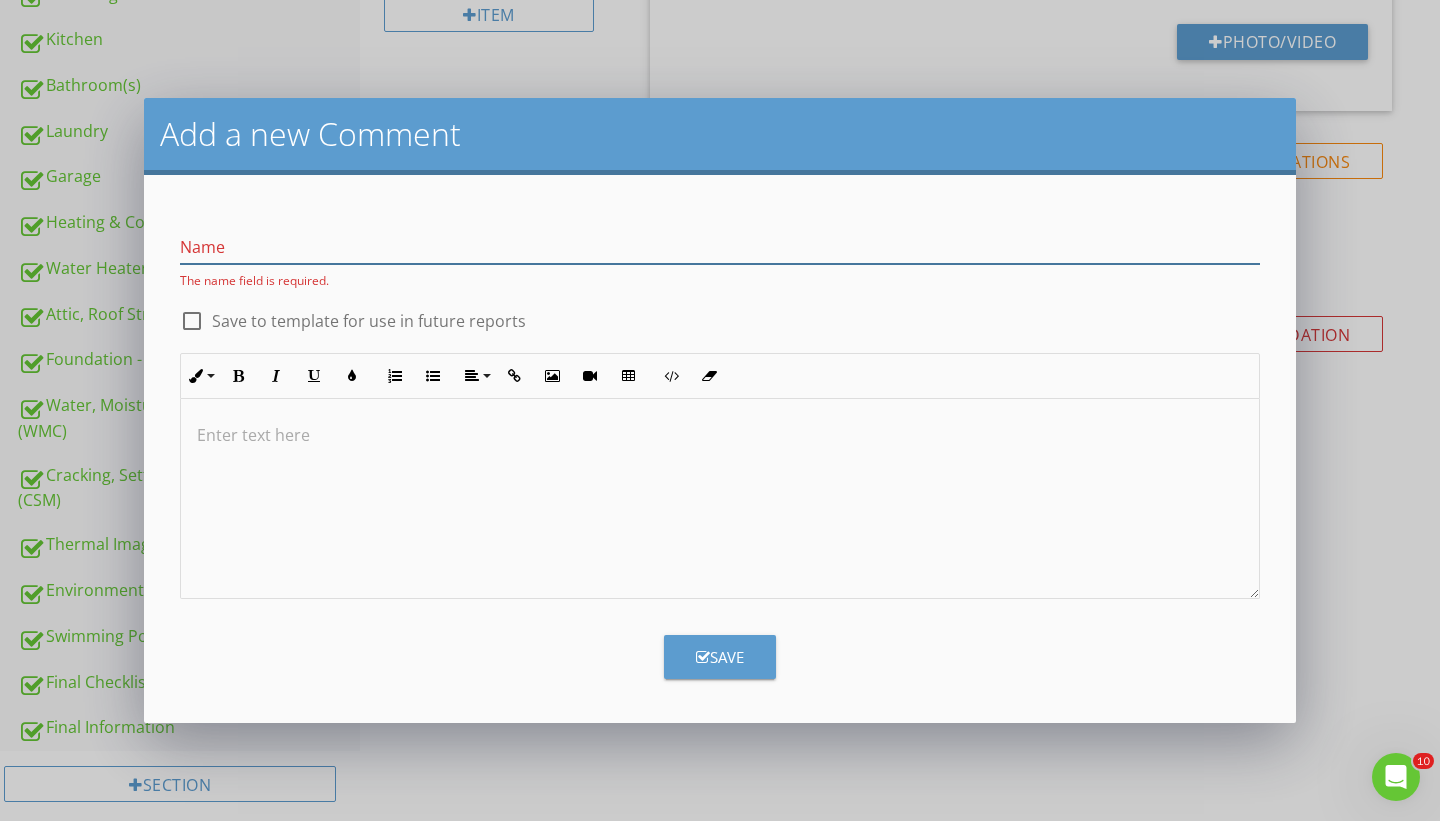 click at bounding box center [720, 247] 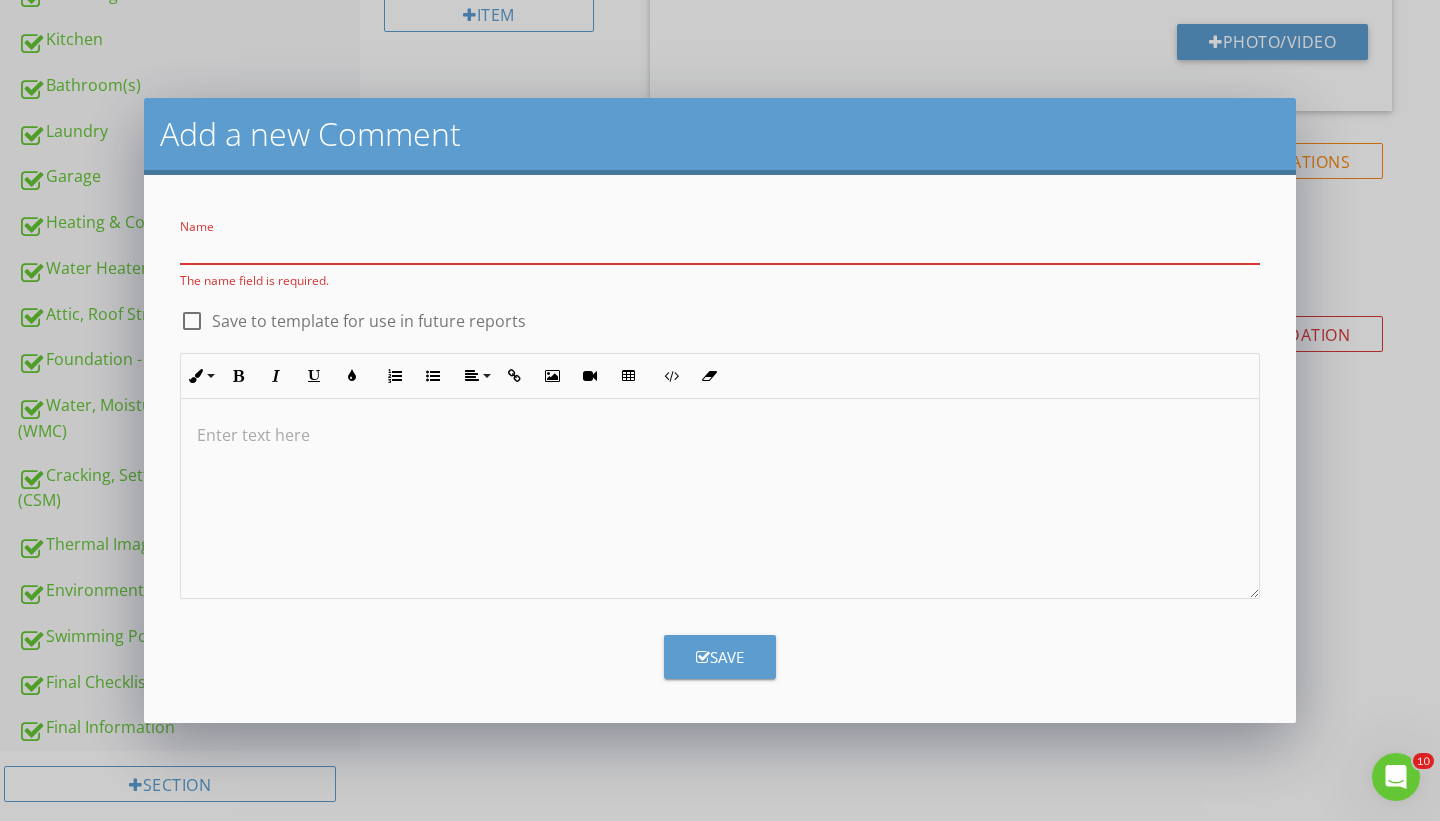 paste on "Outdoor Kitchen – Non-Operational Appliances (Courtesy Only)" 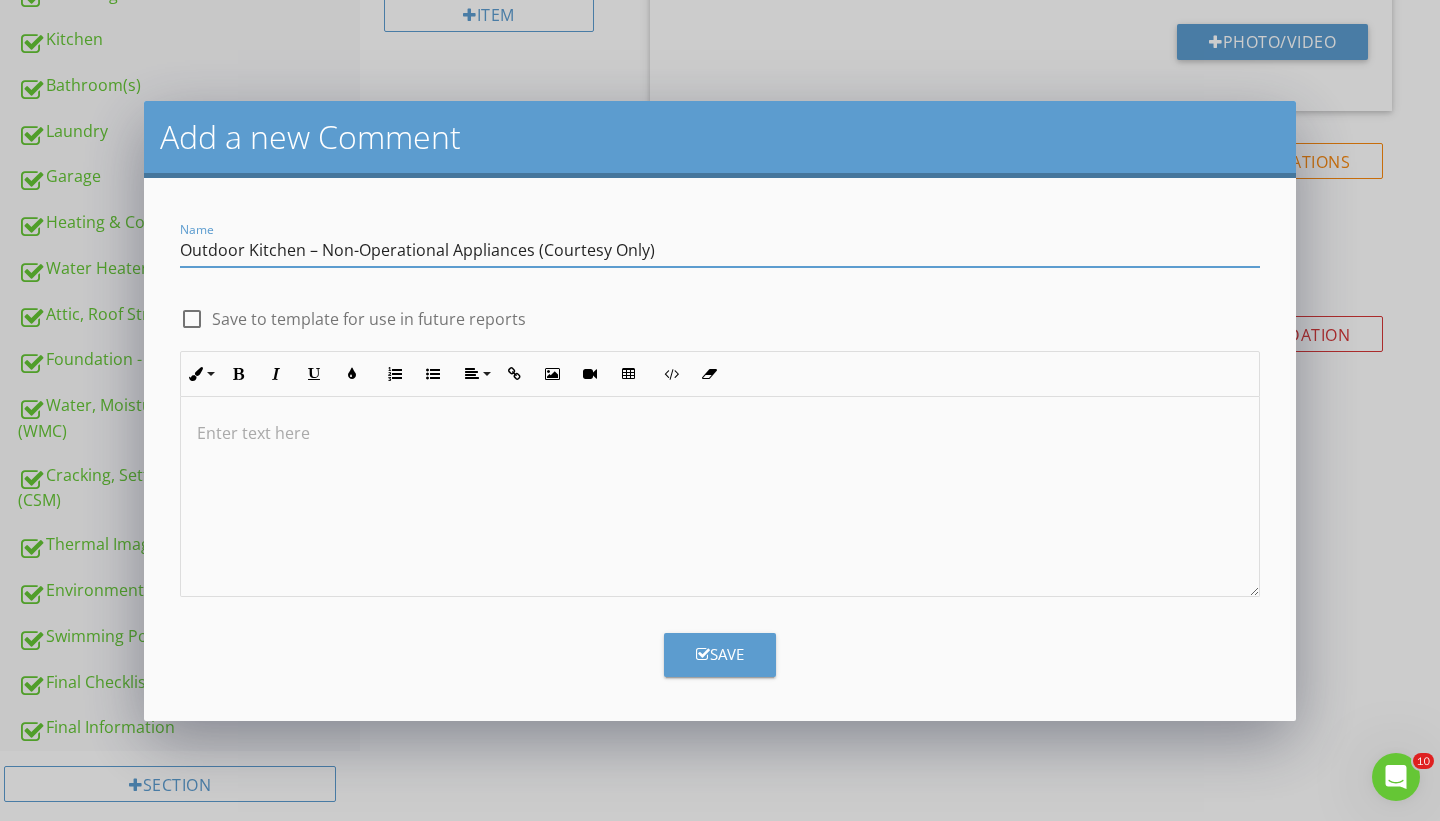 drag, startPoint x: 531, startPoint y: 249, endPoint x: 847, endPoint y: 250, distance: 316.0016 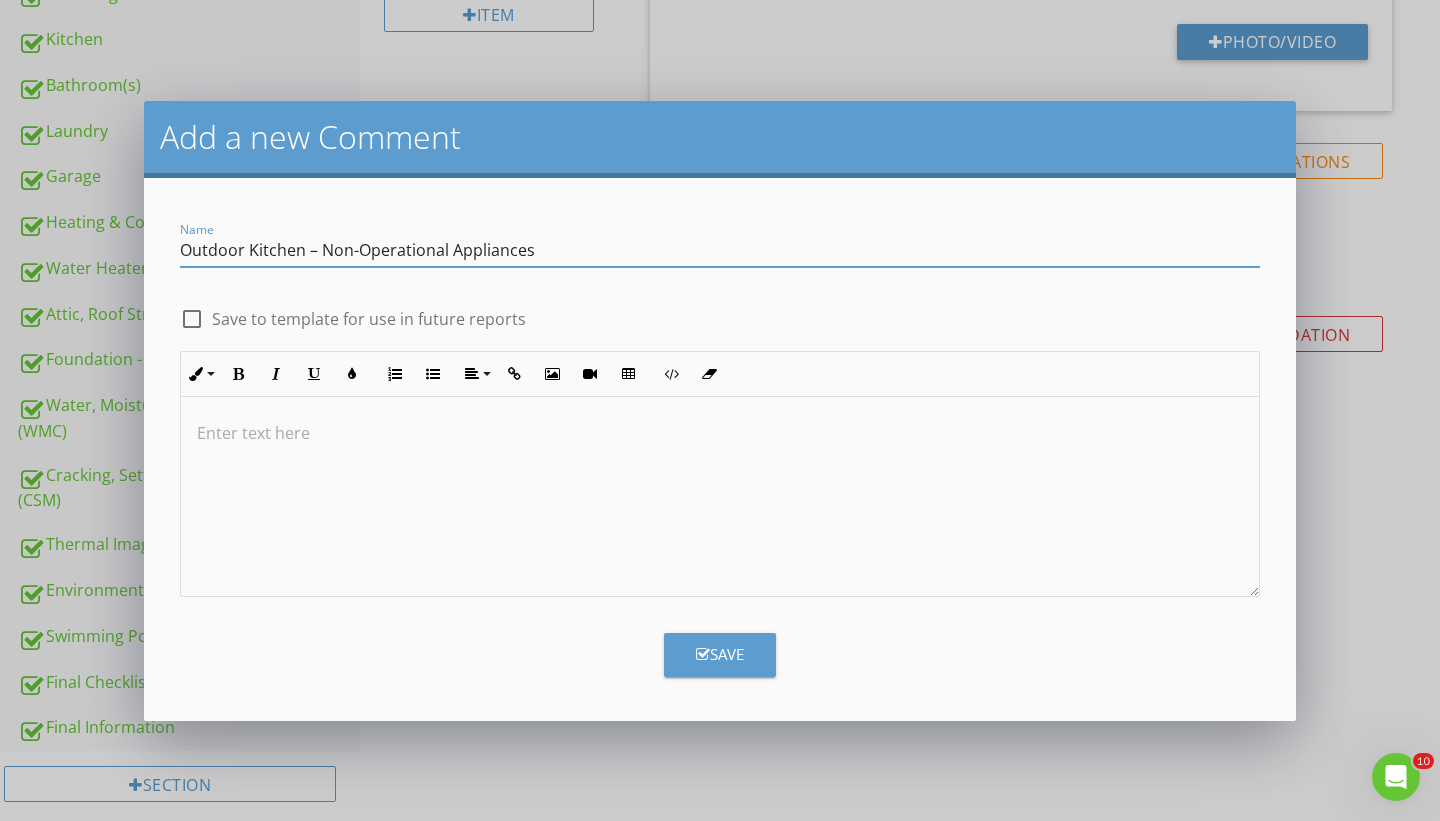 type on "Outdoor Kitchen – Non-Operational Appliances" 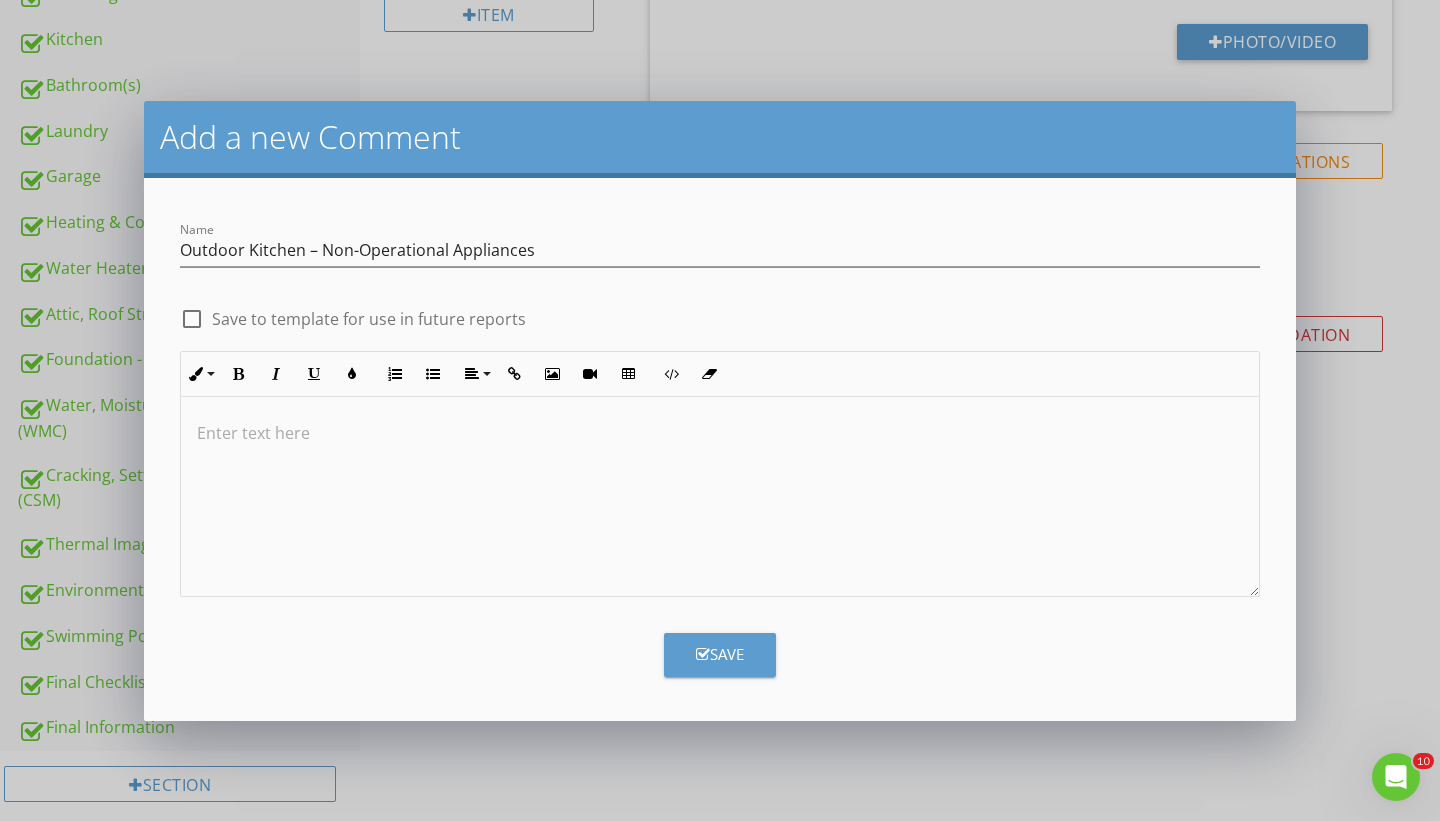 click at bounding box center [720, 497] 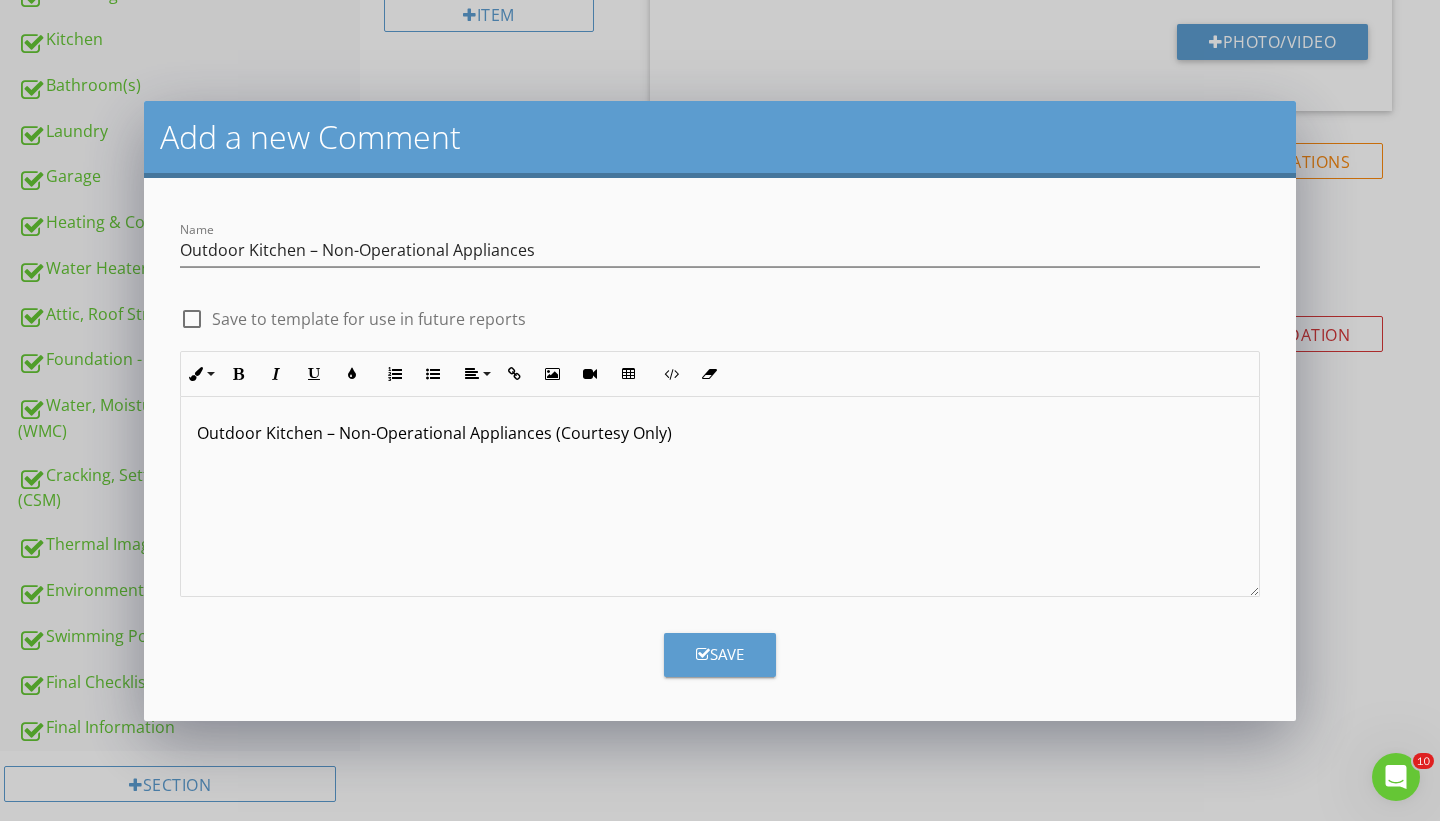 drag, startPoint x: 706, startPoint y: 463, endPoint x: 369, endPoint y: 448, distance: 337.33365 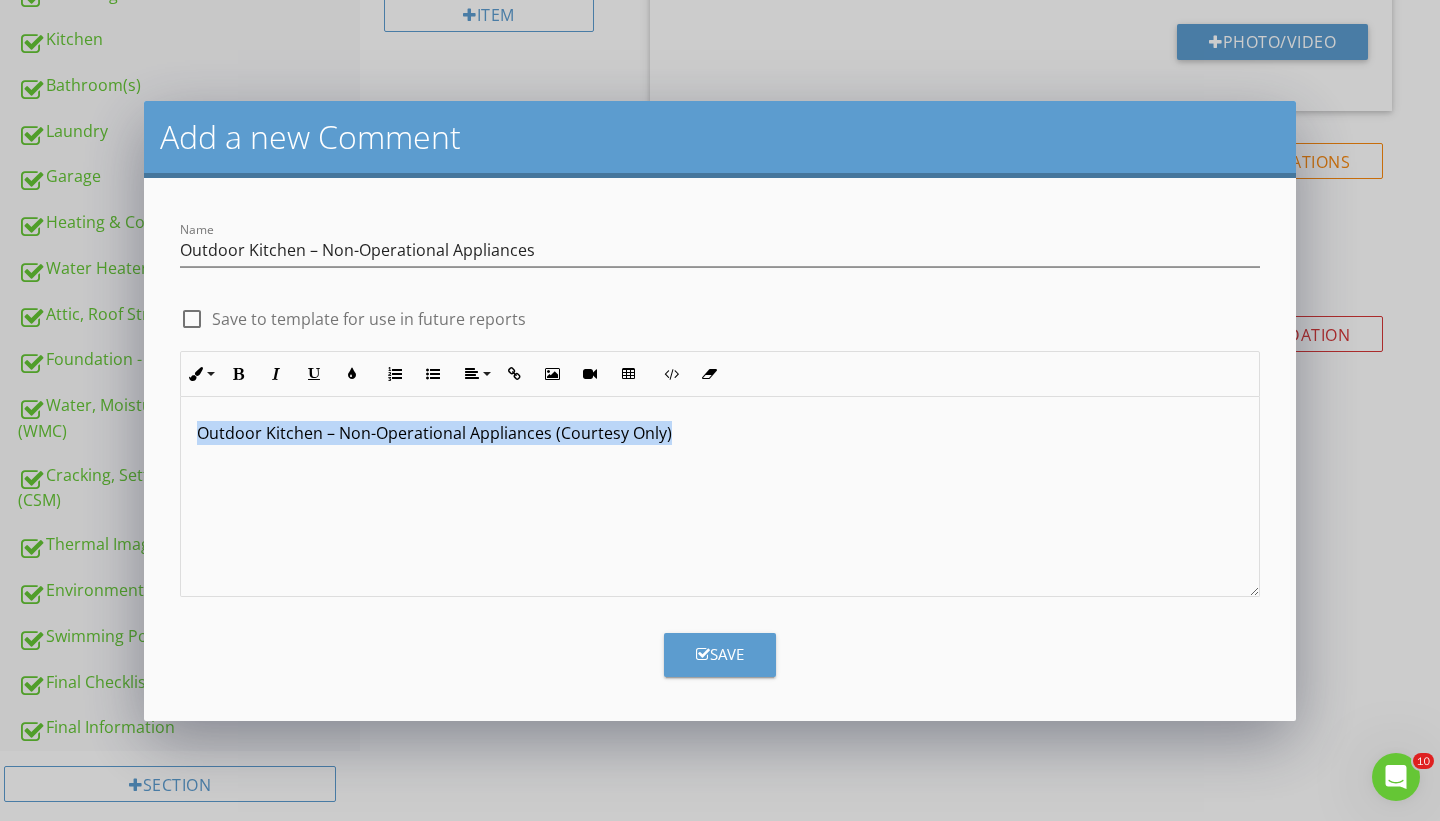 drag, startPoint x: 684, startPoint y: 435, endPoint x: 68, endPoint y: 343, distance: 622.8322 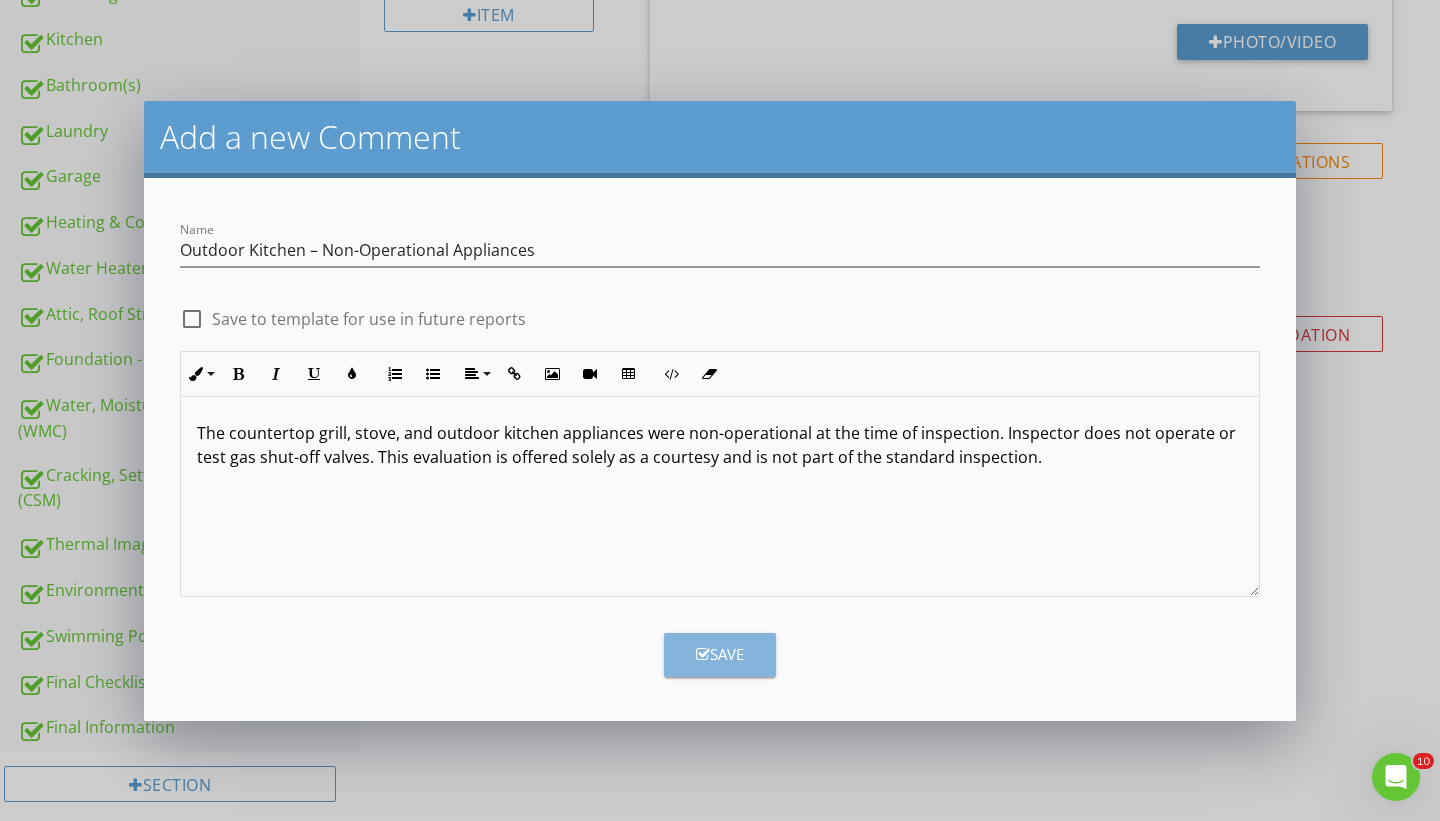 click on "Save" at bounding box center (720, 654) 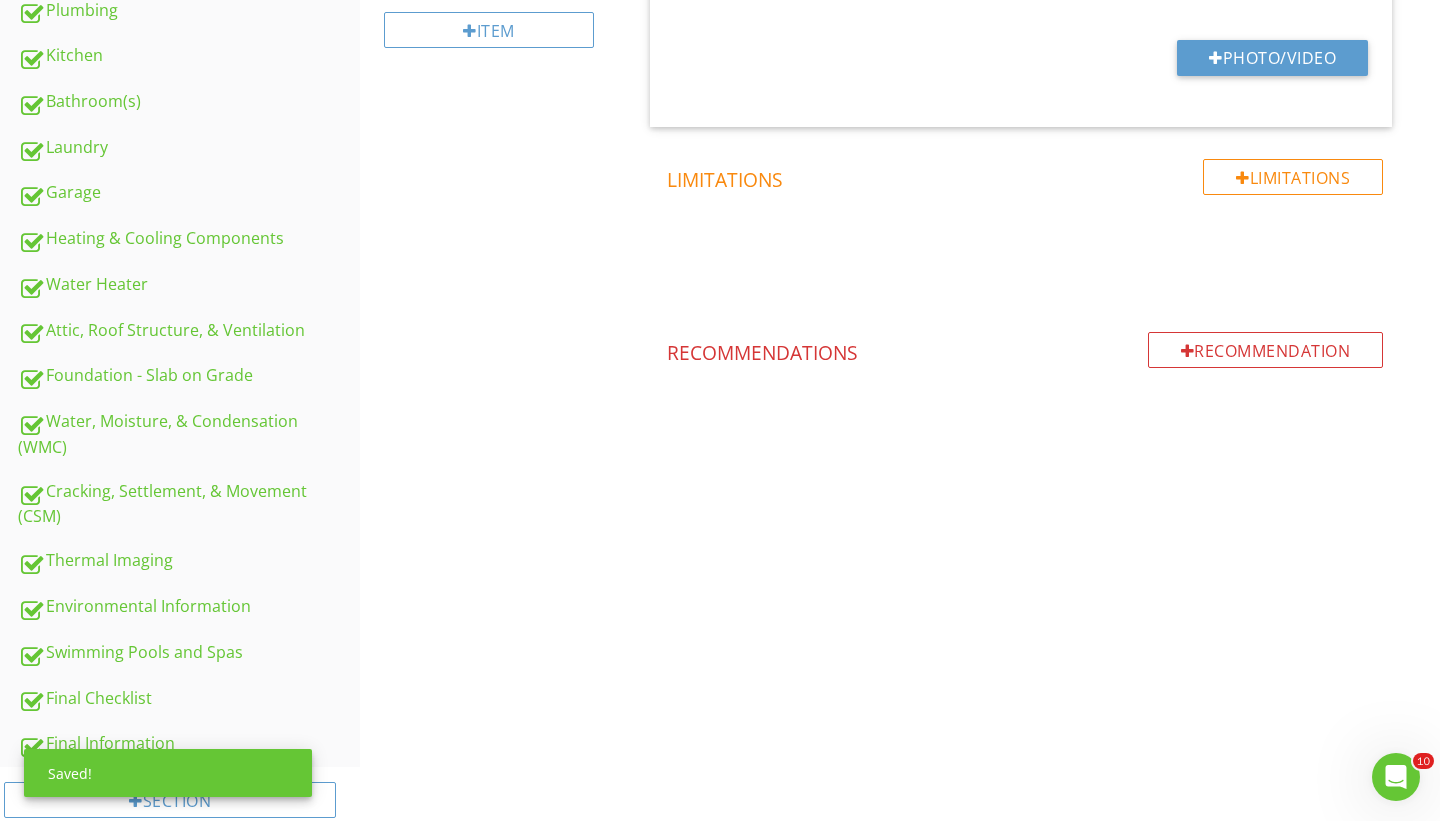 scroll, scrollTop: 902, scrollLeft: 0, axis: vertical 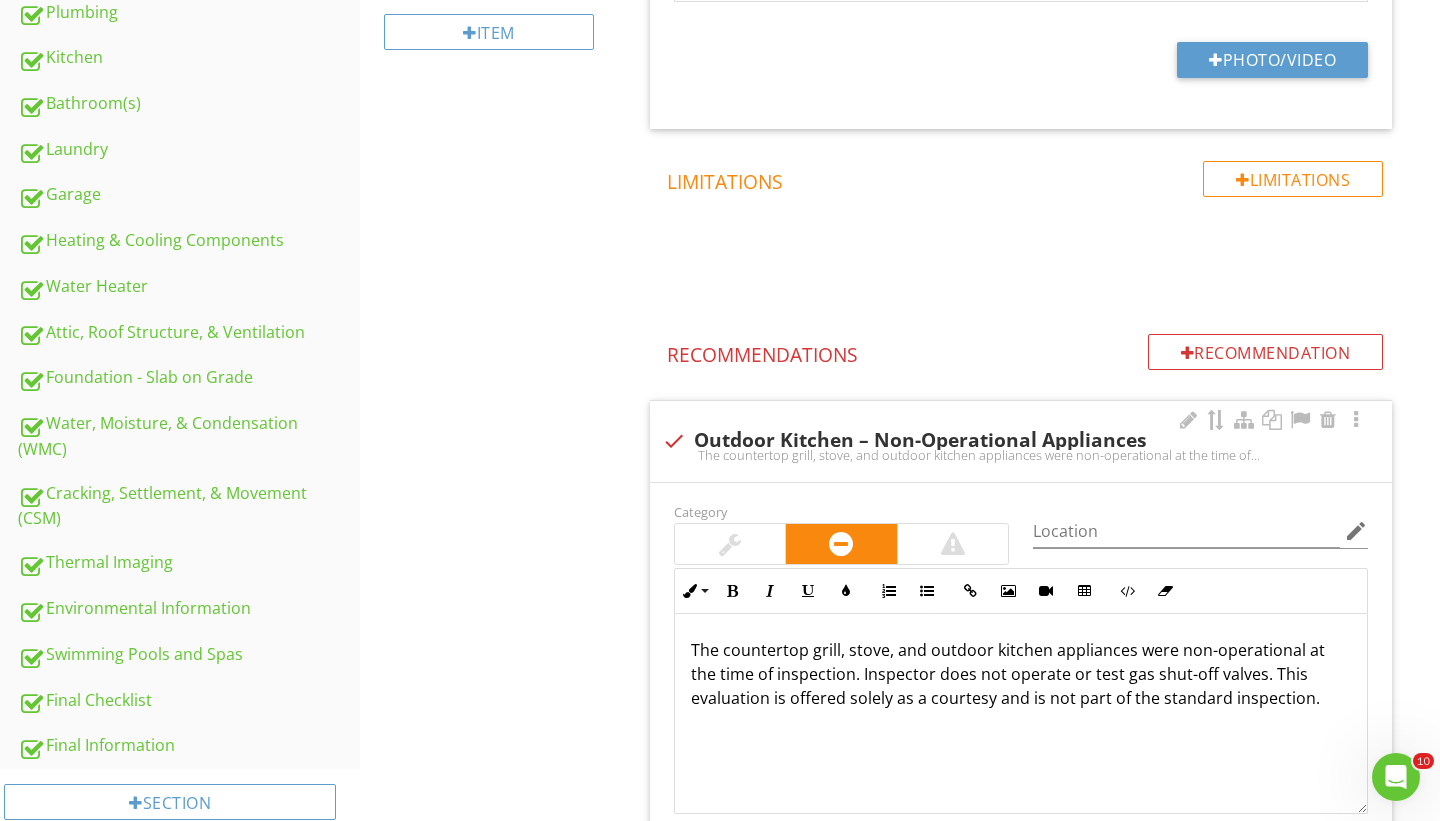 click at bounding box center [730, 544] 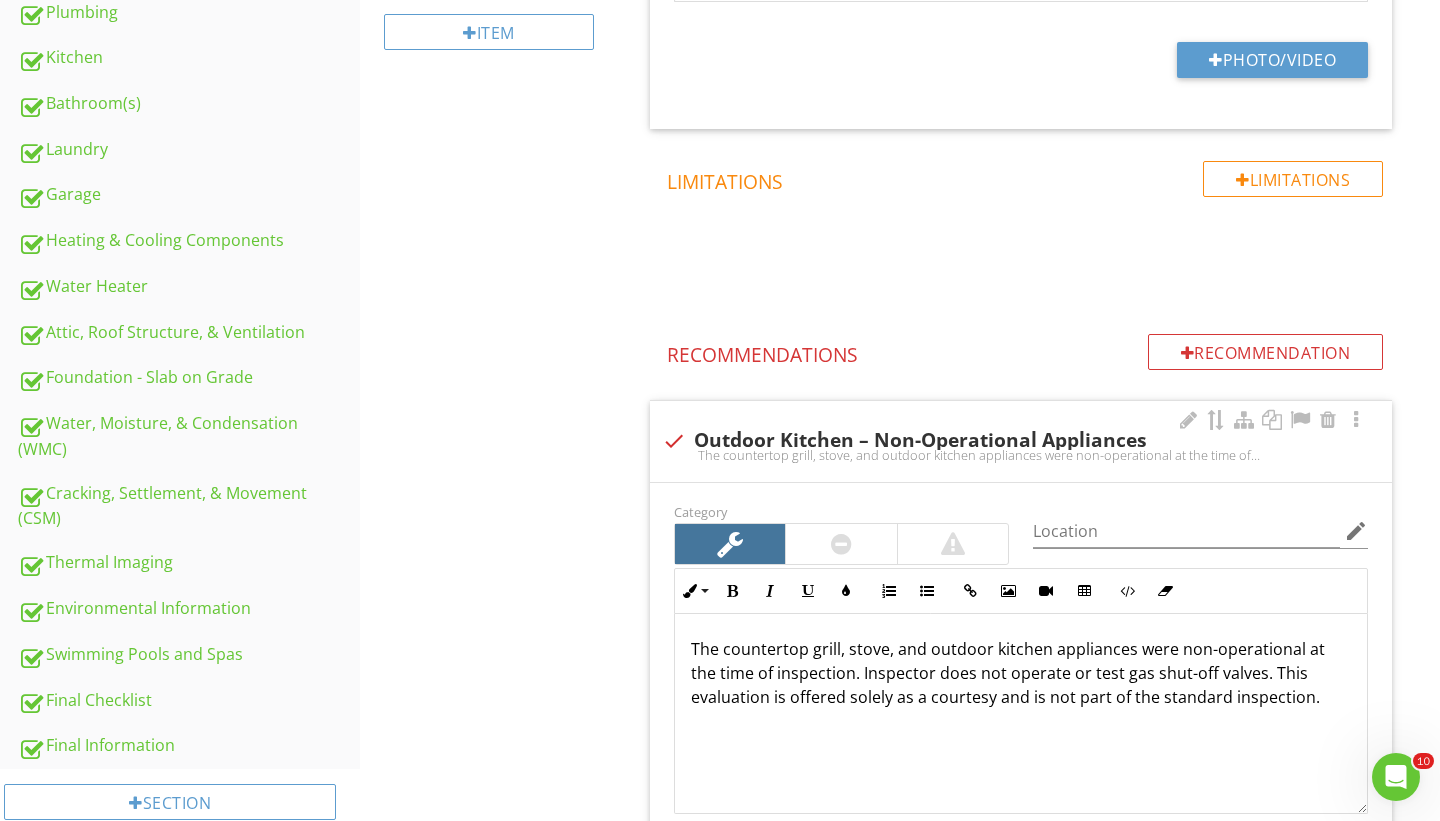 scroll, scrollTop: 1, scrollLeft: 0, axis: vertical 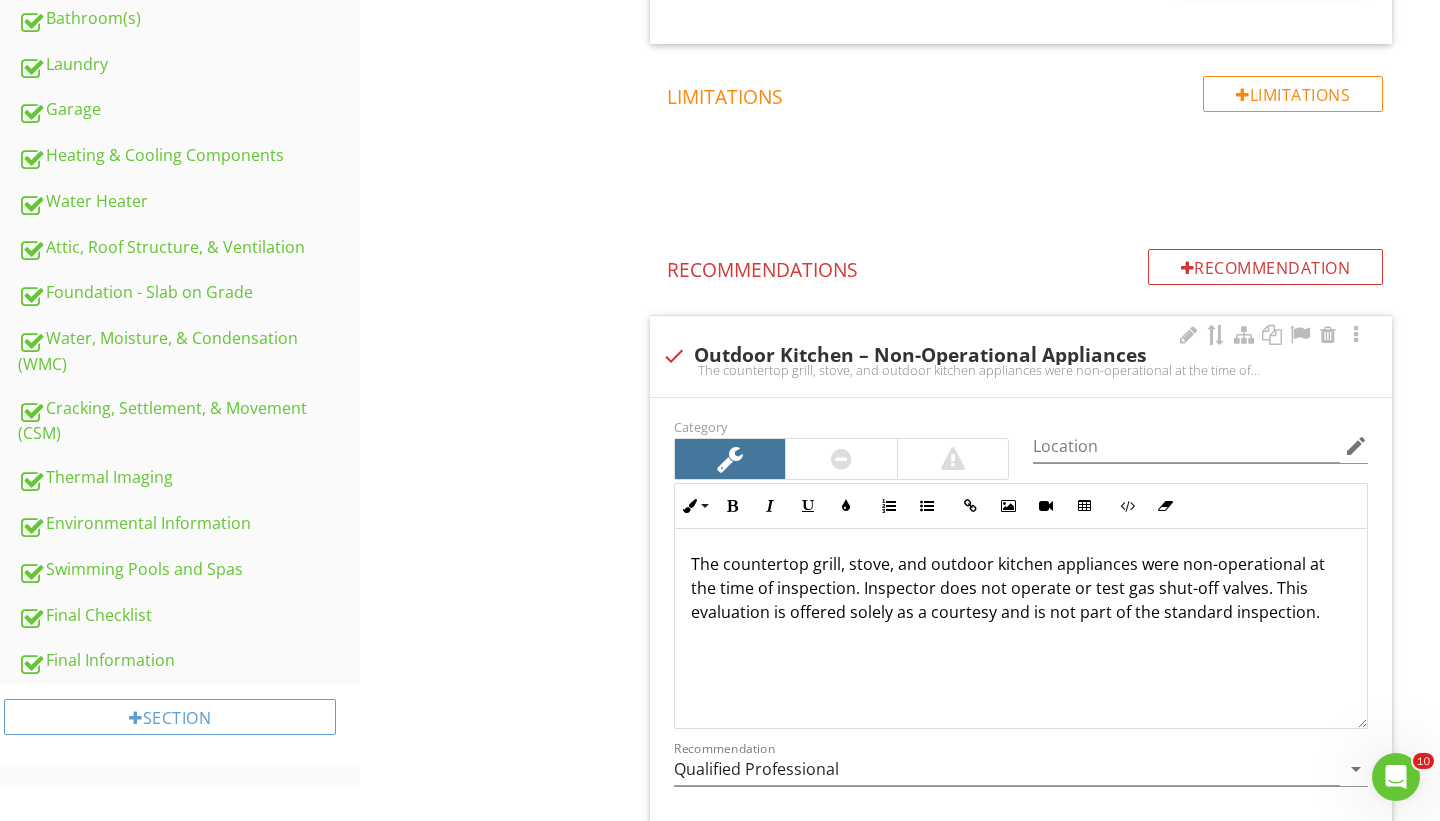 click on "Category" at bounding box center (841, 447) 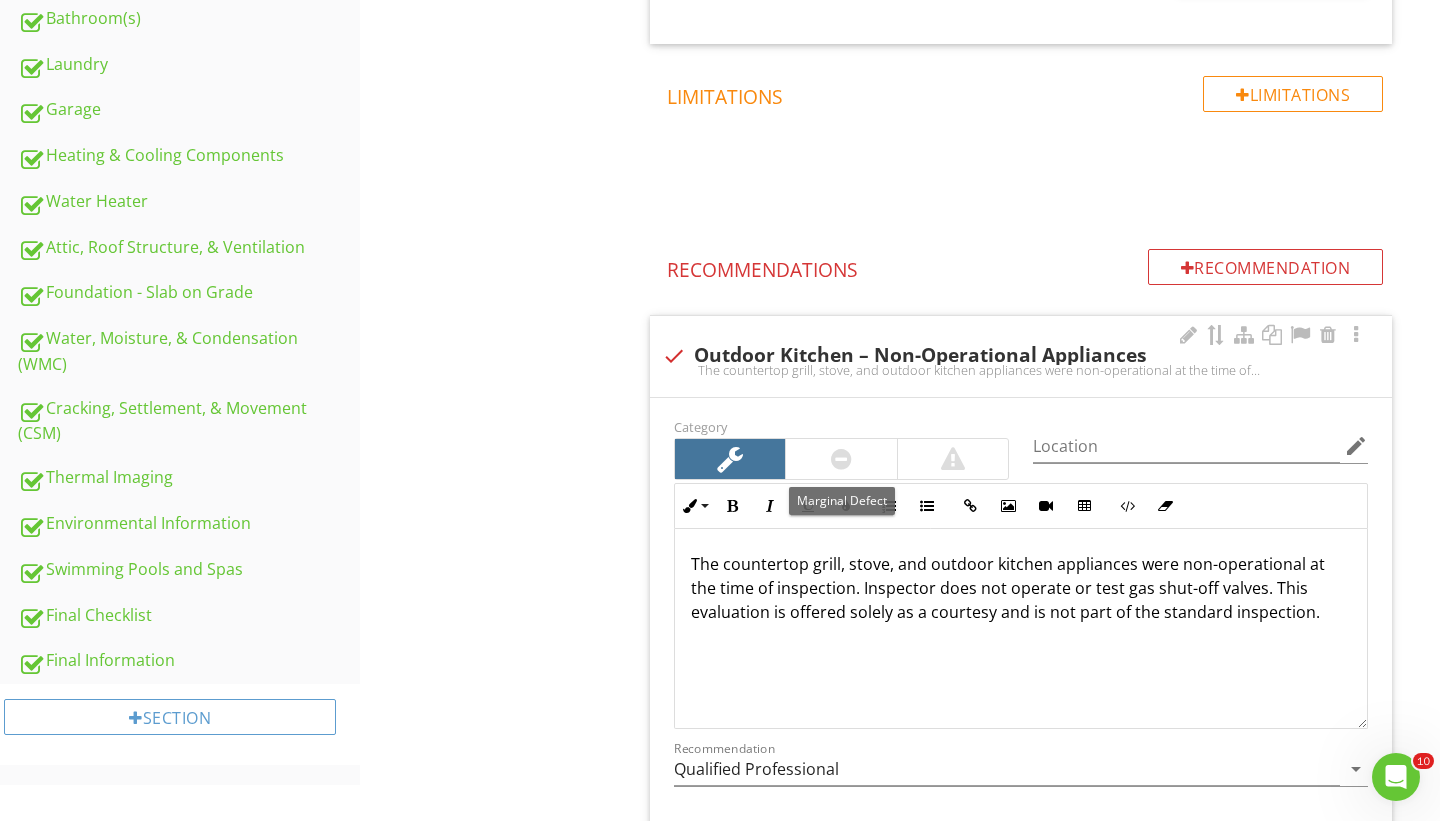 click at bounding box center [841, 459] 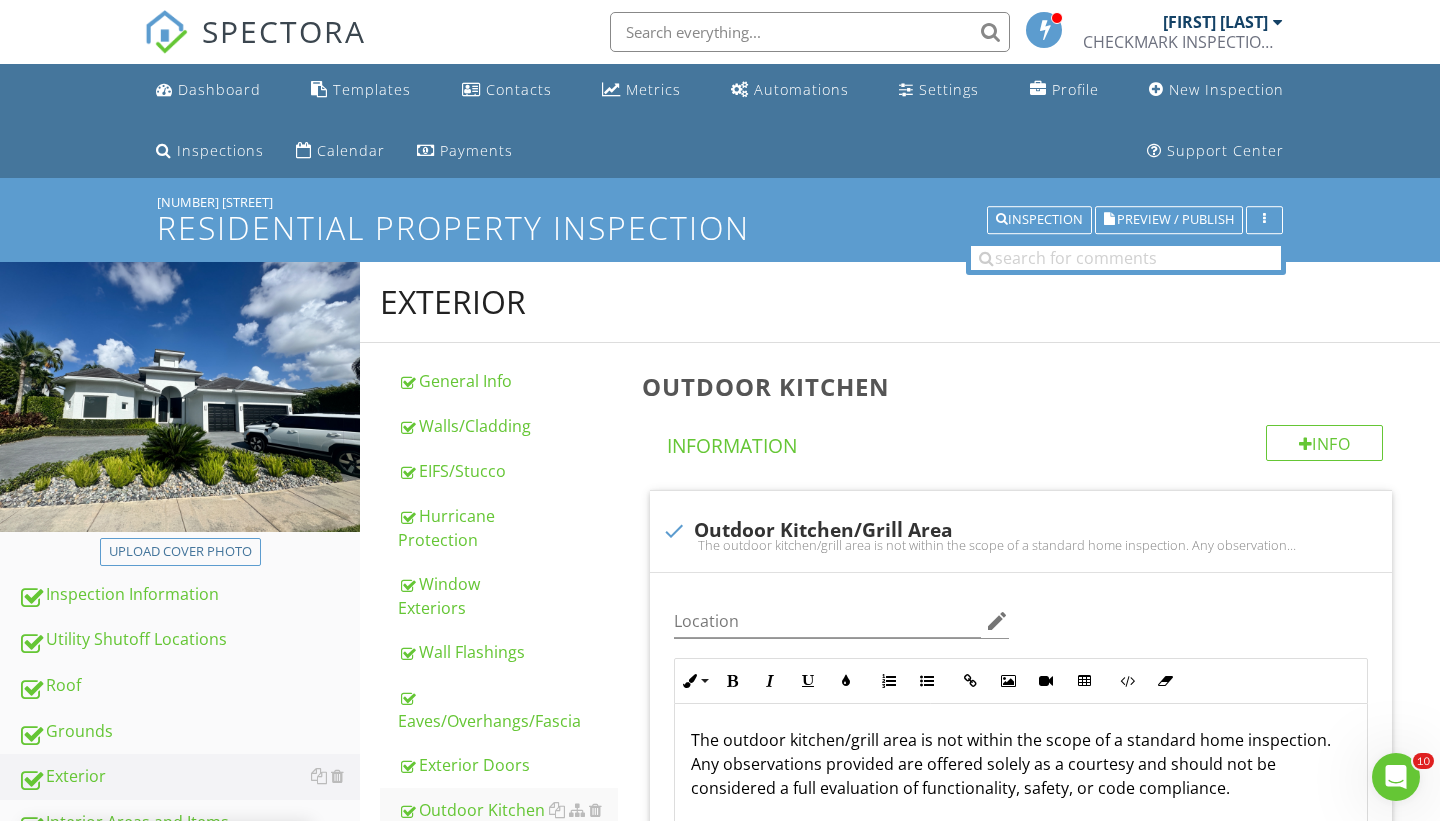 scroll, scrollTop: 0, scrollLeft: 0, axis: both 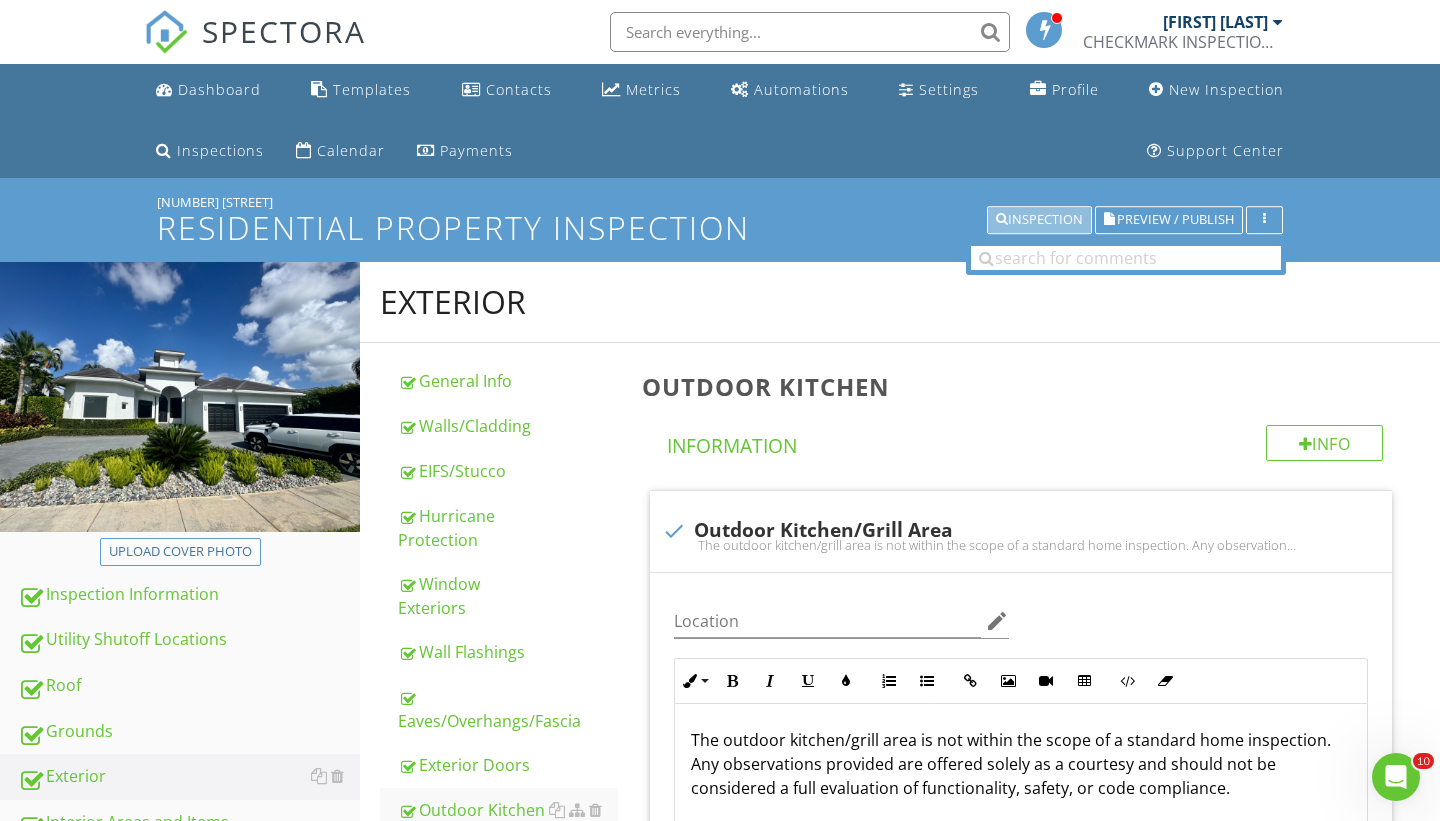 click on "Inspection" at bounding box center (1039, 220) 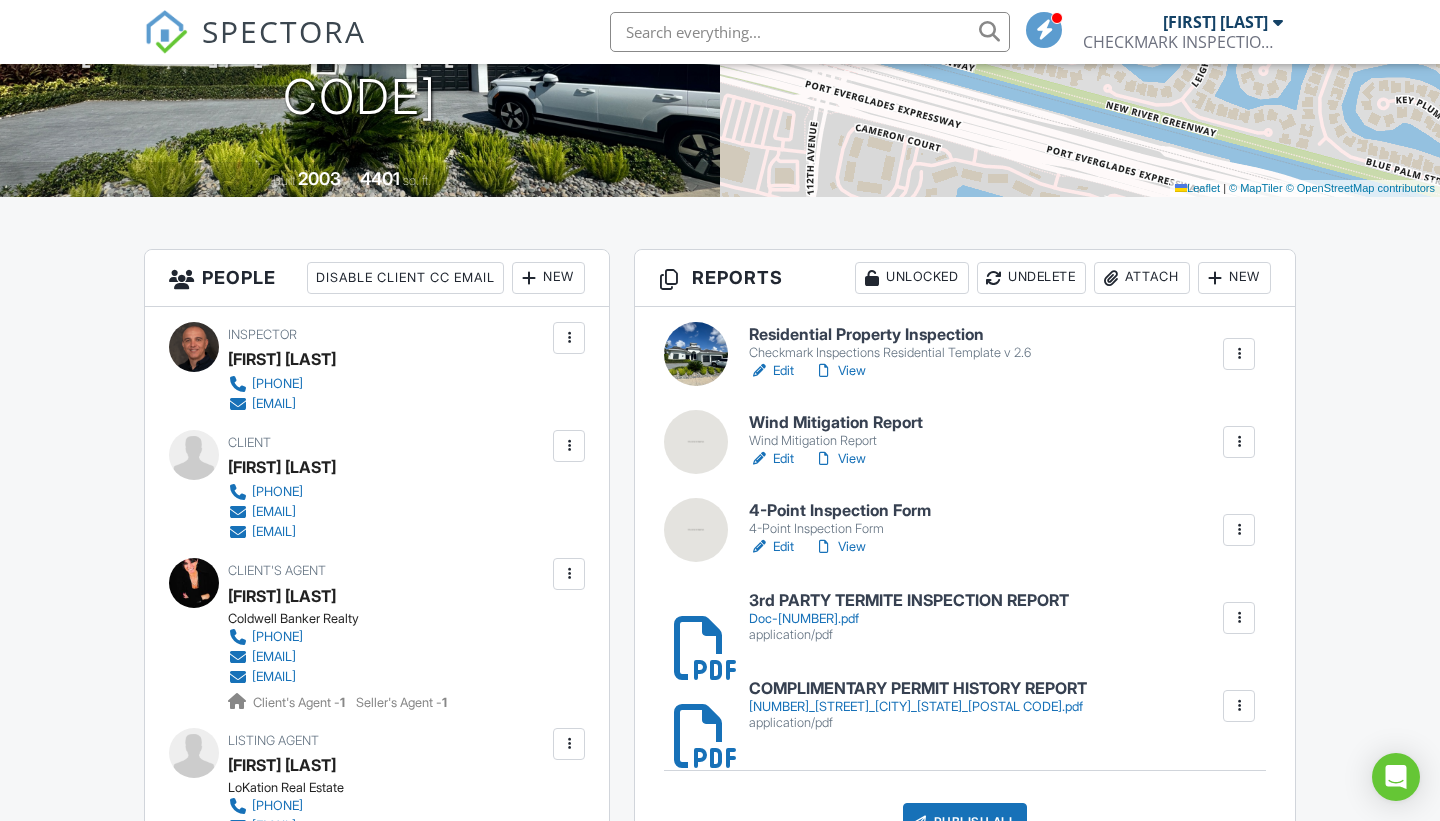 scroll, scrollTop: 399, scrollLeft: 0, axis: vertical 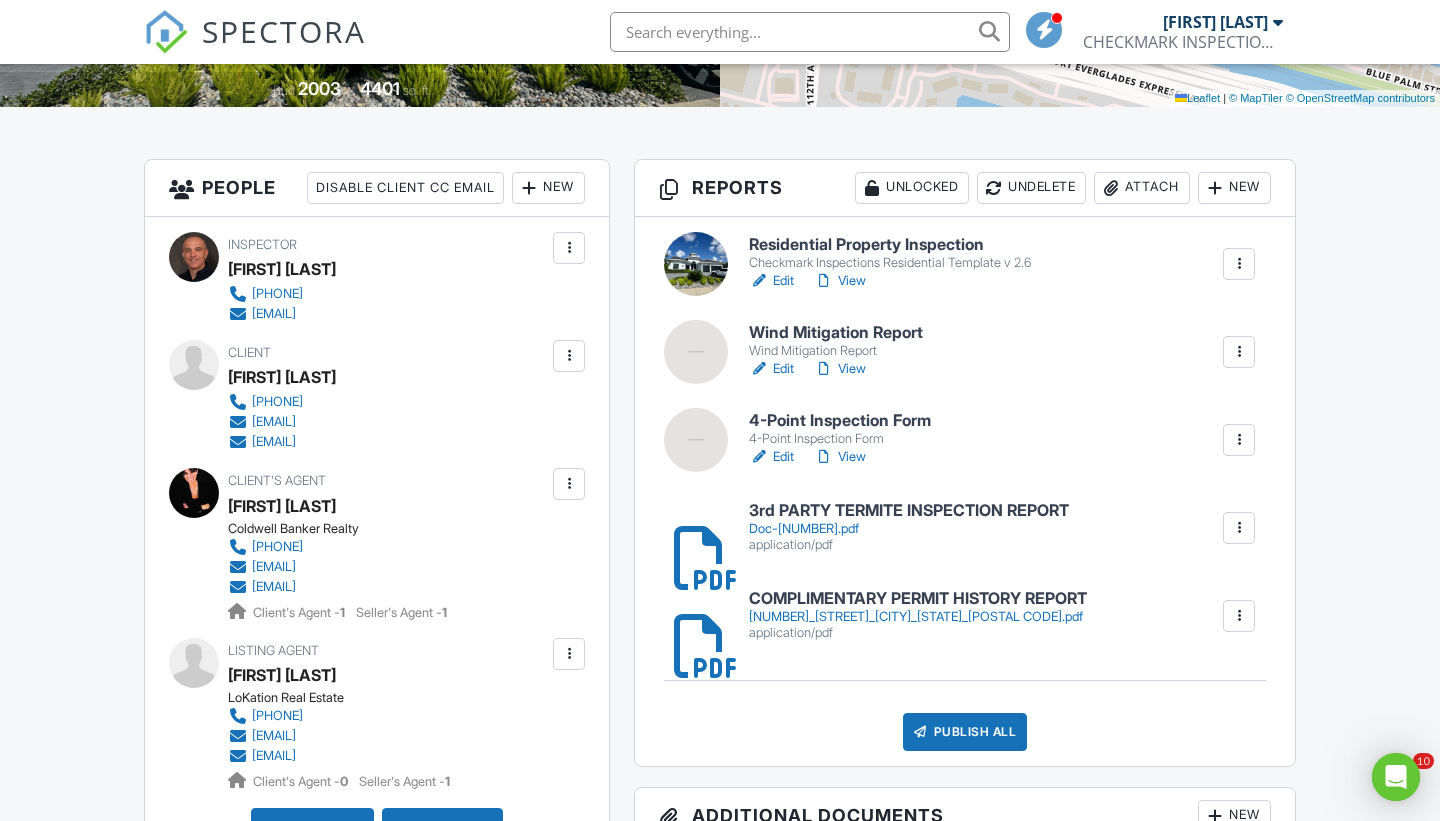 click on "Publish All" at bounding box center (965, 732) 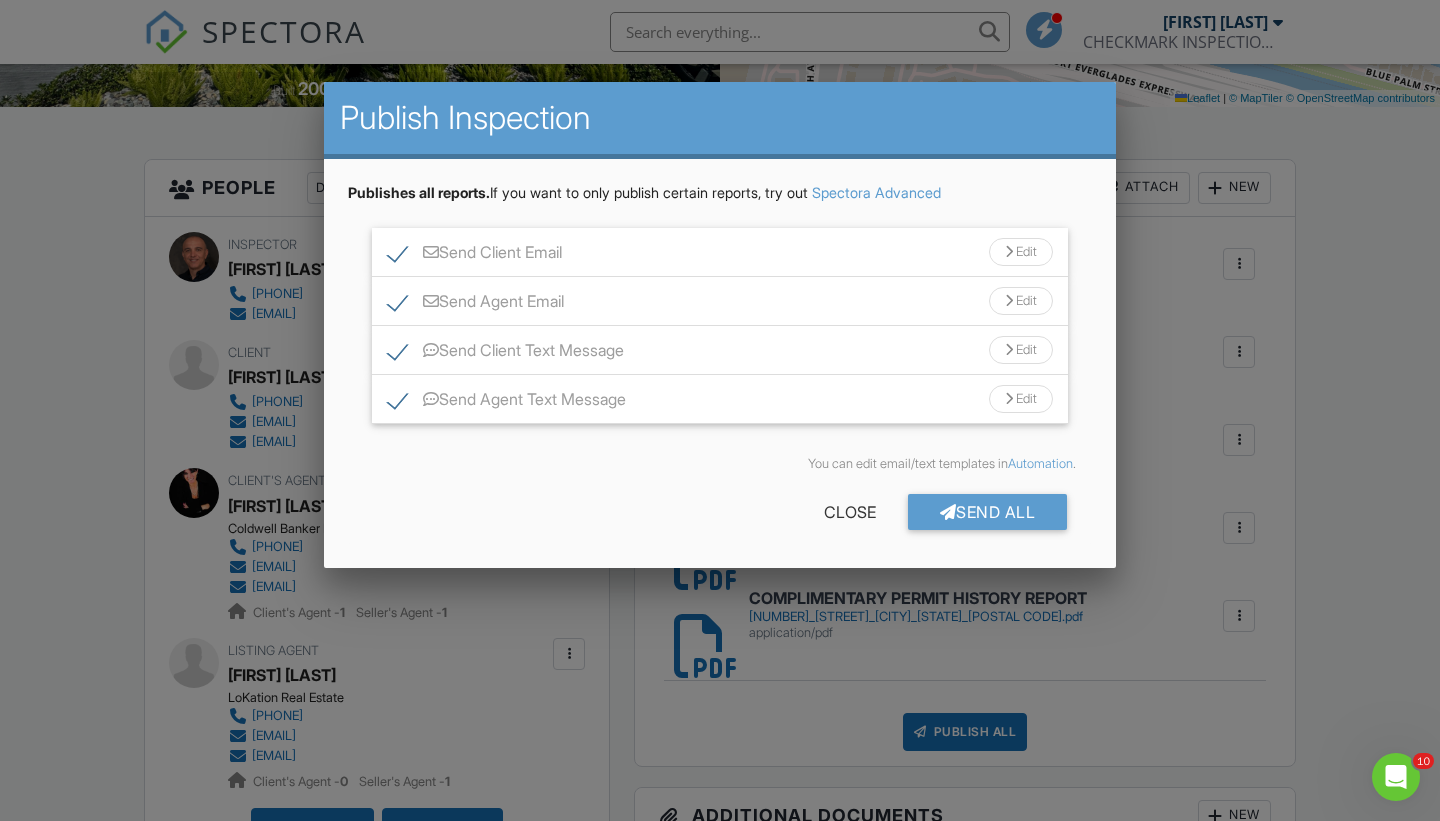 click at bounding box center (720, 413) 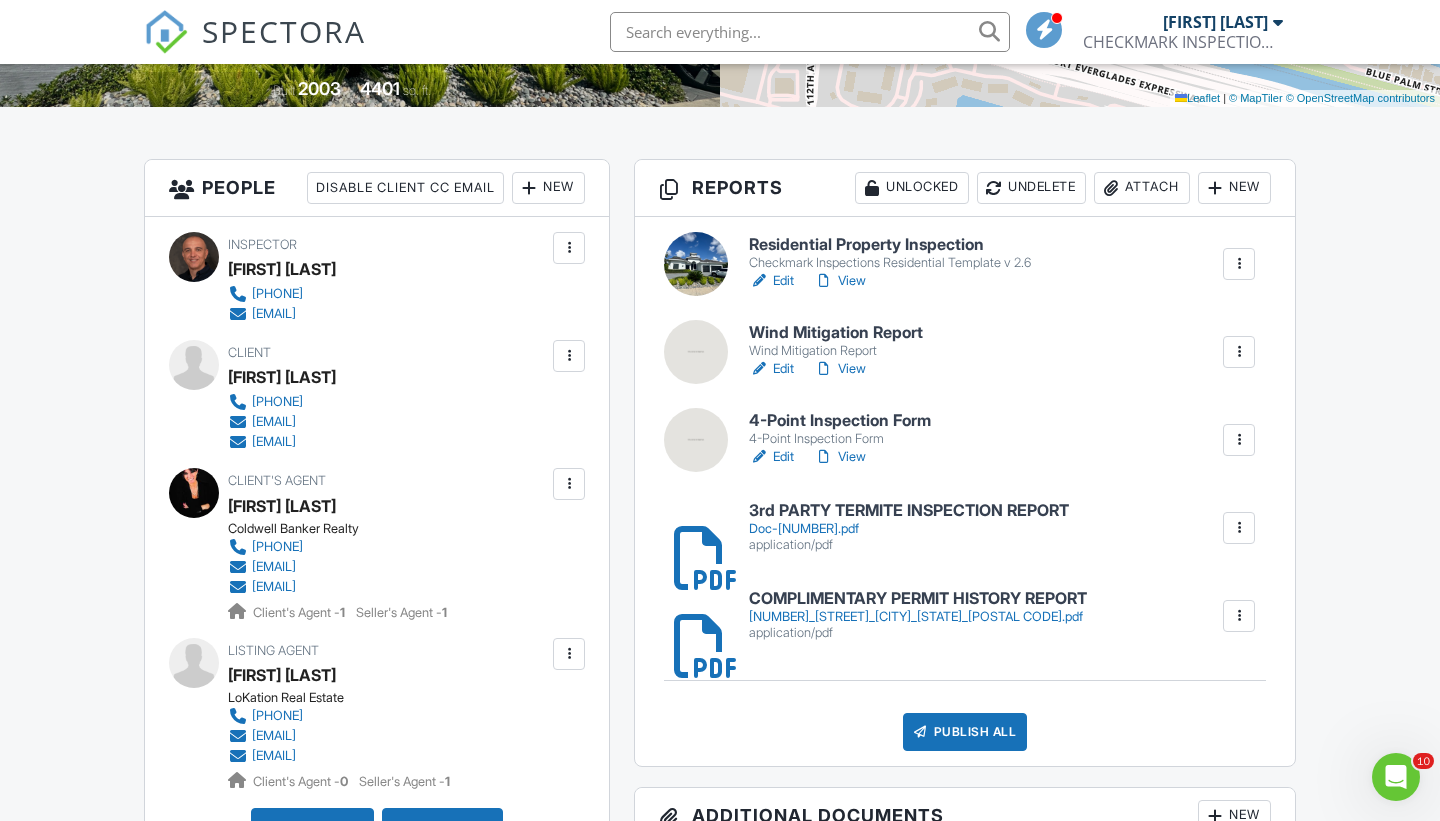 click on "View" at bounding box center (840, 281) 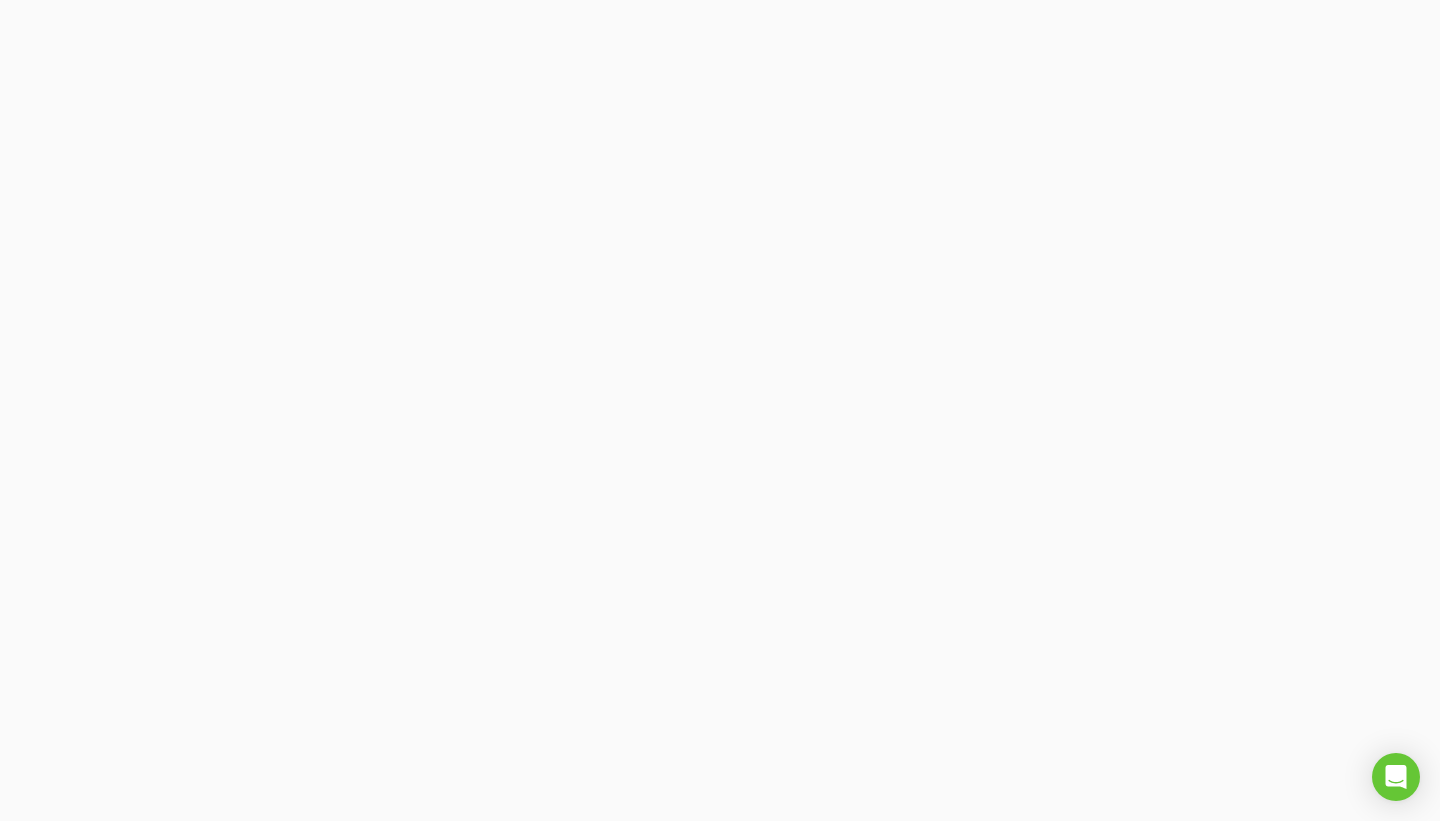 scroll, scrollTop: 0, scrollLeft: 0, axis: both 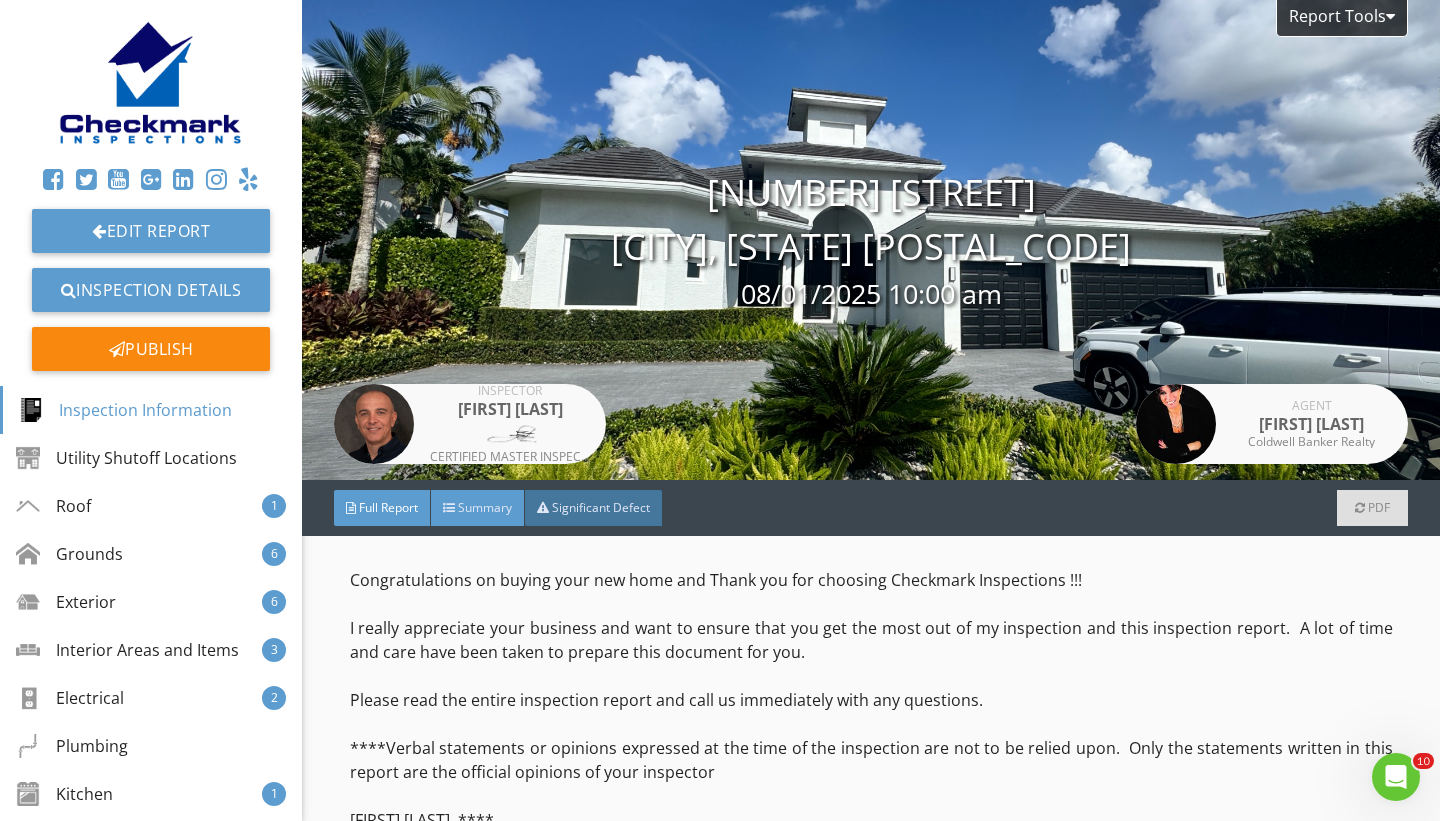 click on "Summary" at bounding box center [478, 508] 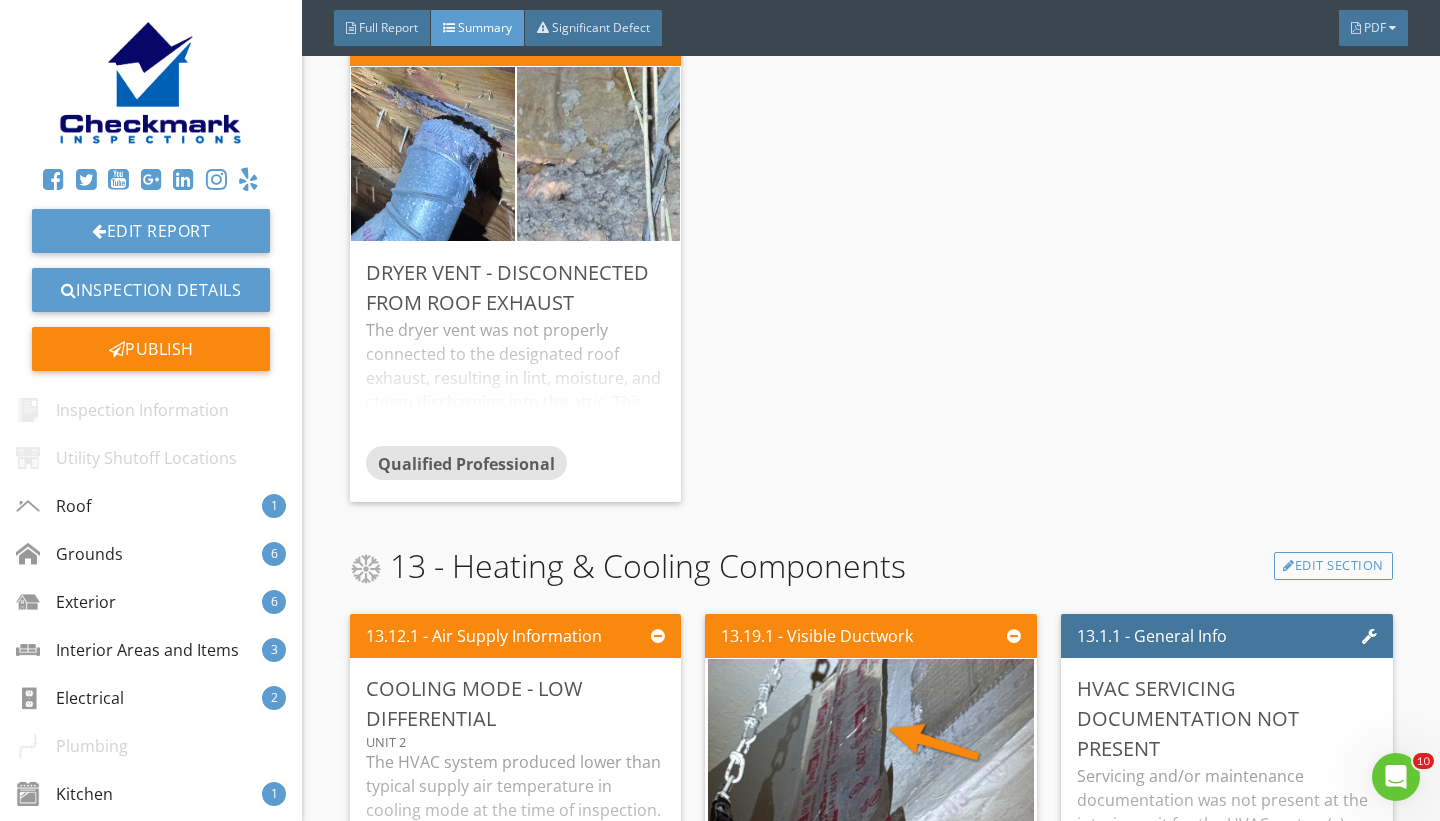 scroll, scrollTop: 5846, scrollLeft: 0, axis: vertical 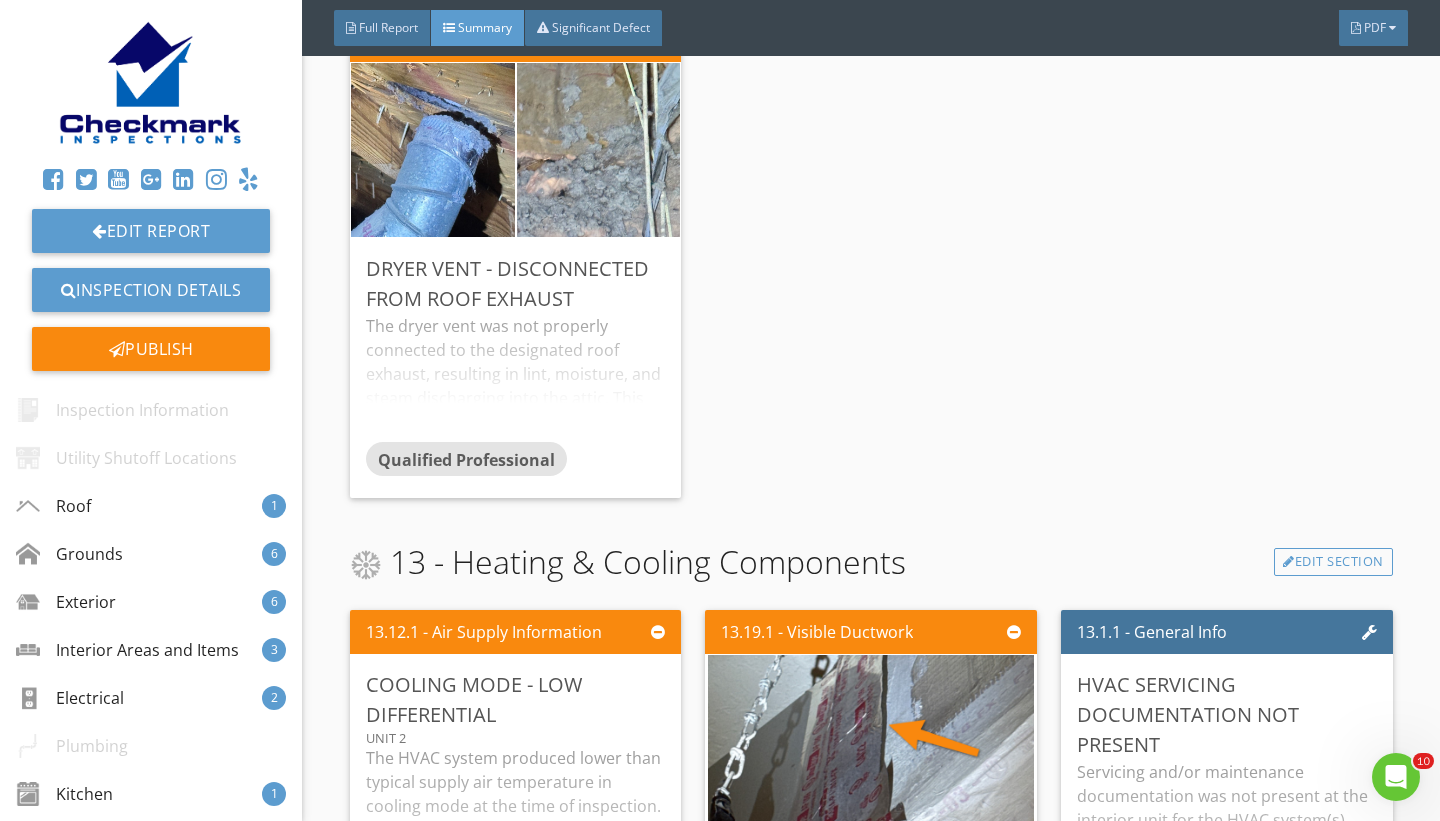 click on "11.5.1 - Dryer Vent
Dryer Vent - Disconnected from Roof Exhaust
The dryer vent was not properly connected to the designated roof exhaust, resulting in lint, moisture, and steam discharging into the attic. This condition can promote mold growth, reduce indoor air quality, and pose a potential fire hazard. Recommend repair.   Qualified Professional
Edit" at bounding box center (871, 258) 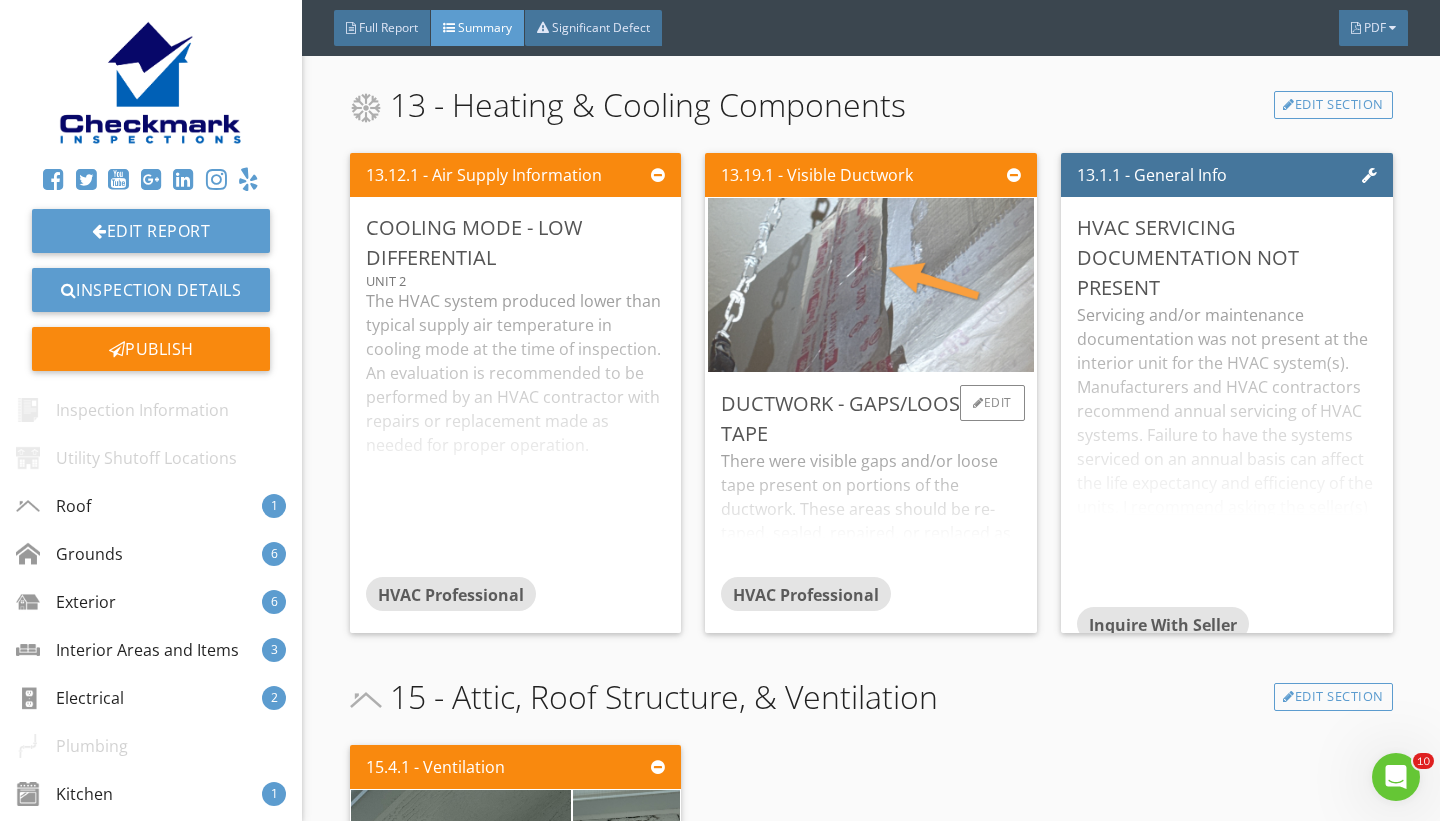 scroll, scrollTop: 6300, scrollLeft: 0, axis: vertical 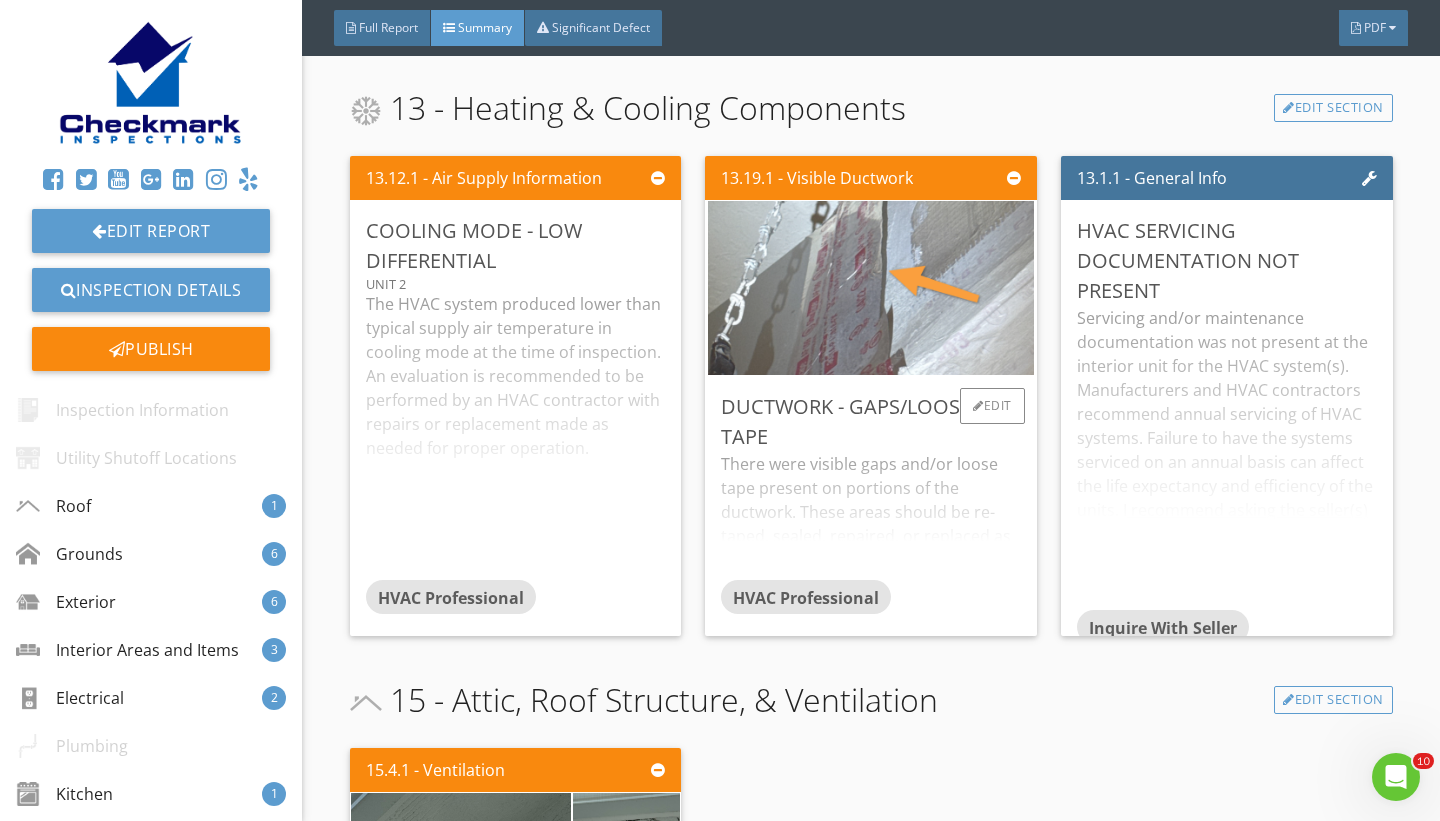 click at bounding box center (871, 288) 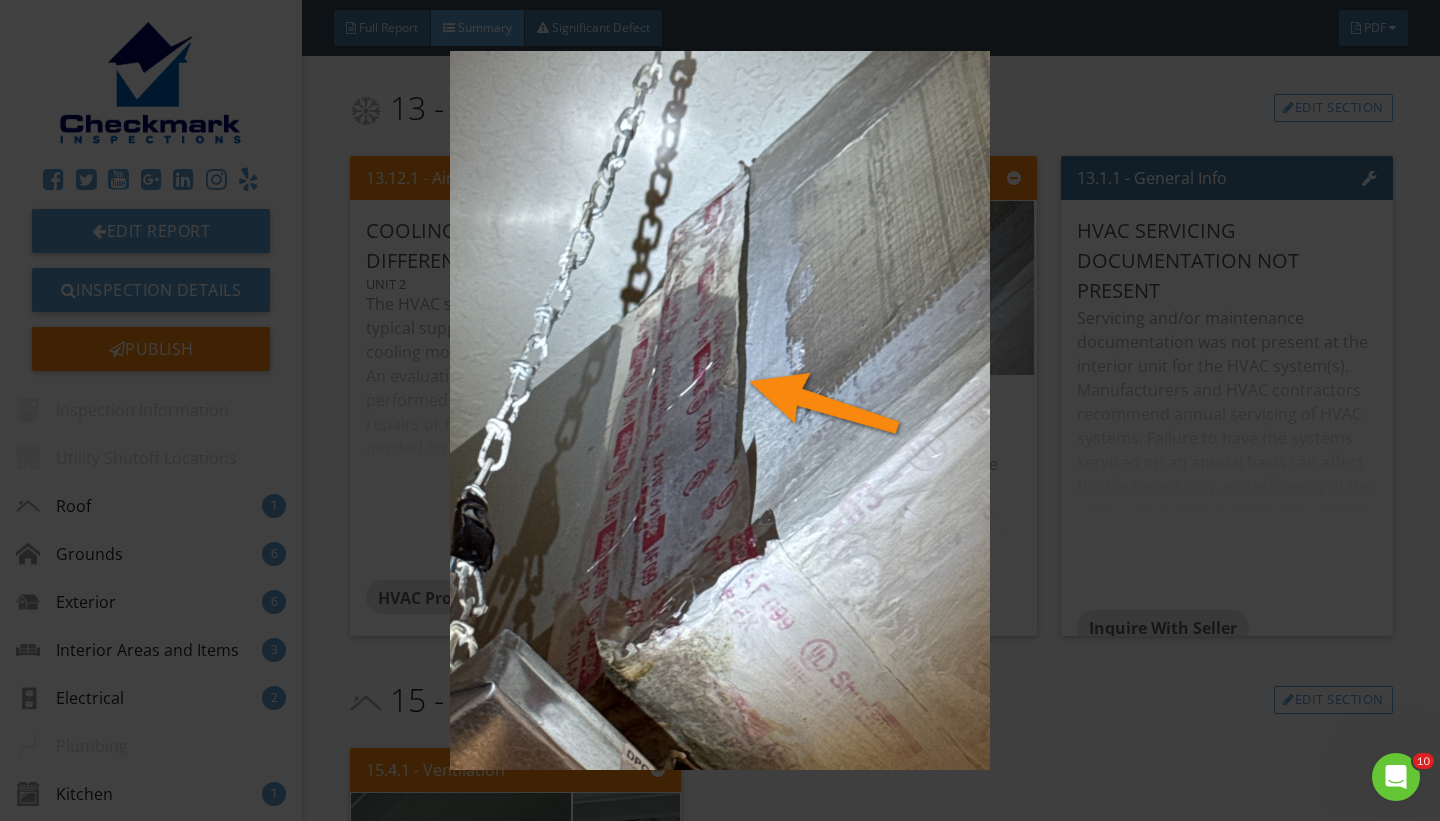 click at bounding box center (719, 410) 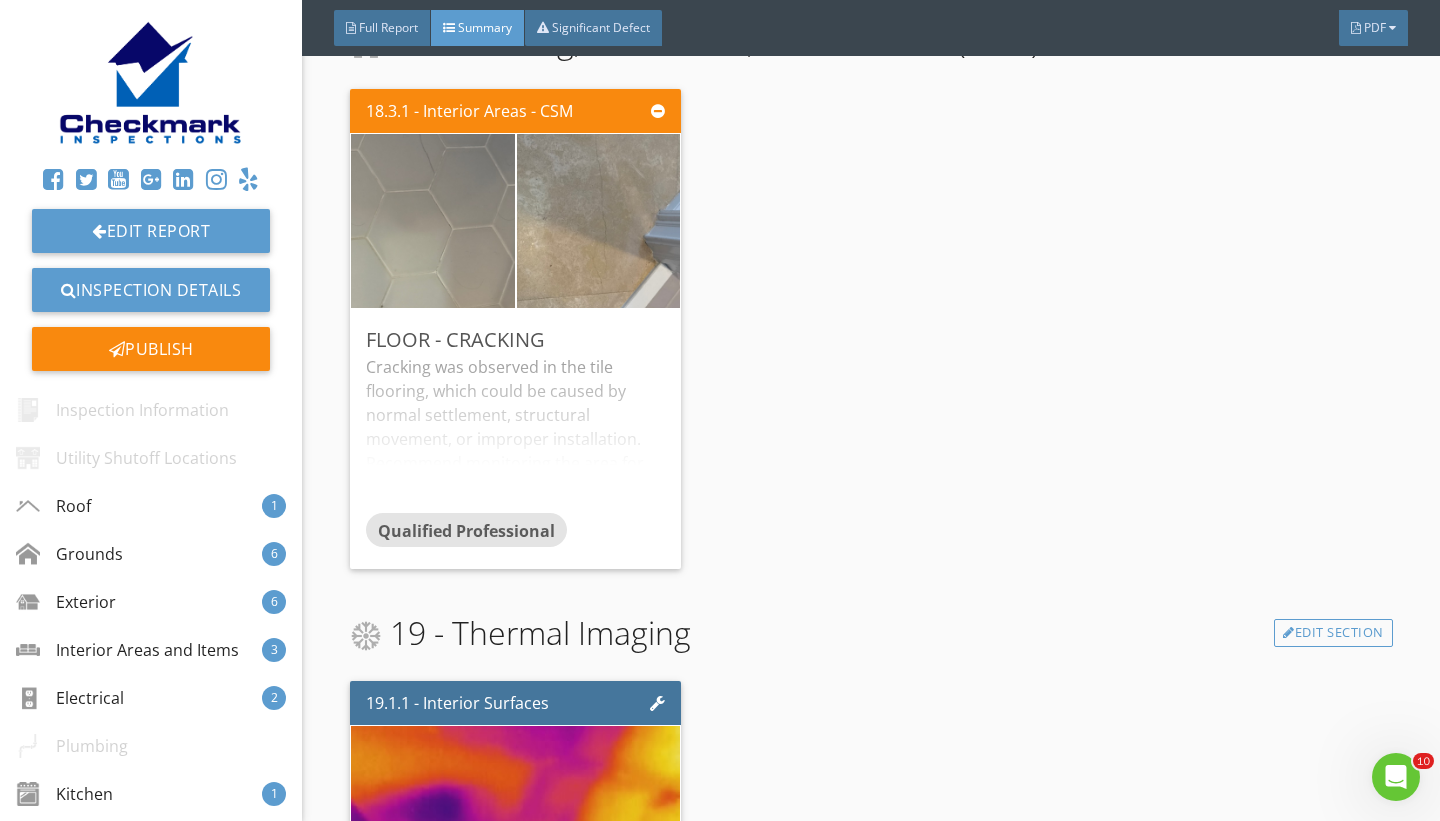 scroll, scrollTop: 7568, scrollLeft: 0, axis: vertical 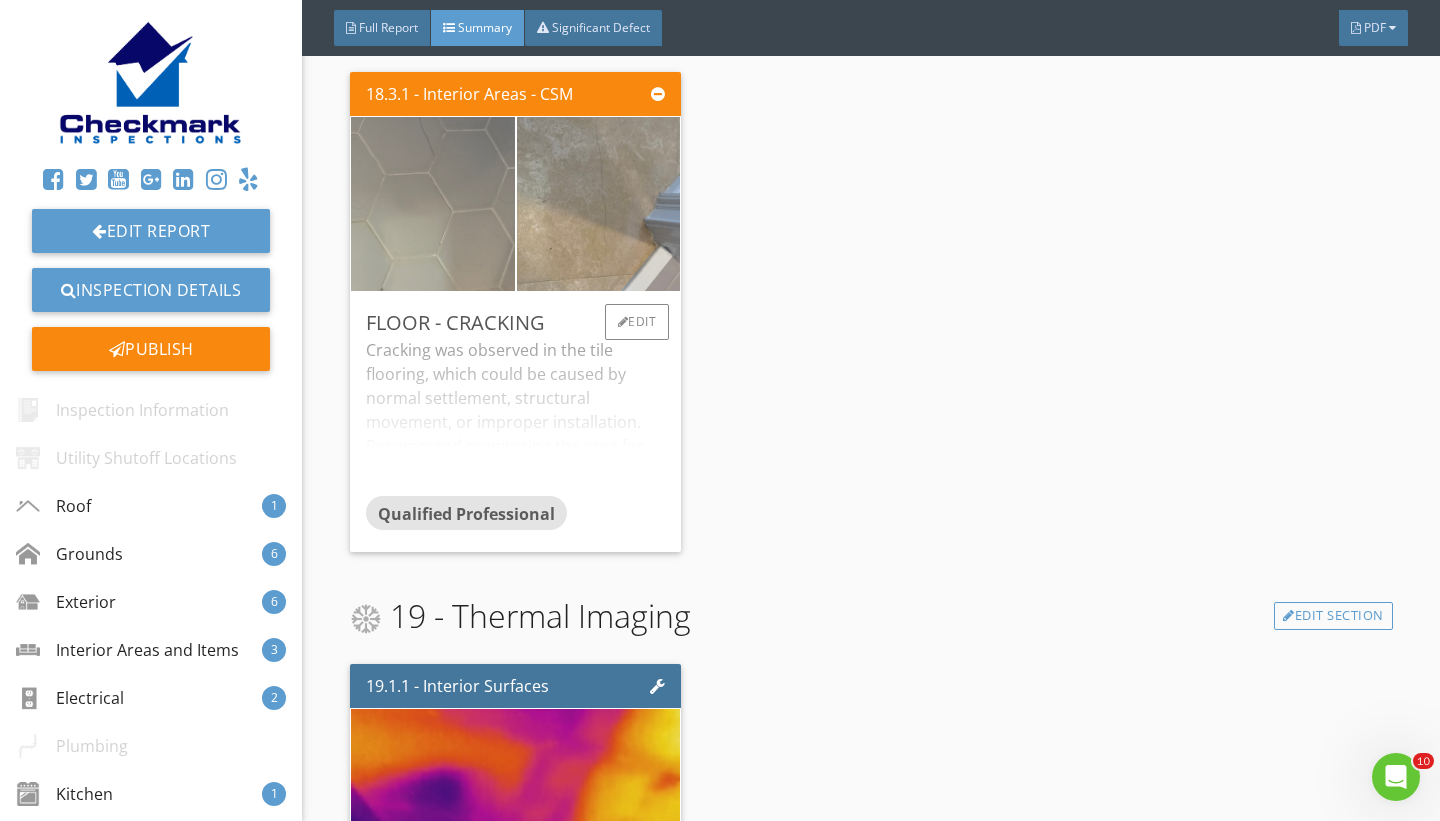 click on "Cracking was observed in the tile flooring, which could be caused by normal settlement, structural movement, or improper installation. Recommend monitoring the area for further changes and consulting a qualified professional if conditions worsen or repairs are desired." at bounding box center (516, 417) 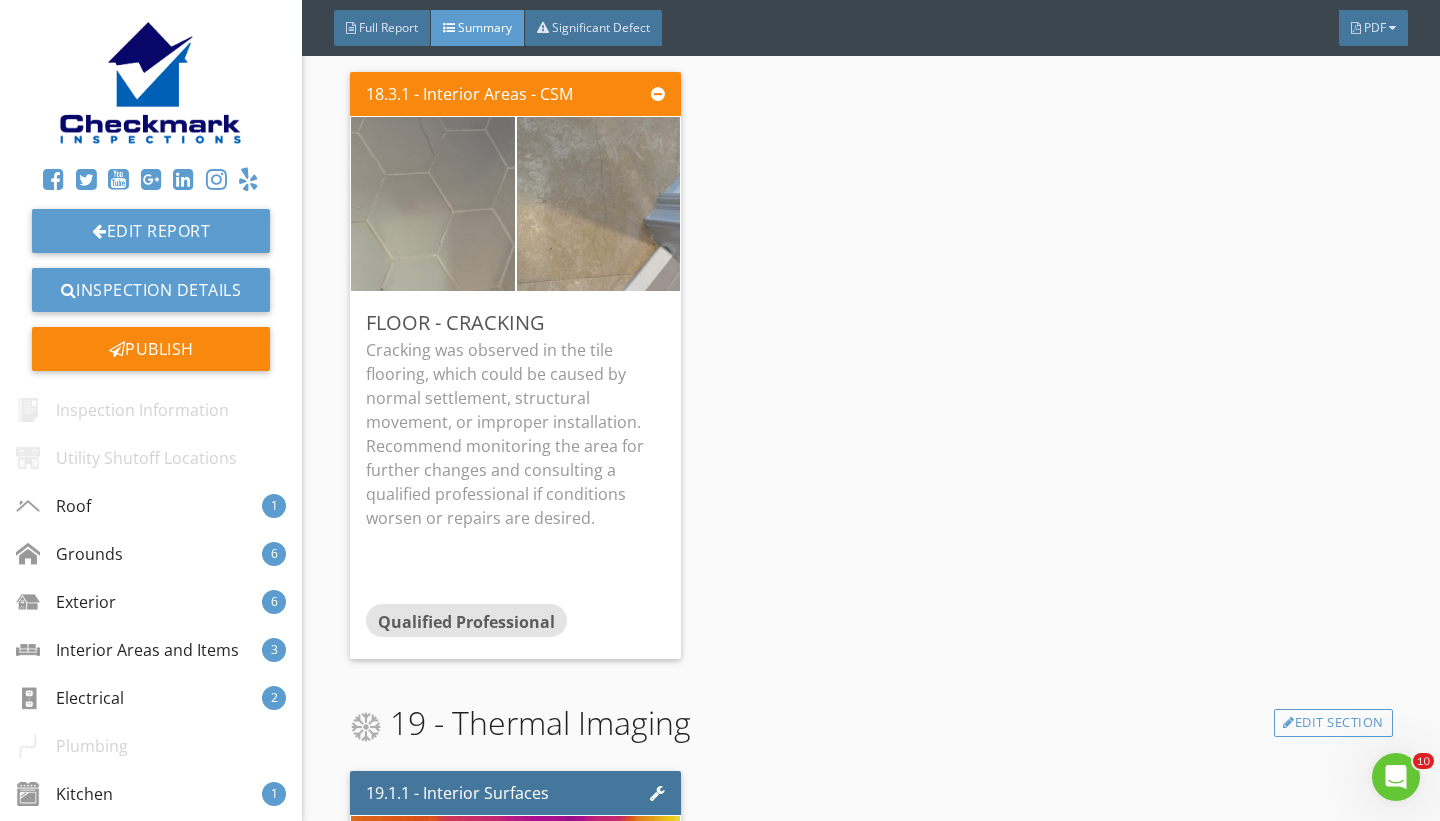 click on "18.3.1 - Interior Areas - CSM
Floor - Cracking
Cracking was observed in the tile flooring, which could be caused by normal settlement, structural movement, or improper installation. Recommend monitoring the area for further changes and consulting a qualified professional if conditions worsen or repairs are desired.   Qualified Professional
Edit" at bounding box center (871, 365) 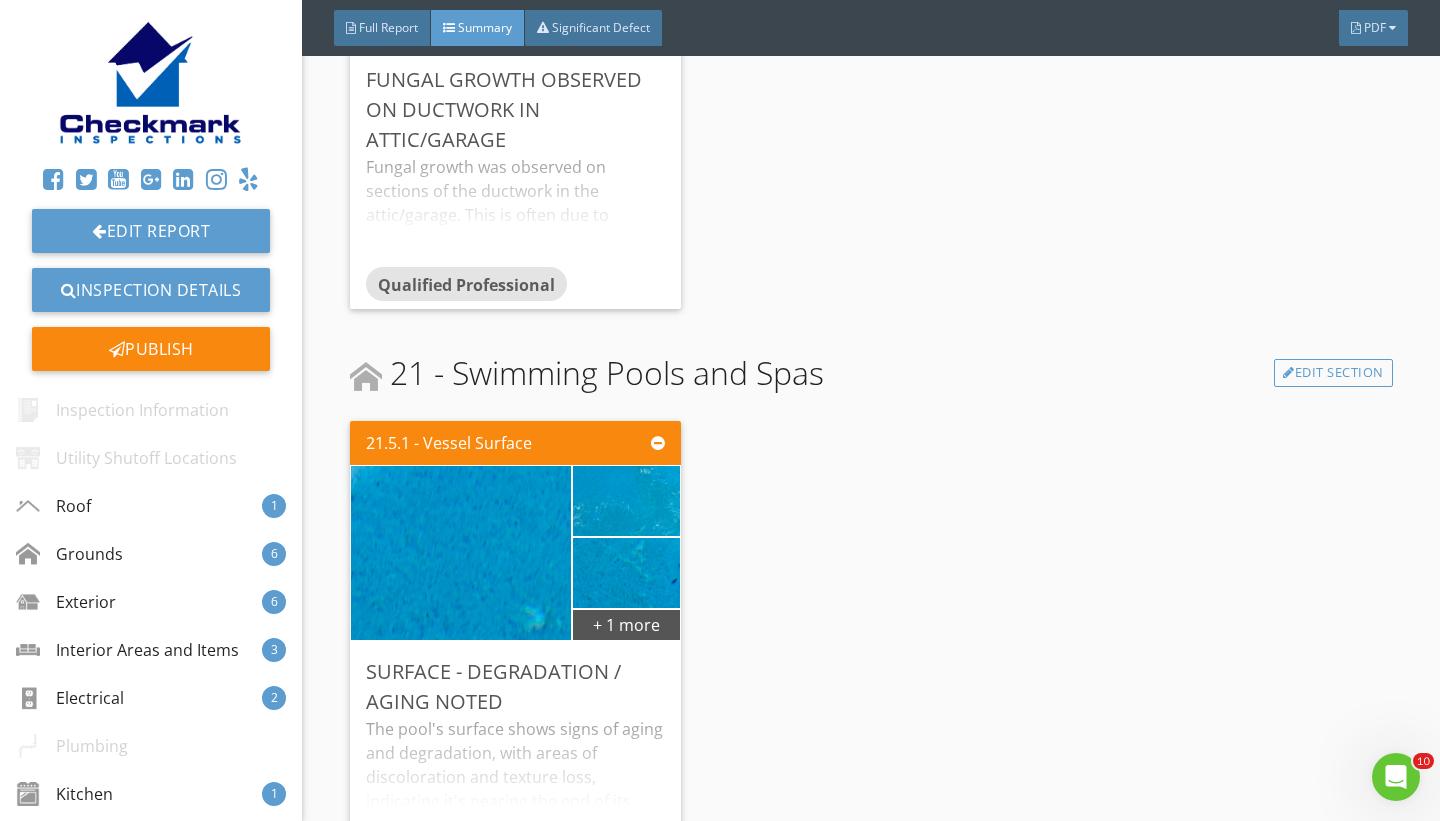 scroll, scrollTop: 9105, scrollLeft: 0, axis: vertical 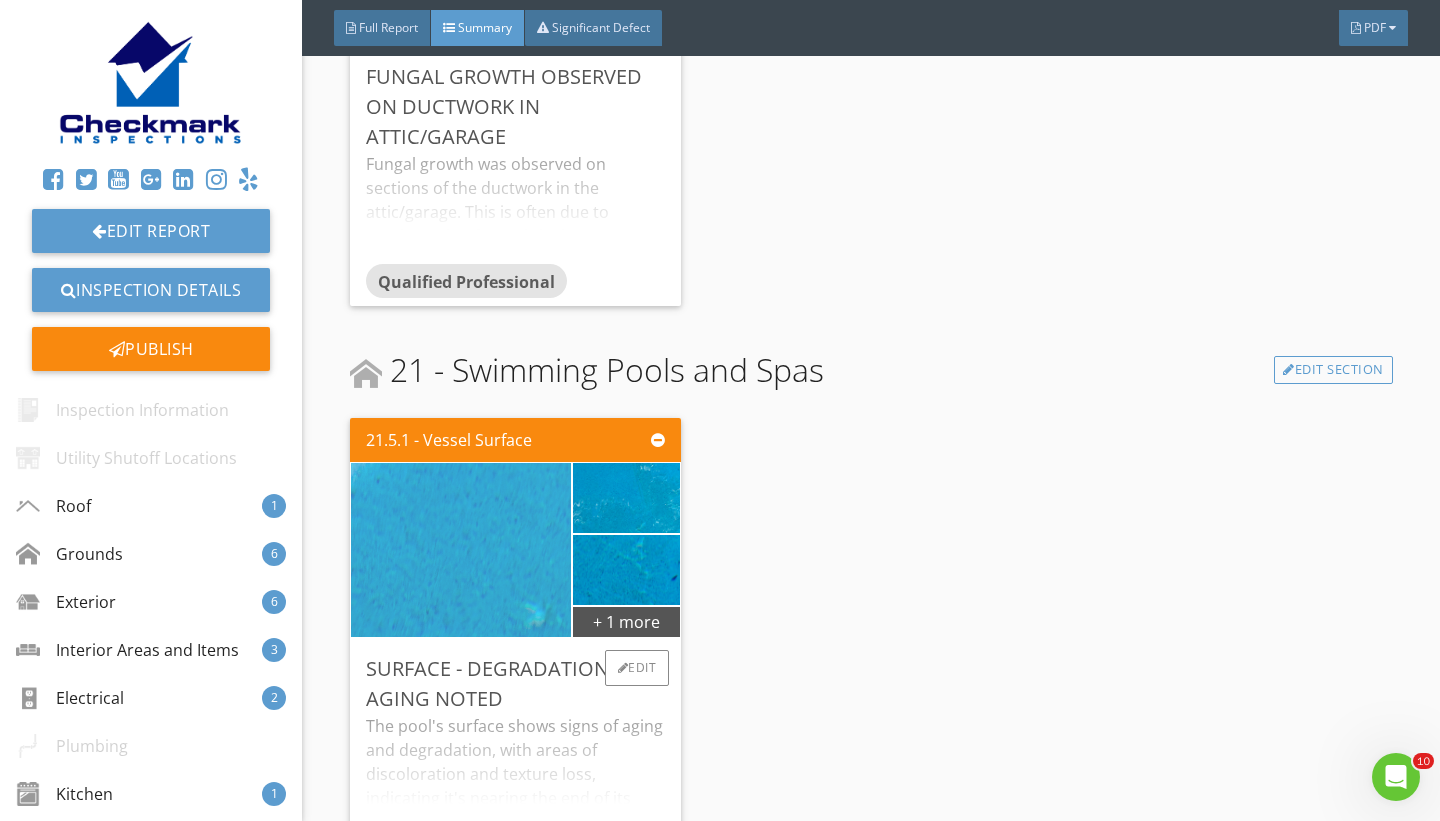 click at bounding box center [460, 550] 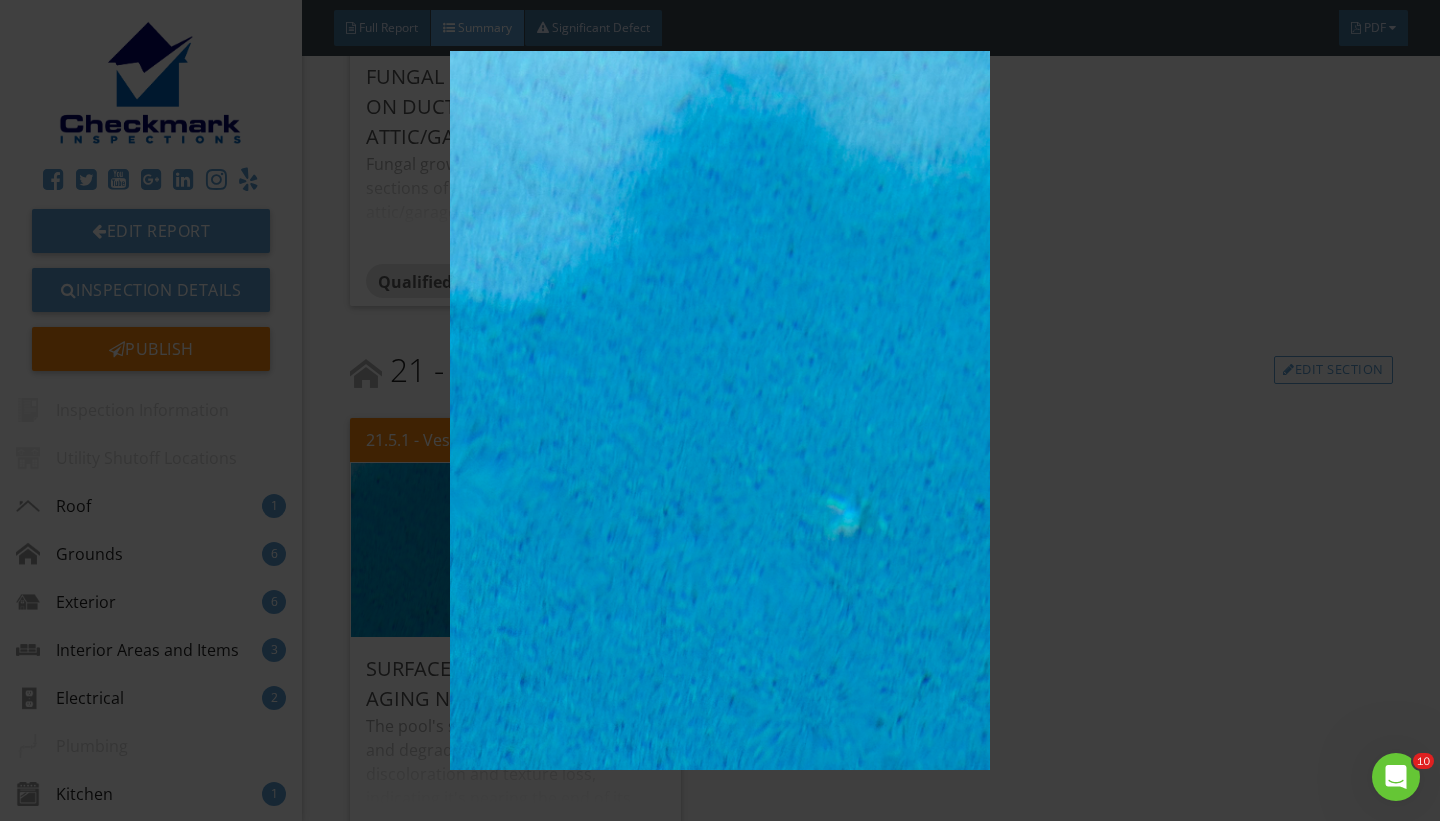 click at bounding box center (719, 410) 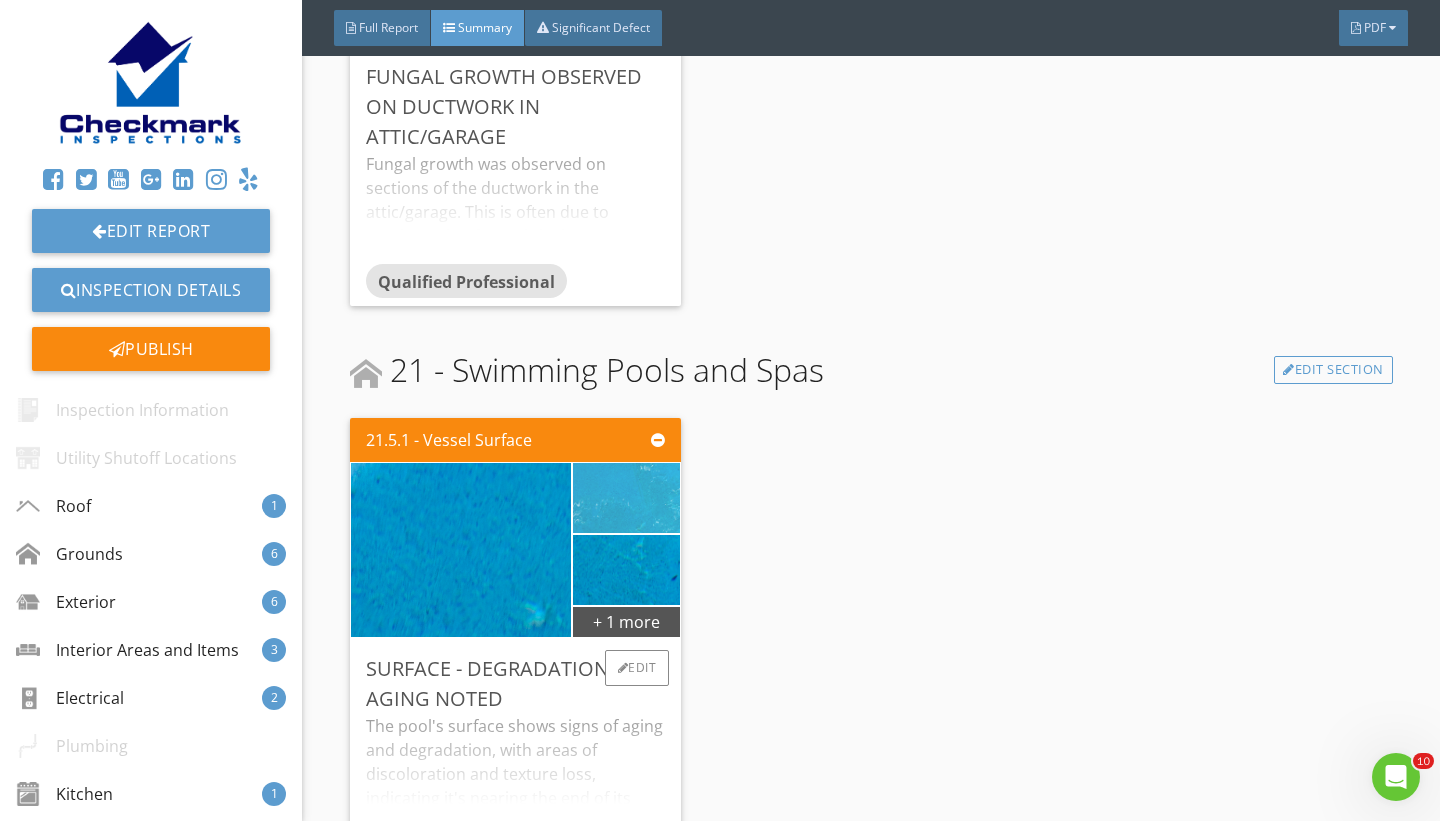 click at bounding box center [626, 498] 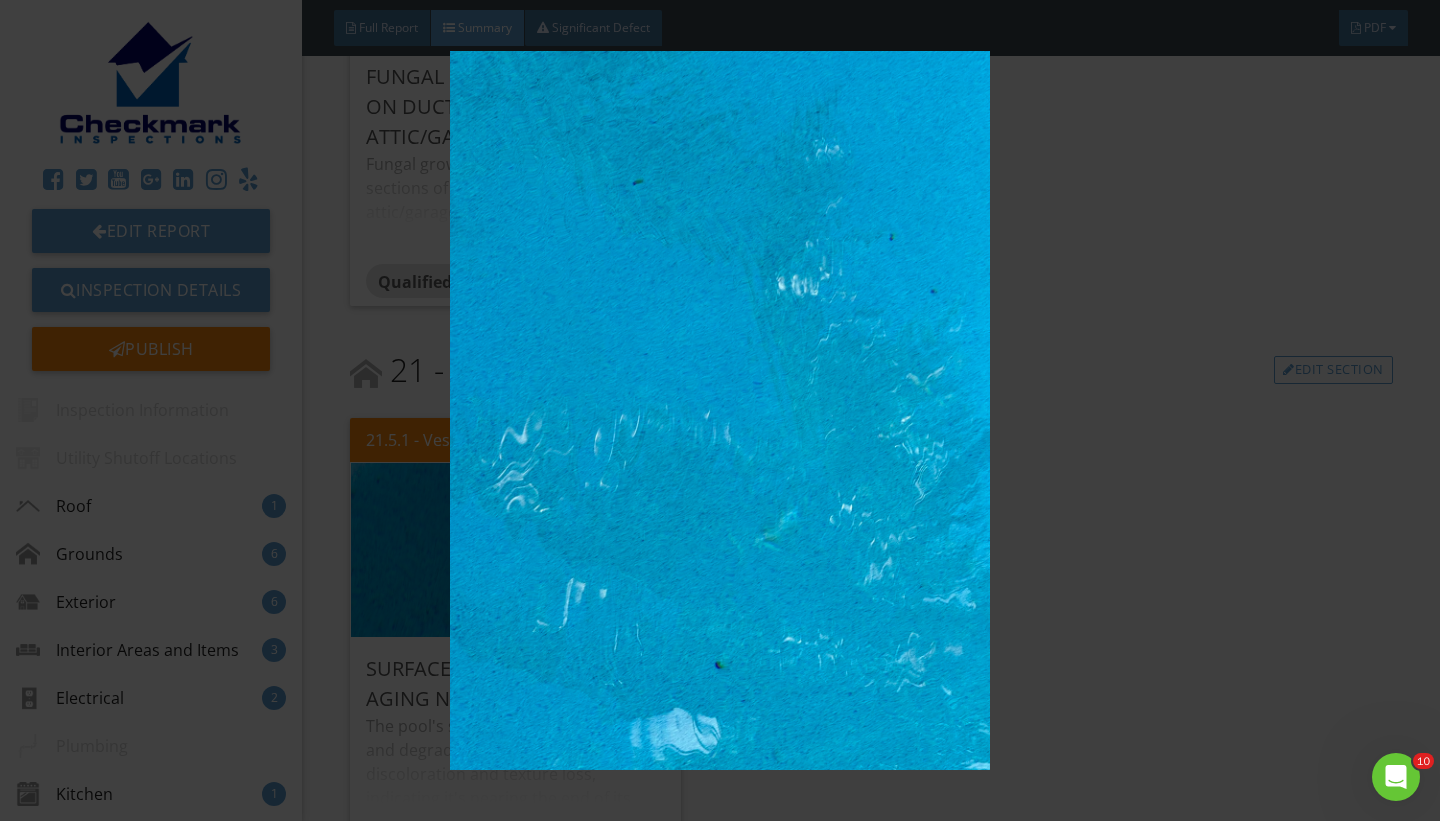 click at bounding box center [719, 410] 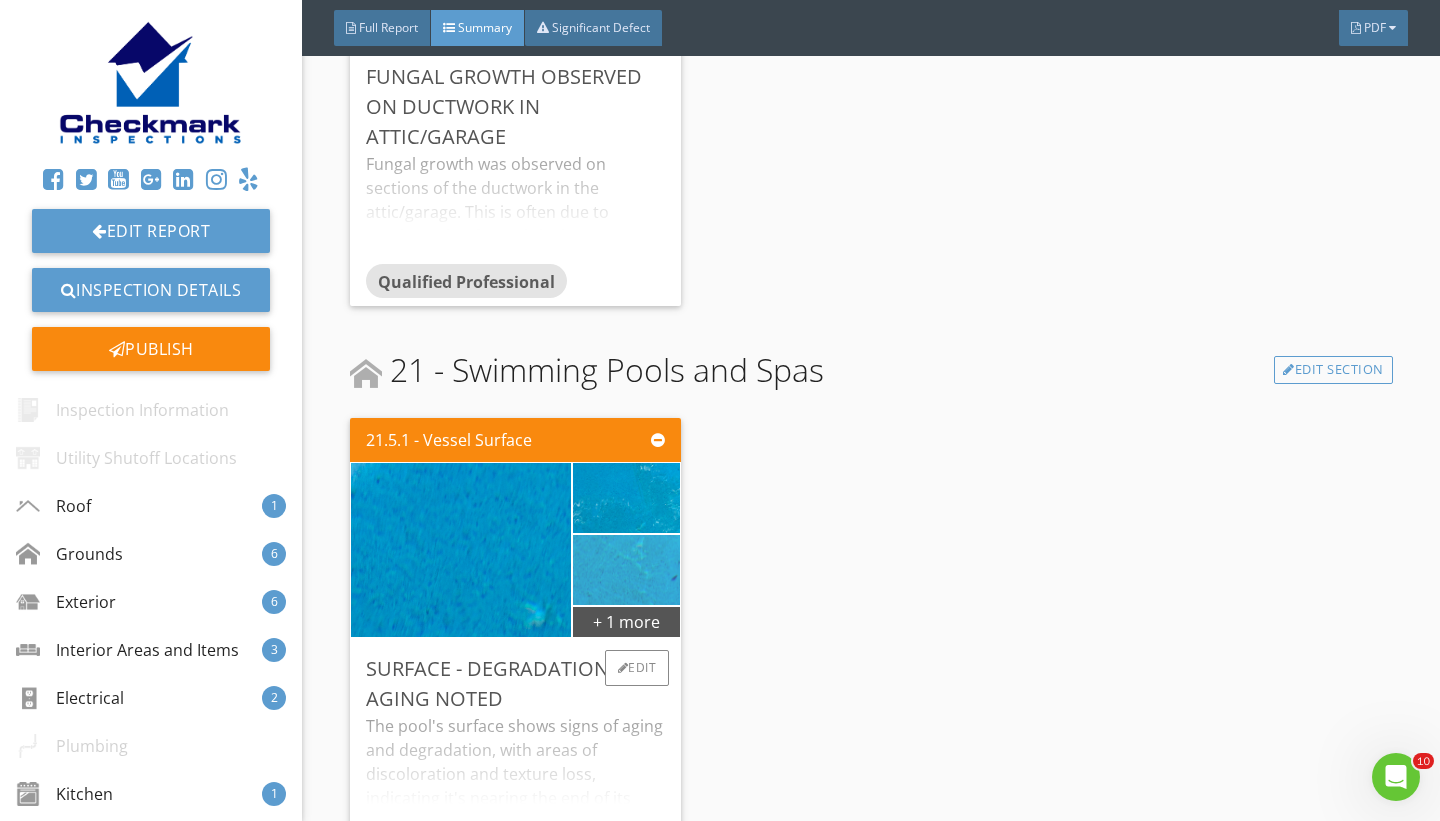 click at bounding box center (626, 570) 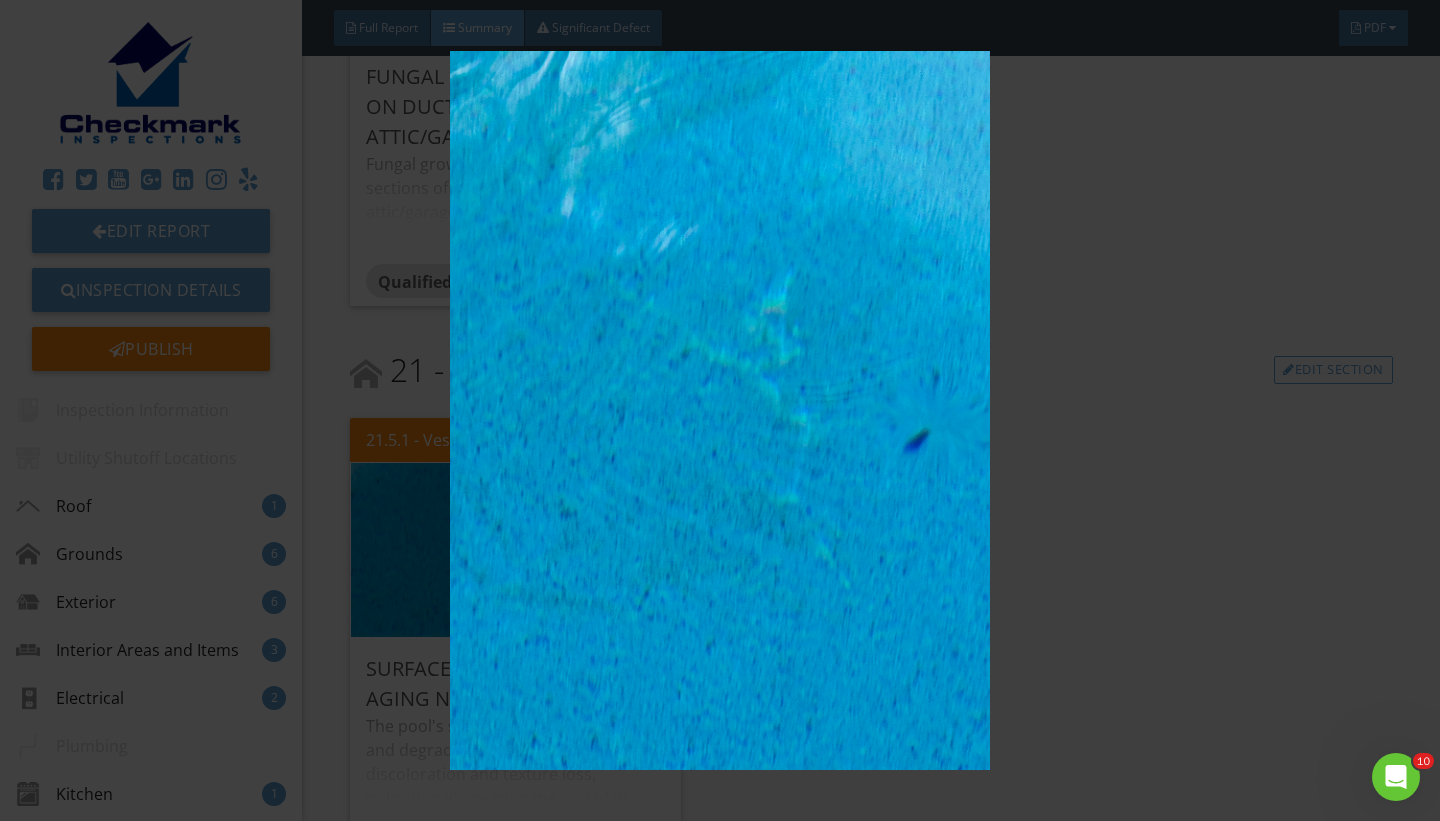 click at bounding box center (719, 410) 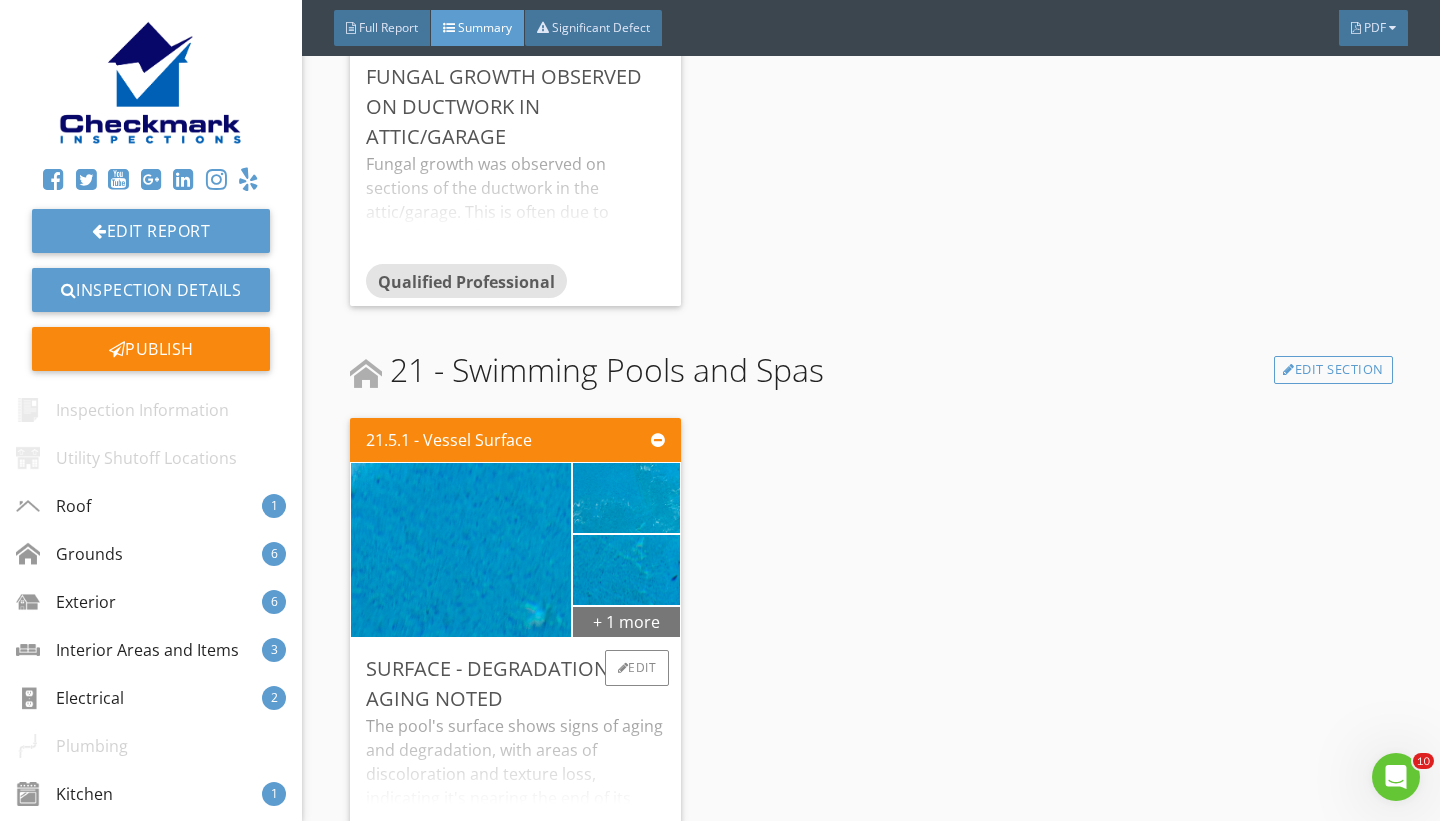 click on "+ 1 more" at bounding box center (627, 621) 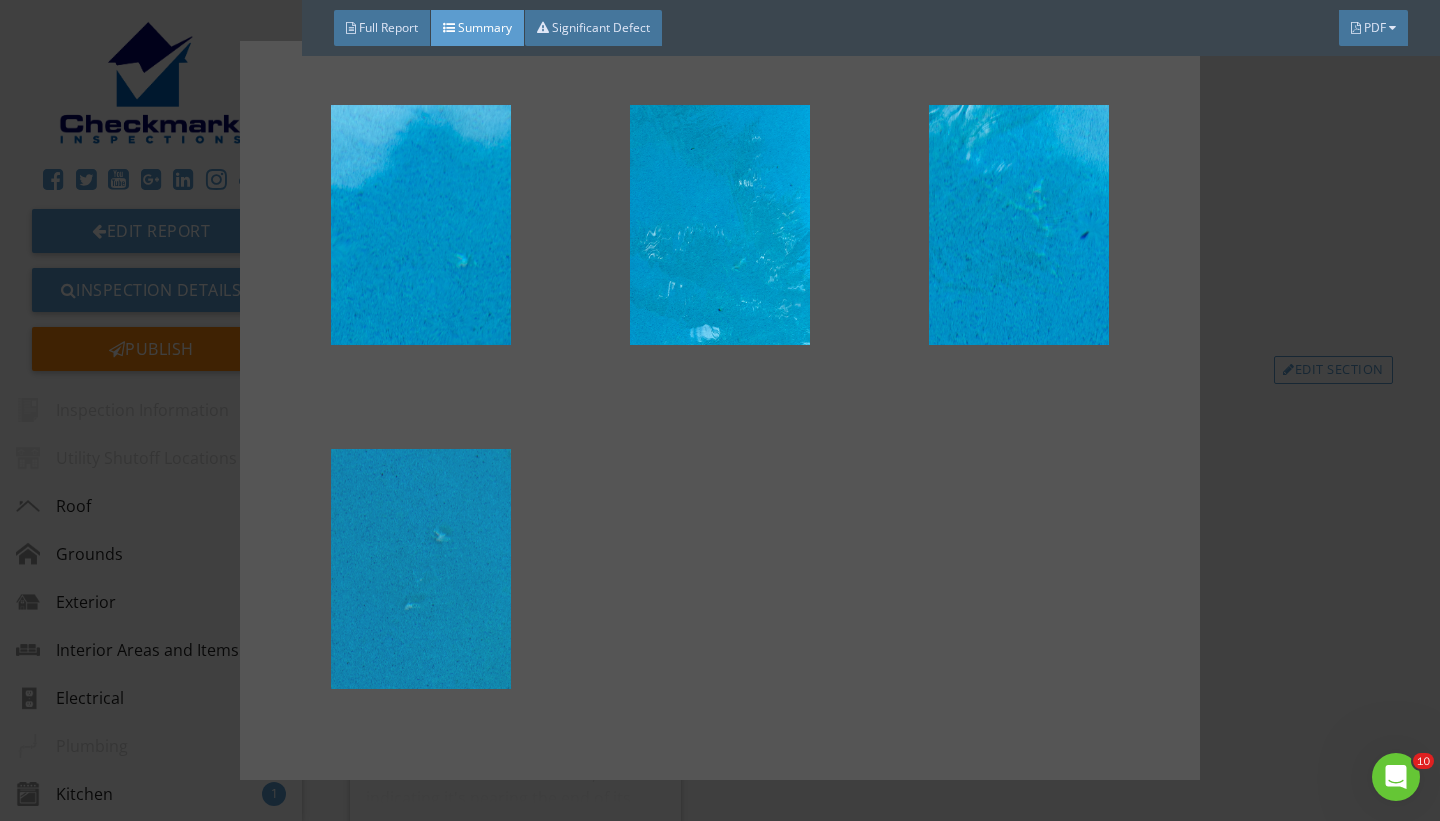 click at bounding box center (421, 569) 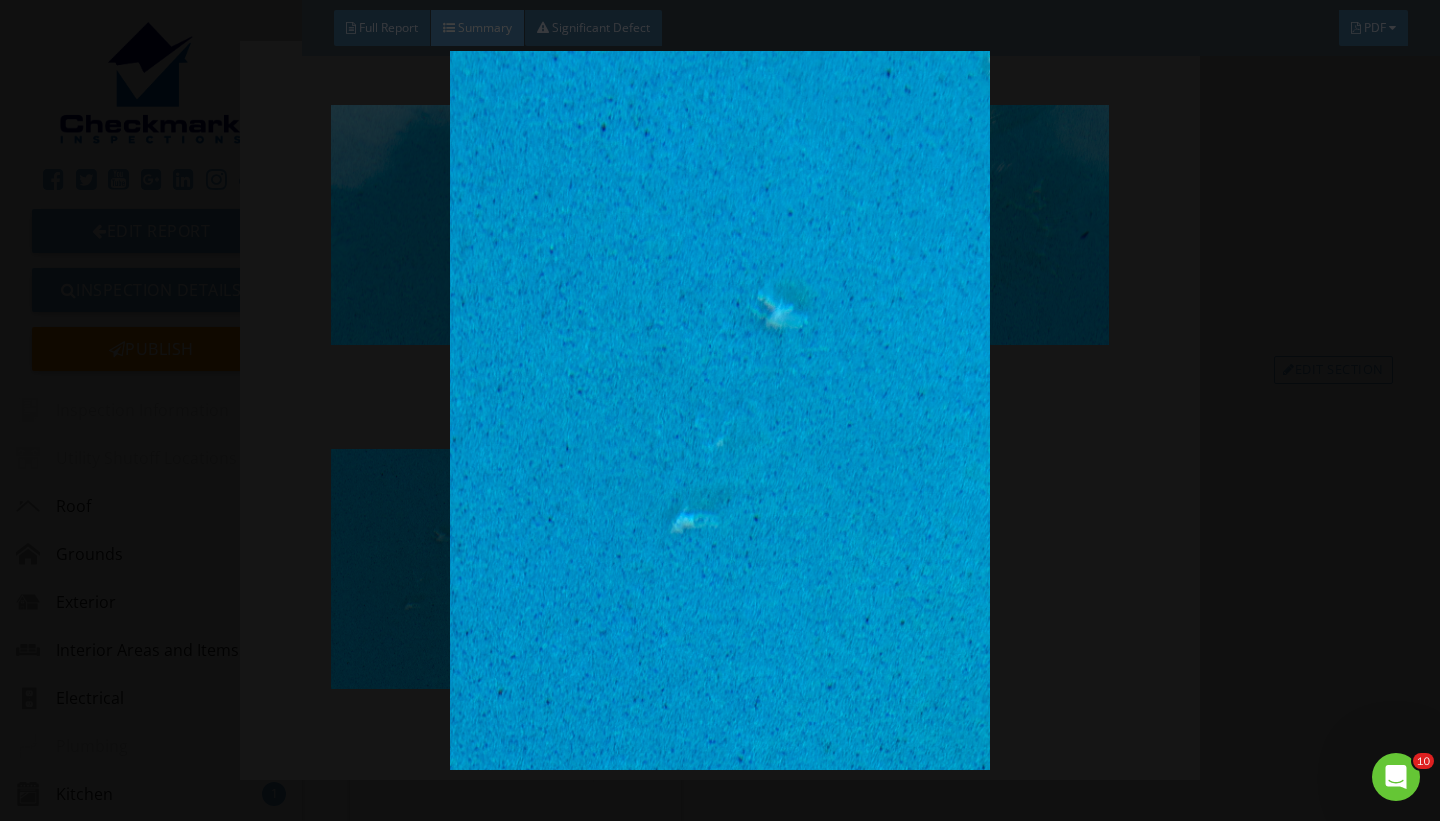 click at bounding box center [719, 410] 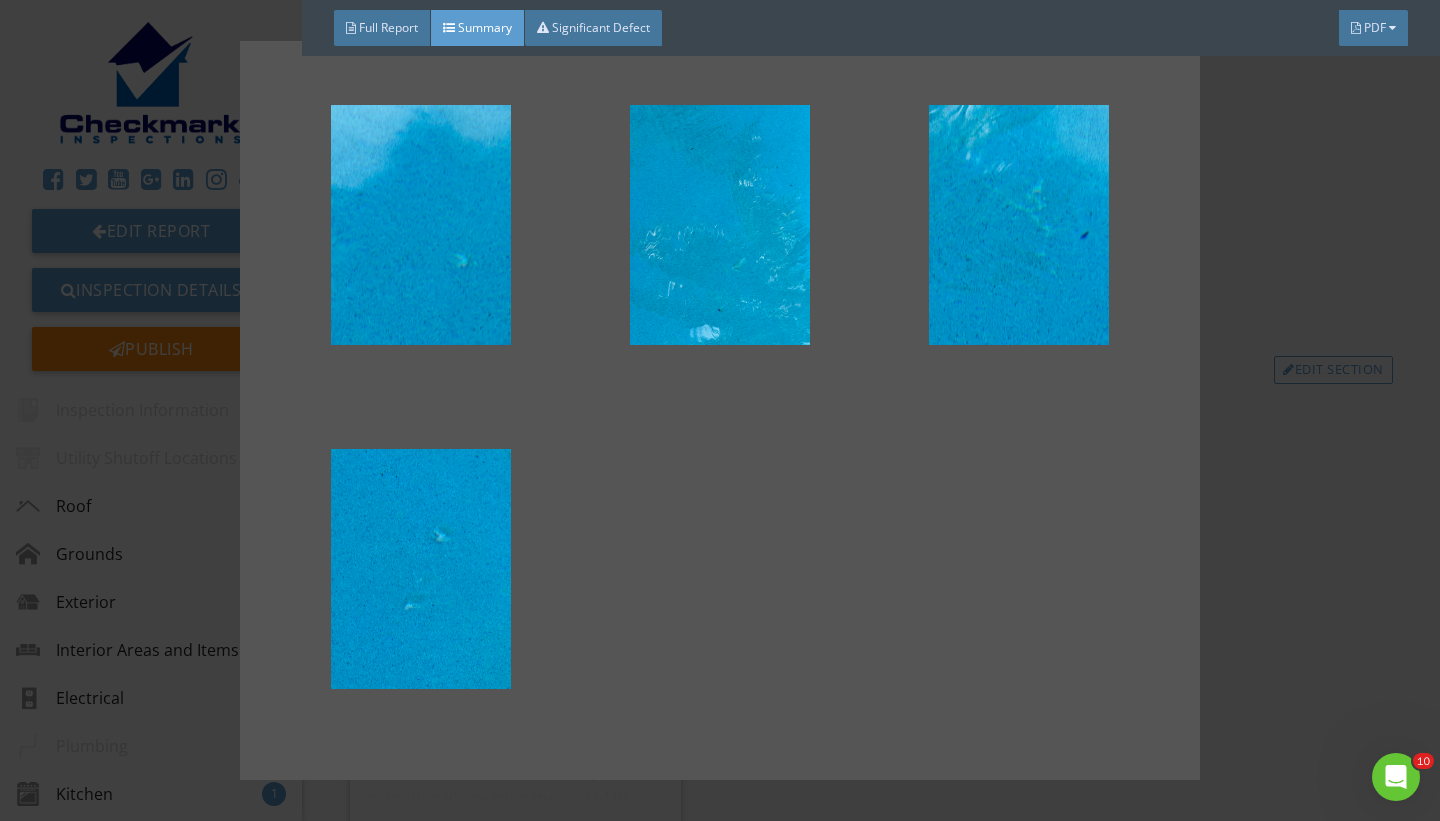 click at bounding box center (720, 410) 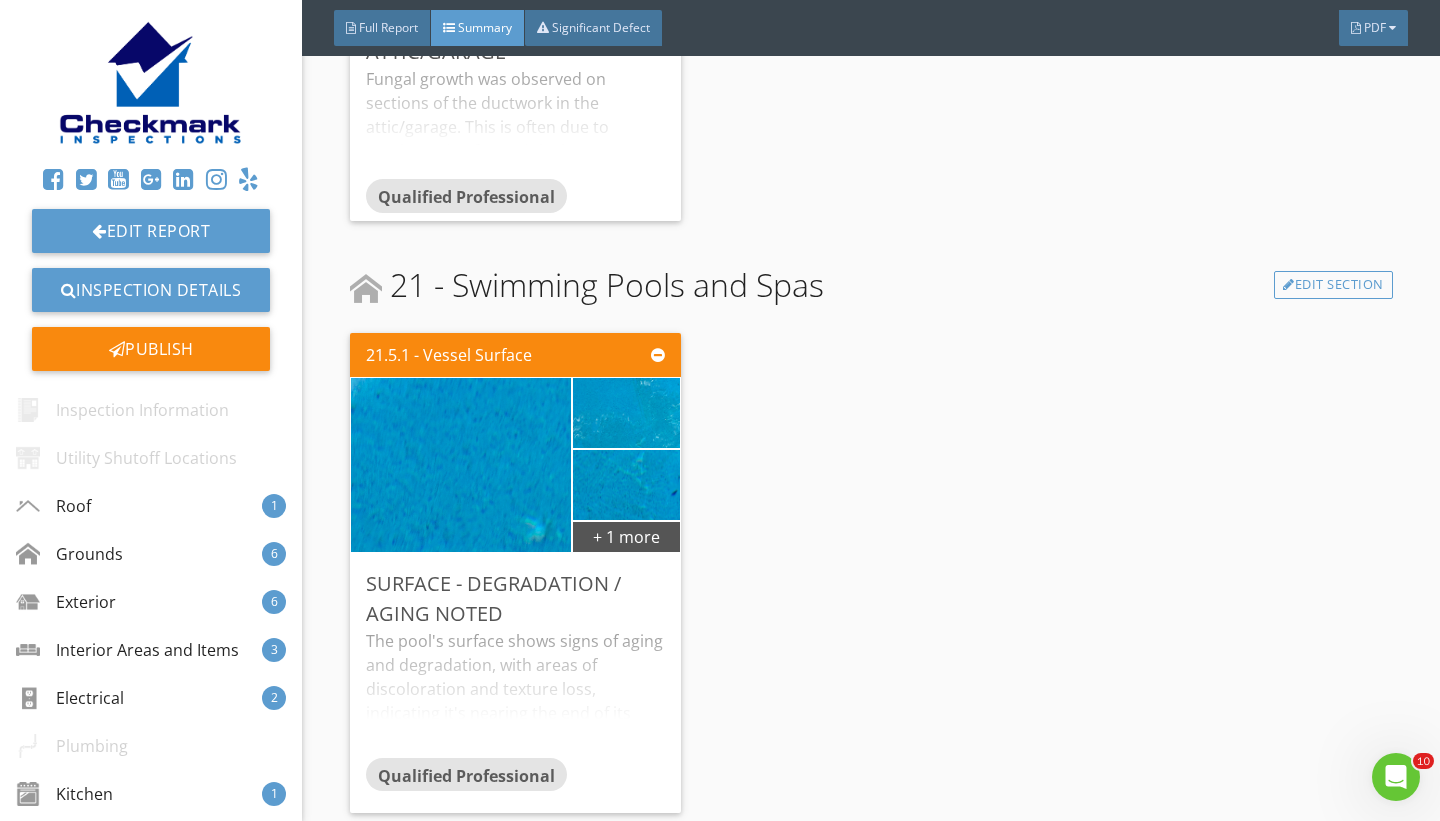 scroll, scrollTop: 9191, scrollLeft: 0, axis: vertical 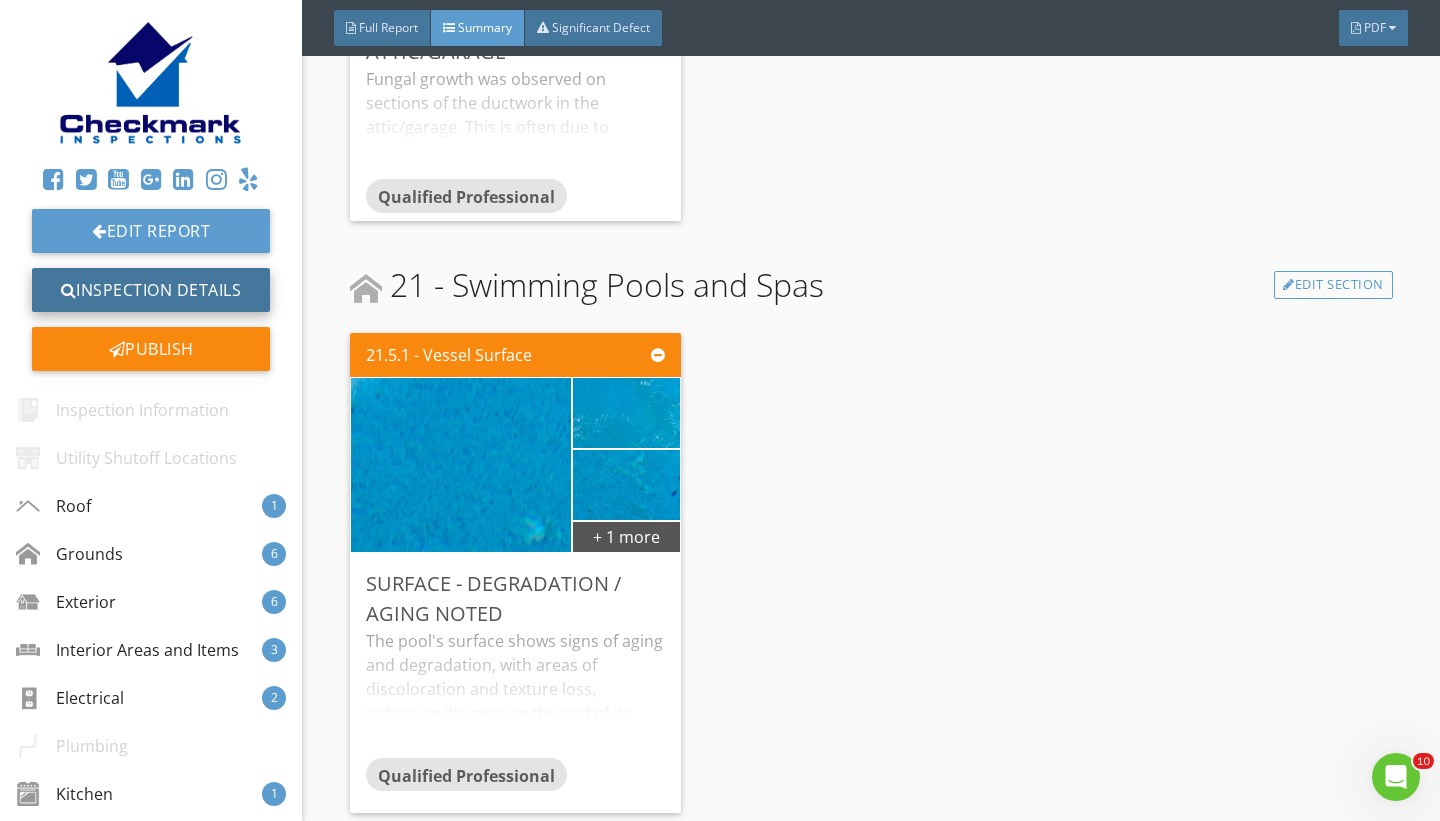 click on "Inspection Details" at bounding box center (151, 290) 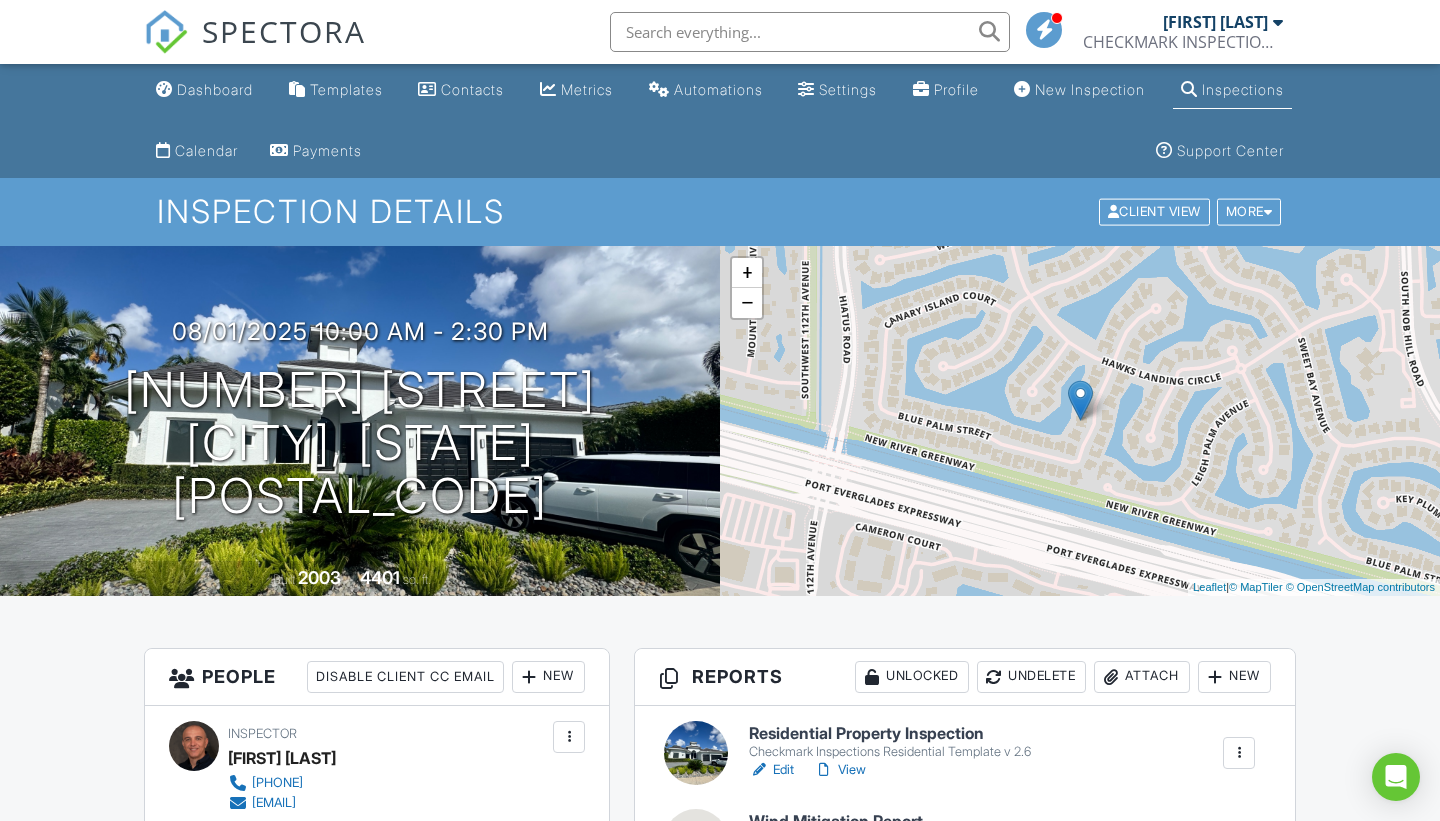 scroll, scrollTop: 0, scrollLeft: 0, axis: both 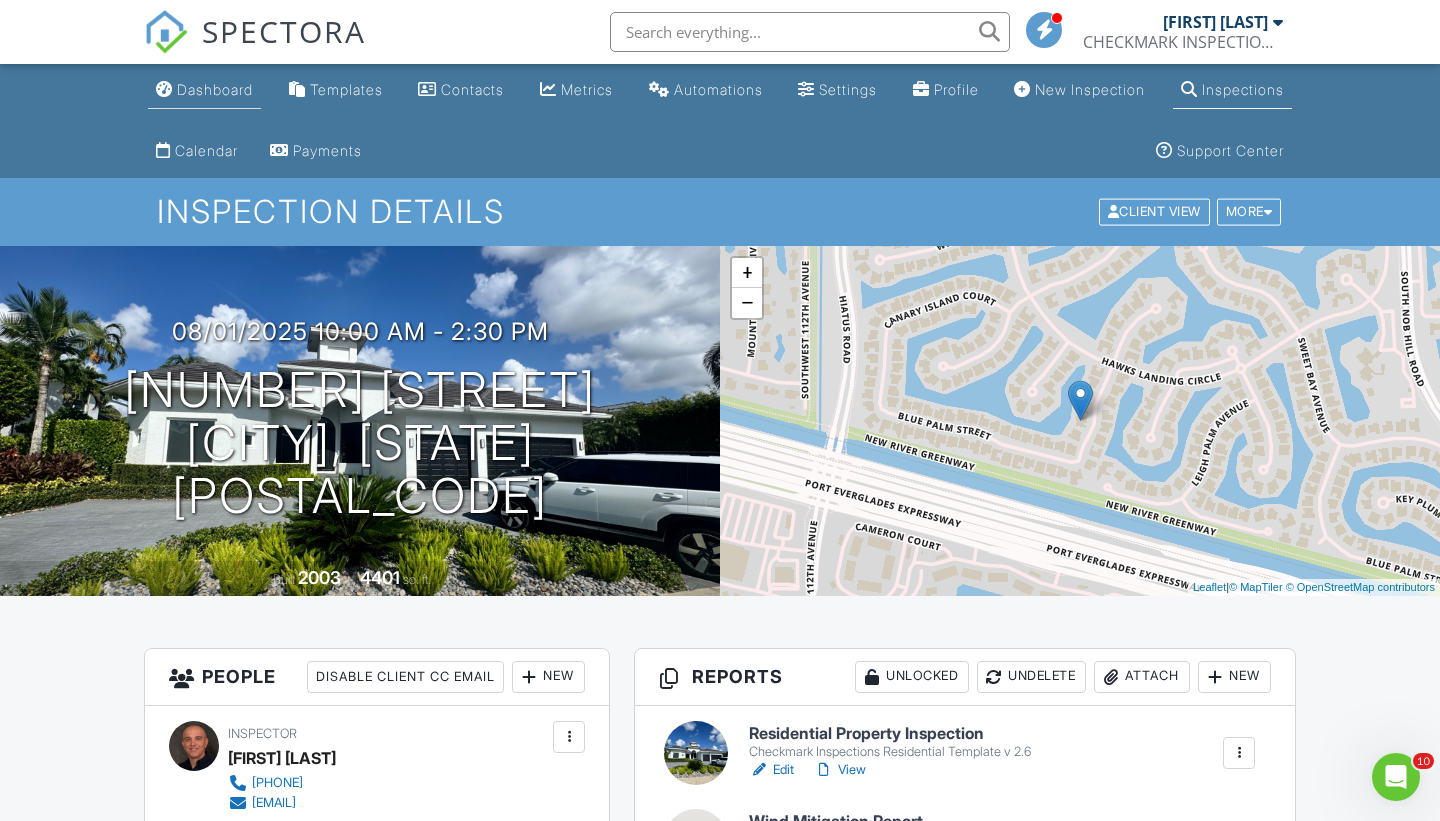 click on "Dashboard" at bounding box center (215, 89) 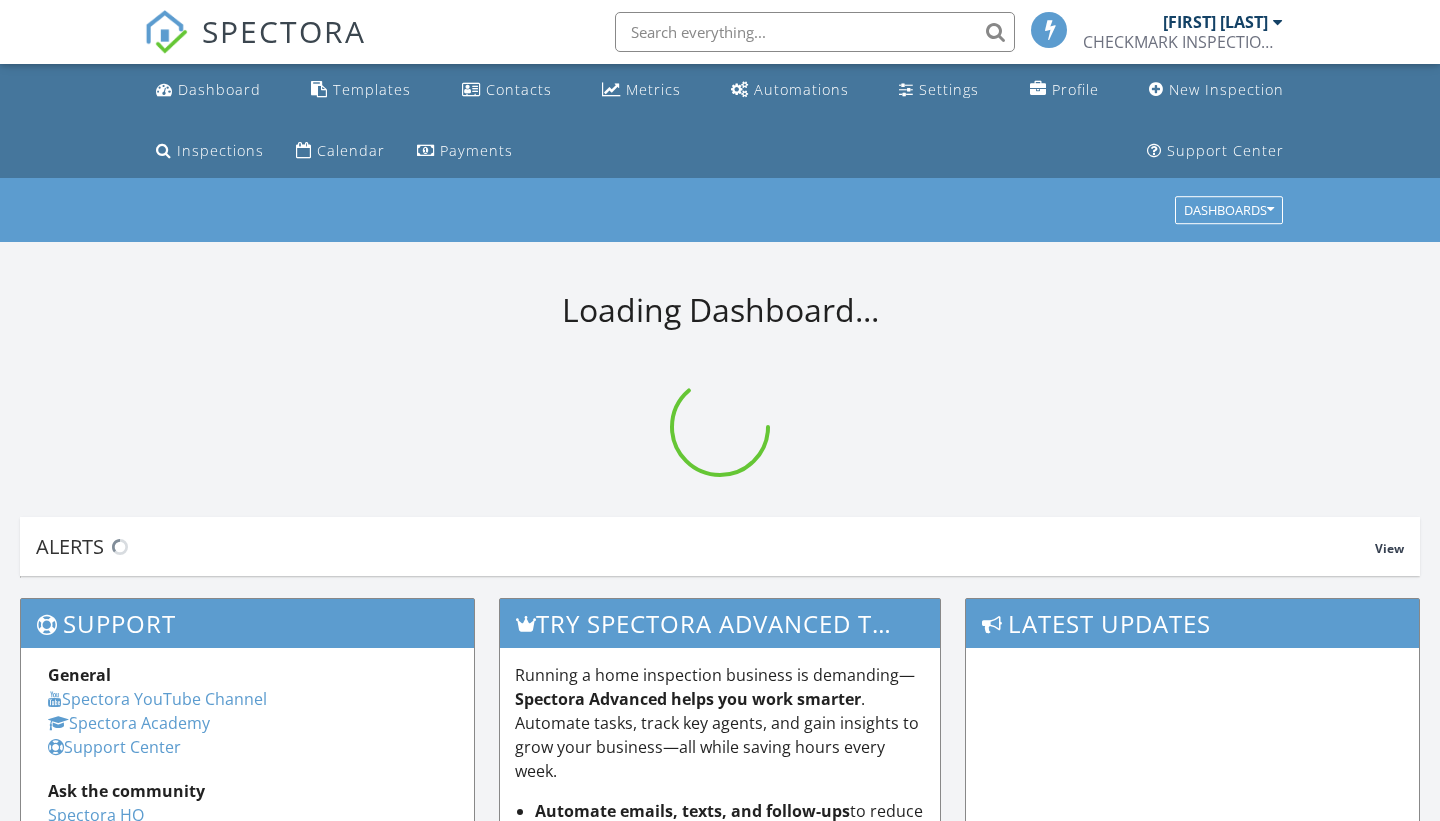 scroll, scrollTop: 0, scrollLeft: 0, axis: both 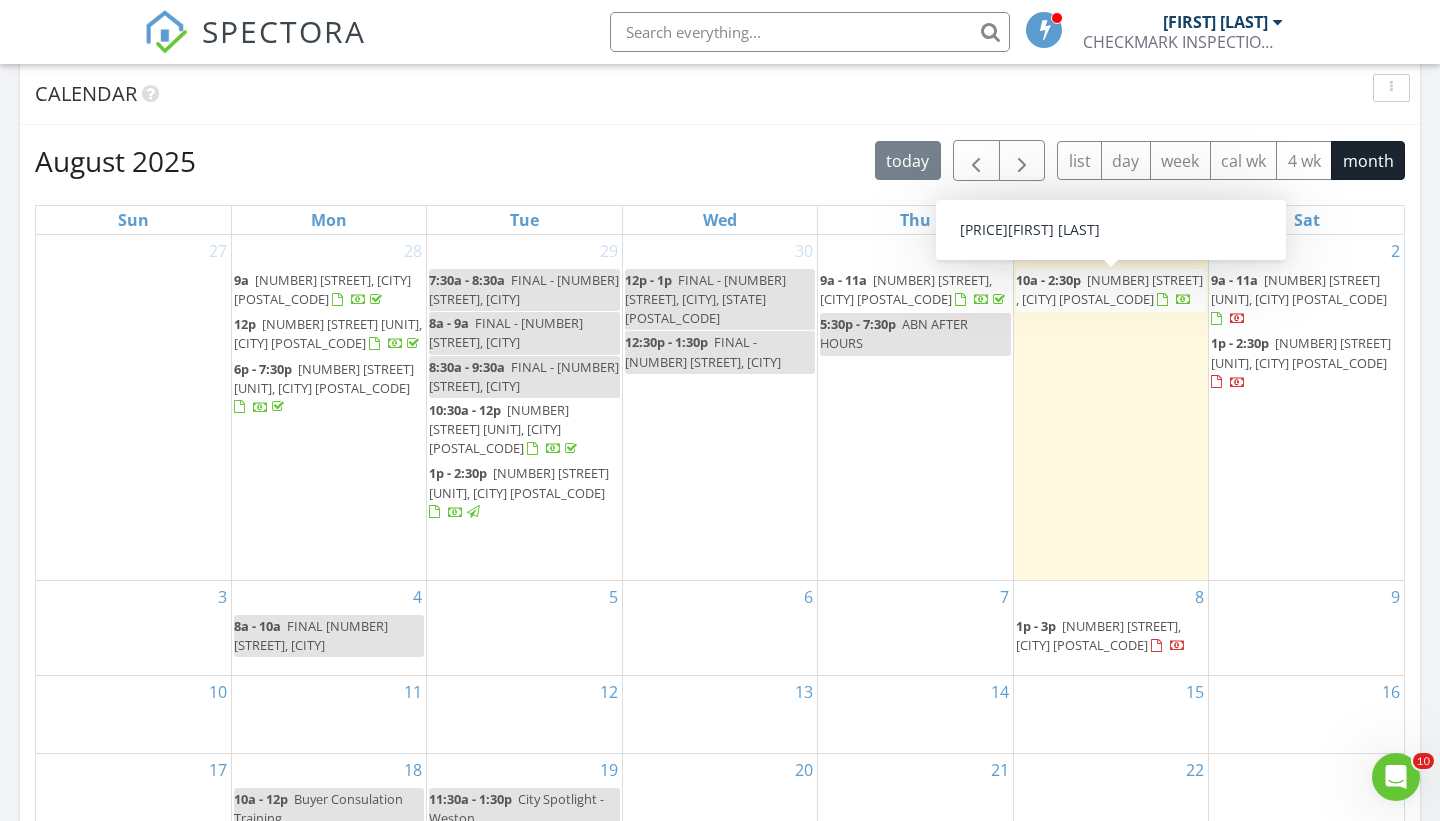 click on "731 Coconut Palm Terrace , Plantation 33324" at bounding box center [1109, 289] 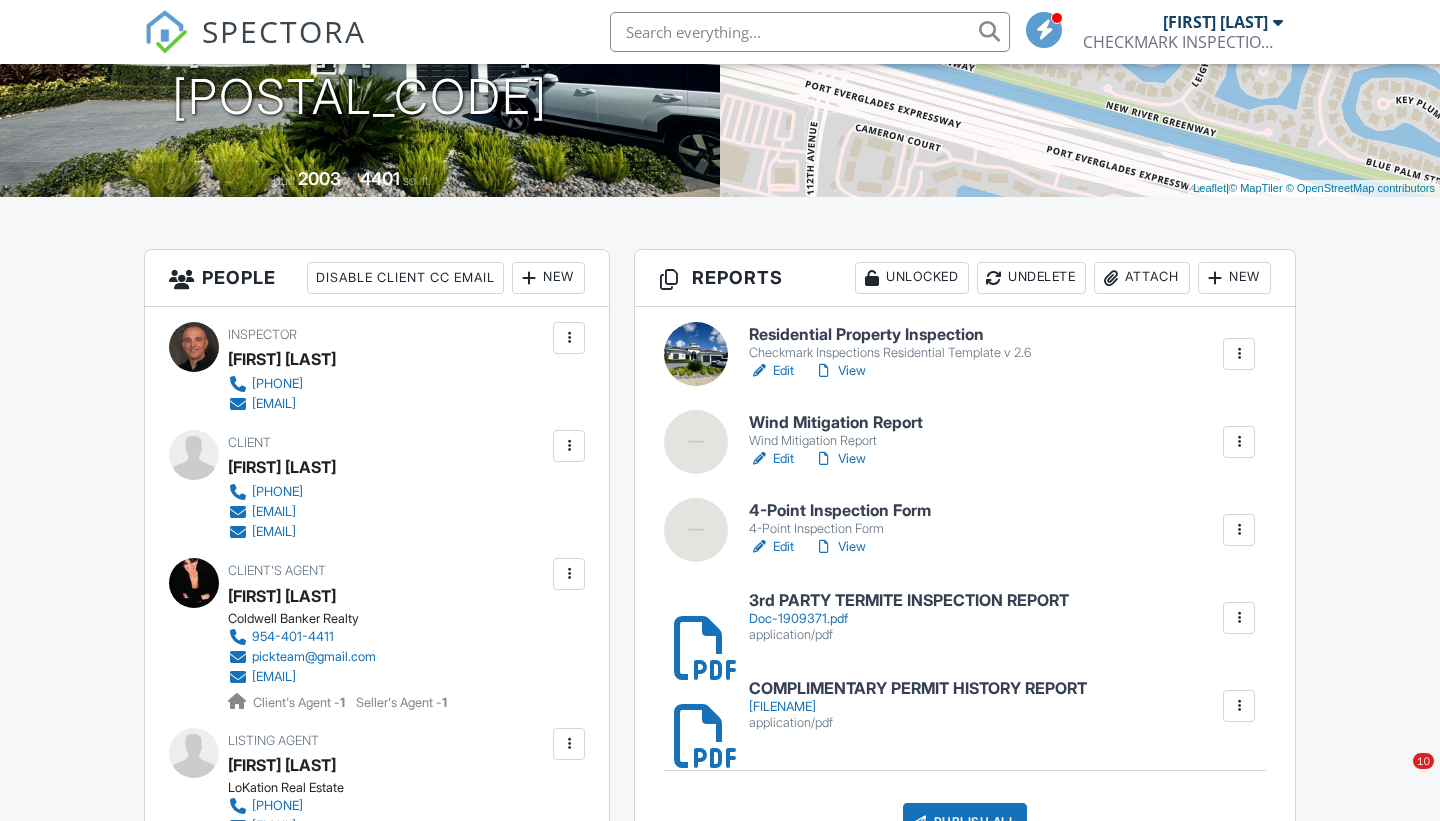 scroll, scrollTop: 542, scrollLeft: 0, axis: vertical 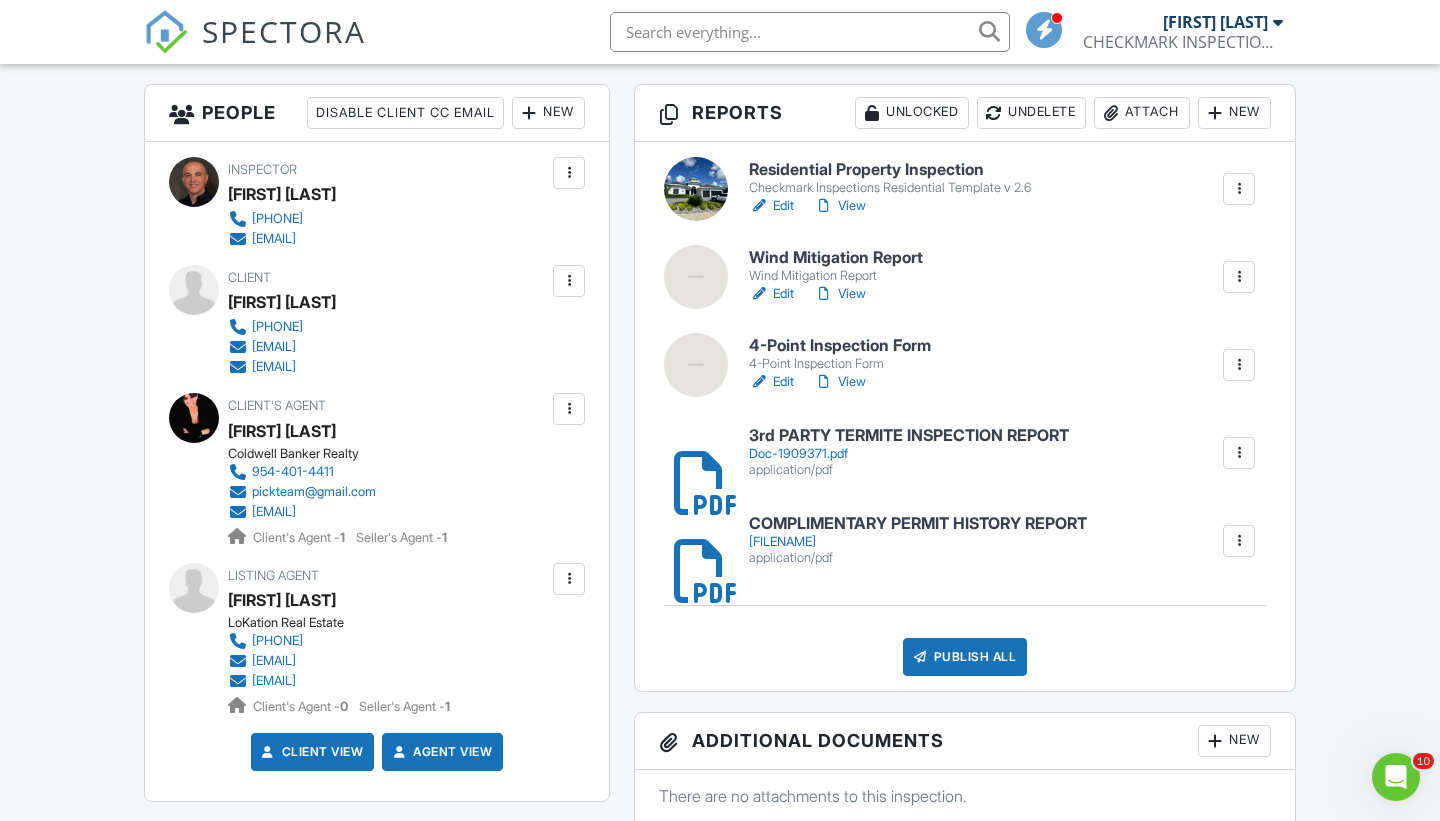 click on "Publish All" at bounding box center (965, 657) 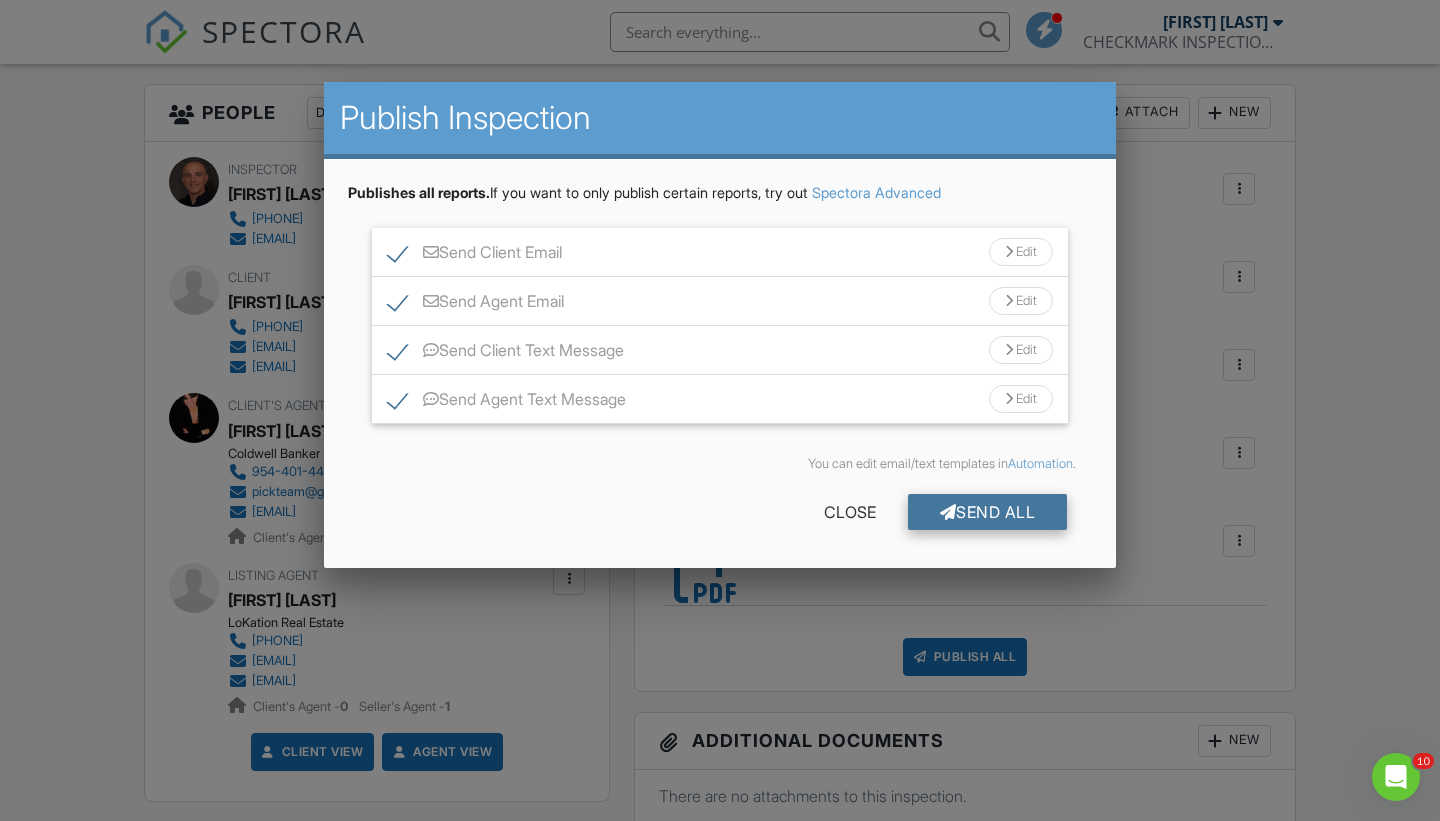 click on "Send All" at bounding box center [988, 512] 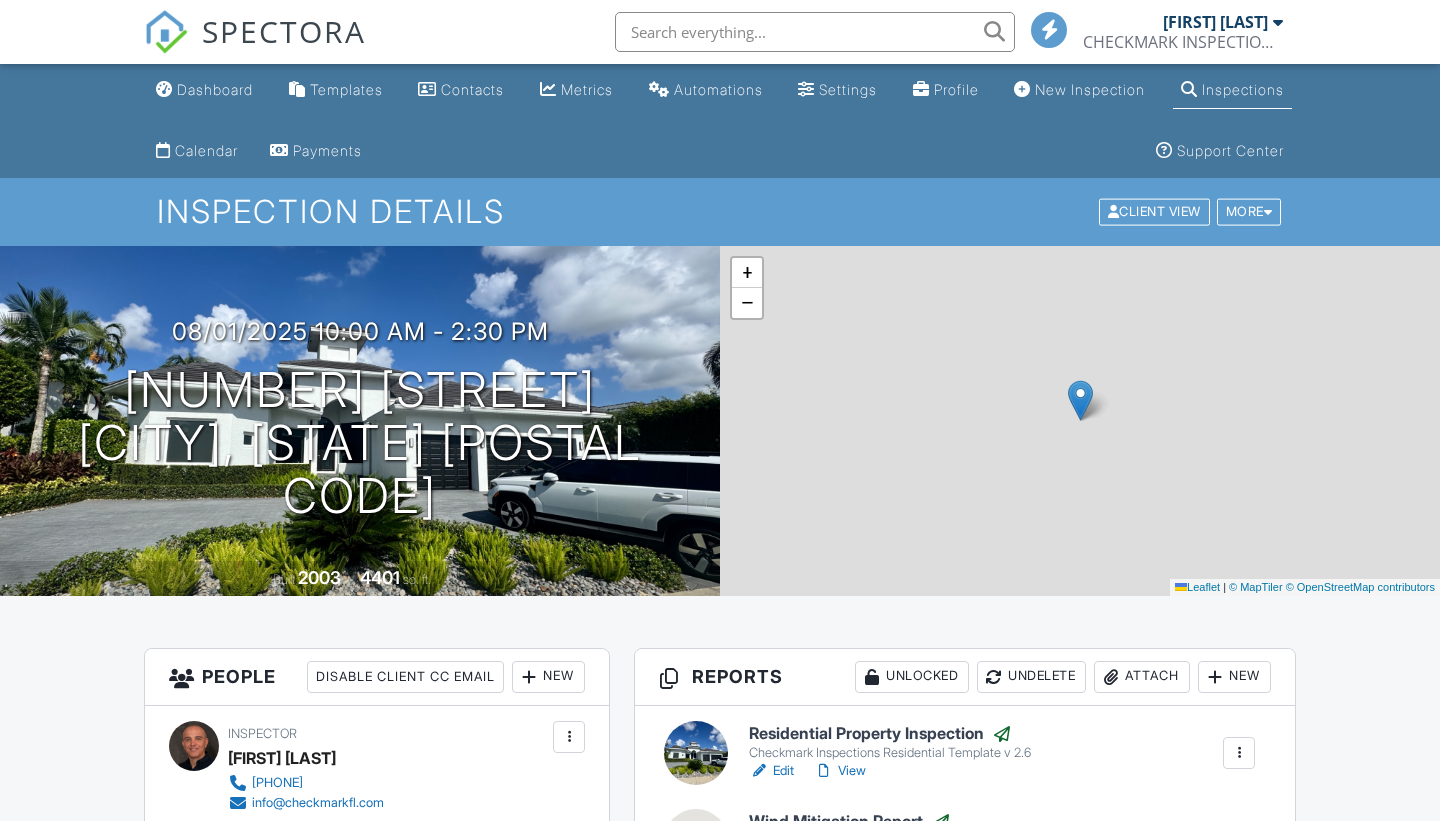 scroll, scrollTop: 0, scrollLeft: 0, axis: both 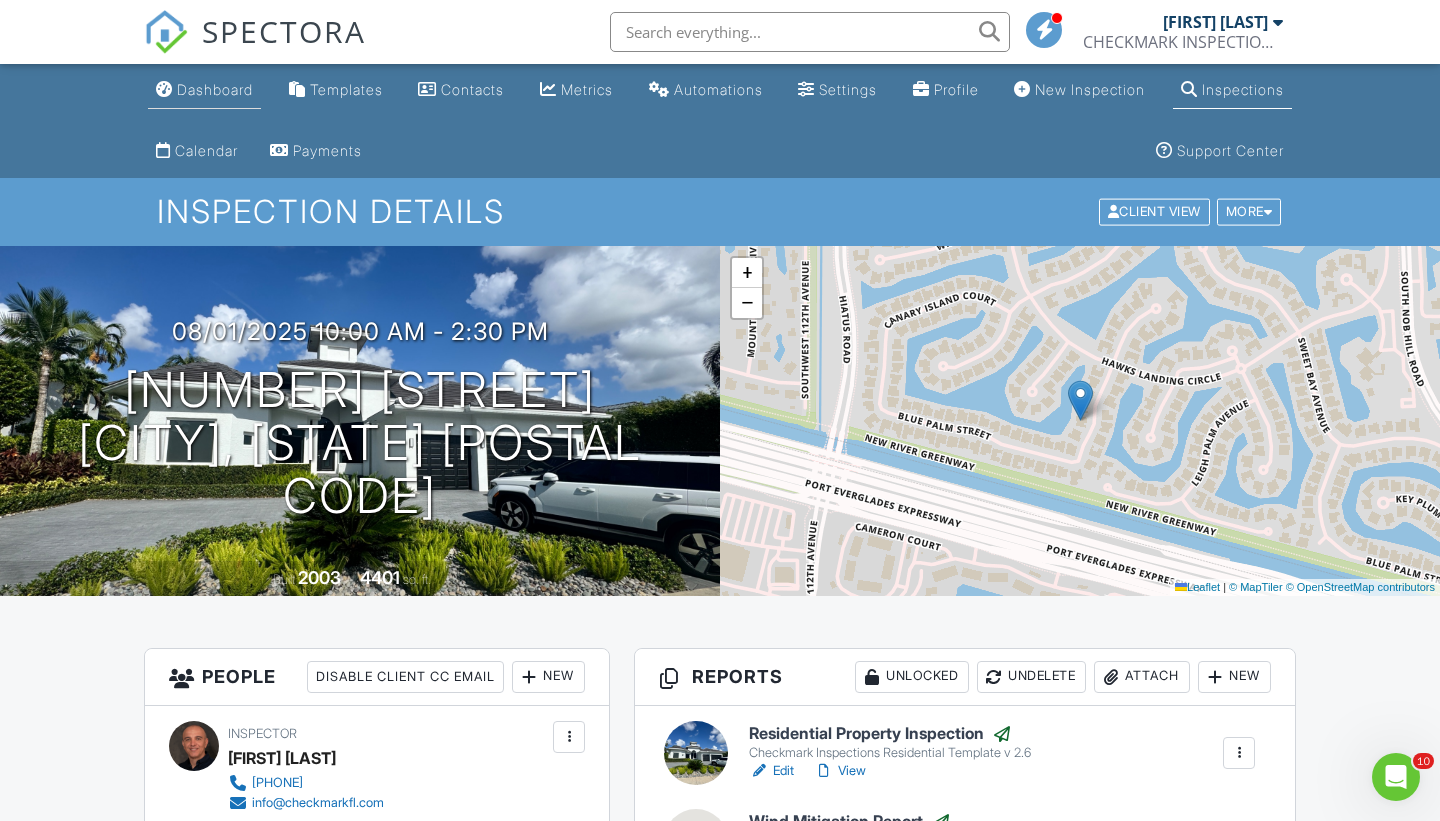 click on "Dashboard" at bounding box center (204, 90) 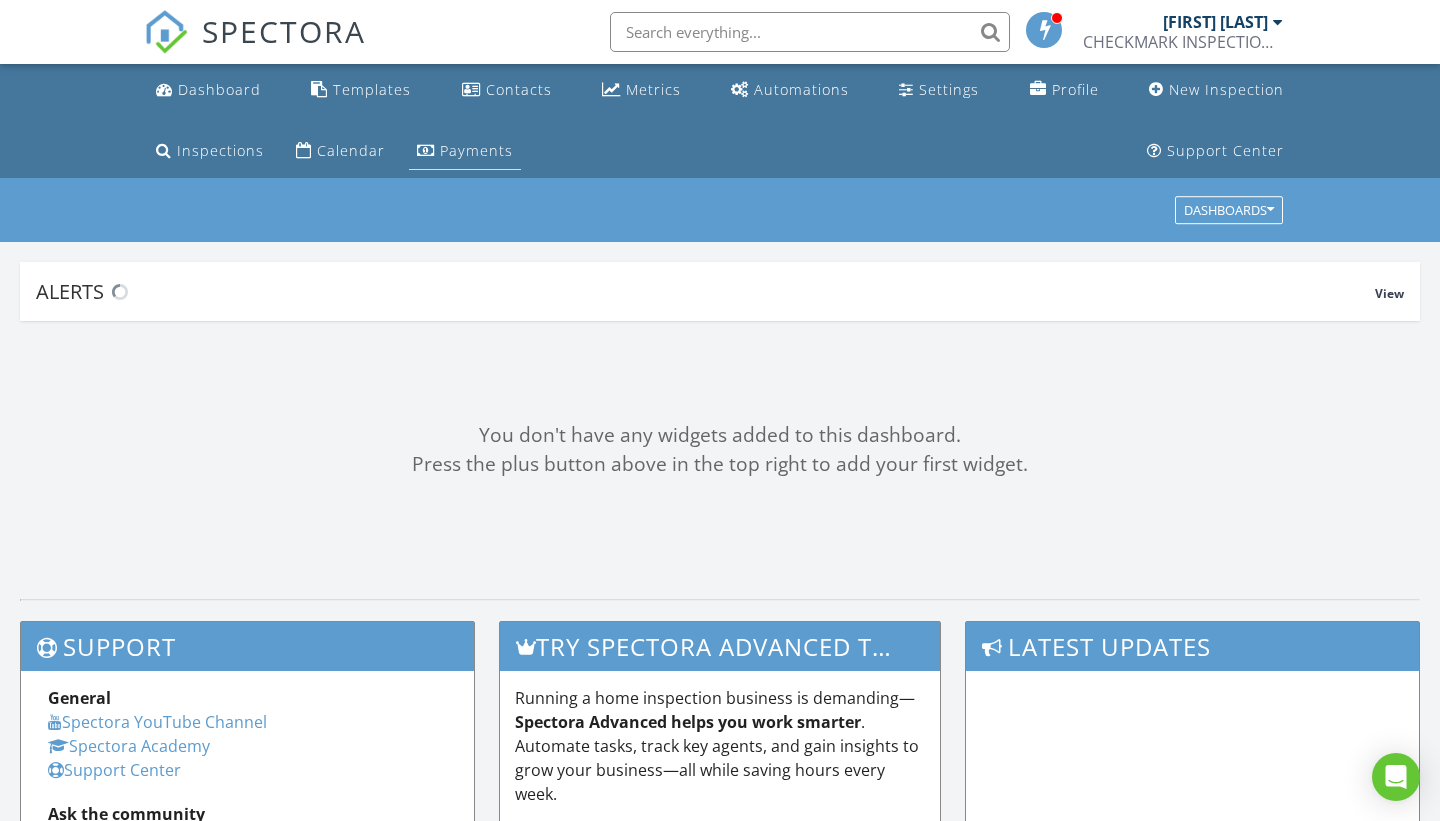scroll, scrollTop: 0, scrollLeft: 0, axis: both 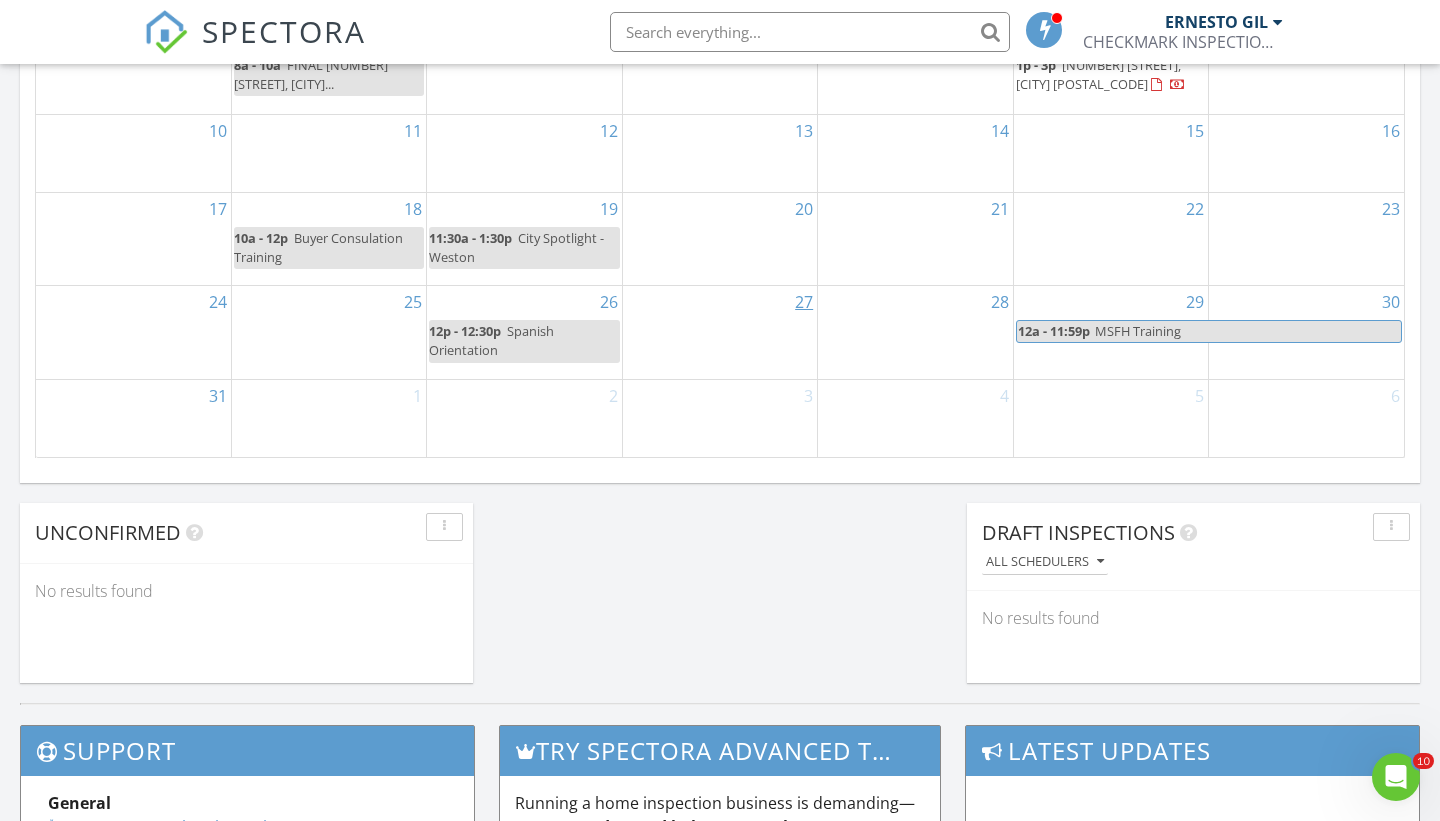 click on "27" at bounding box center (804, 302) 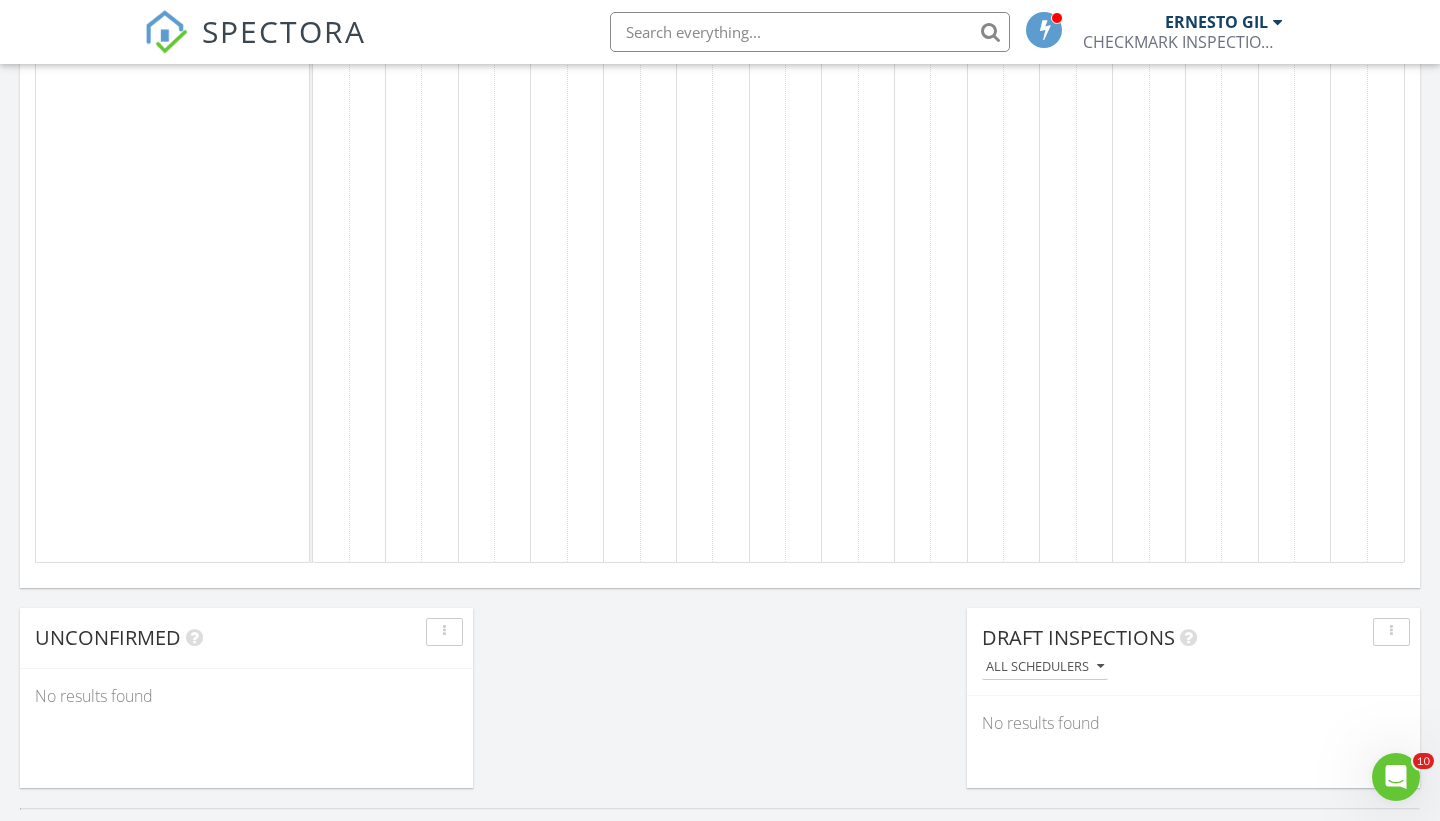 scroll, scrollTop: 1267, scrollLeft: 0, axis: vertical 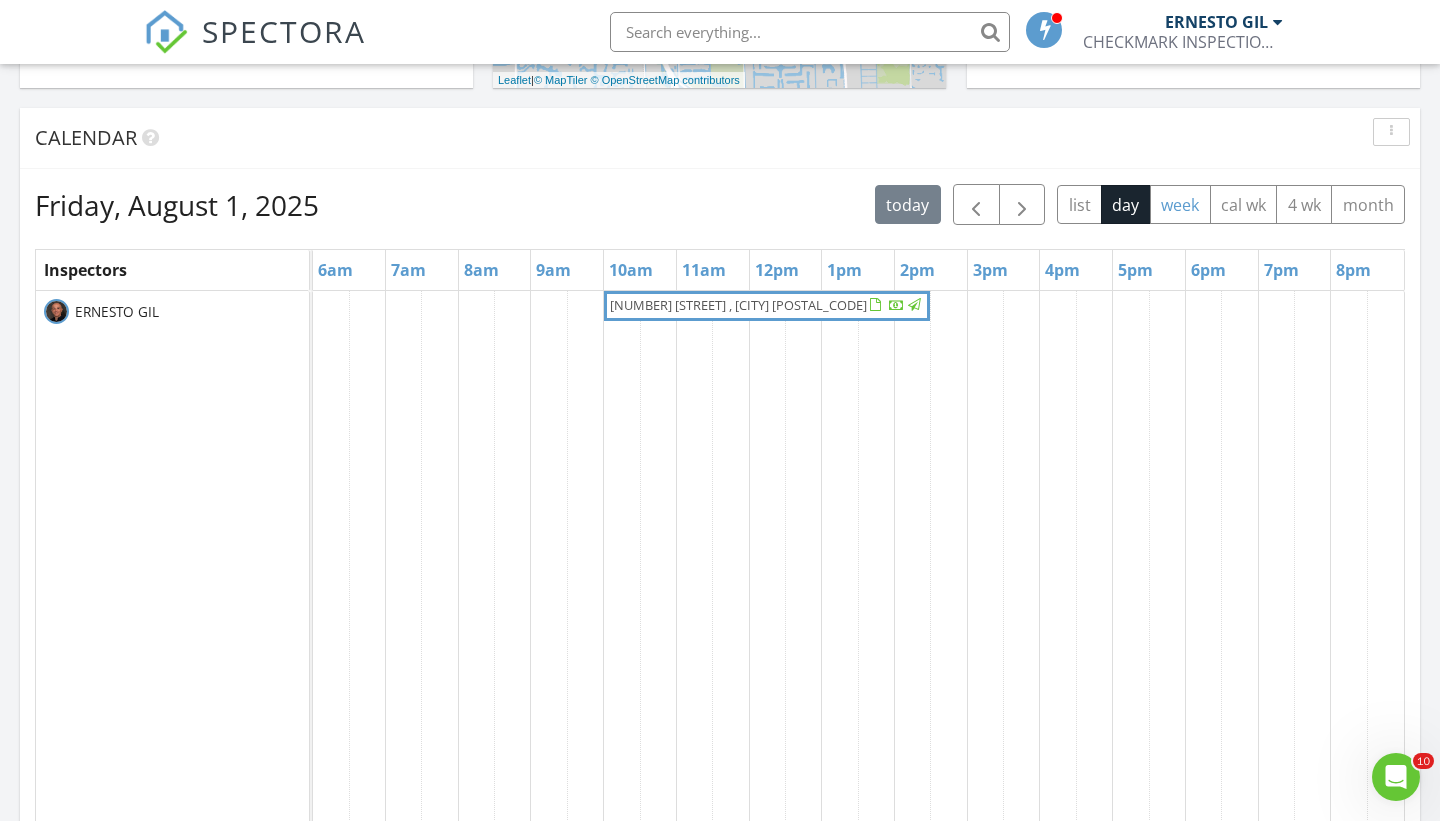 click on "week" at bounding box center [1180, 204] 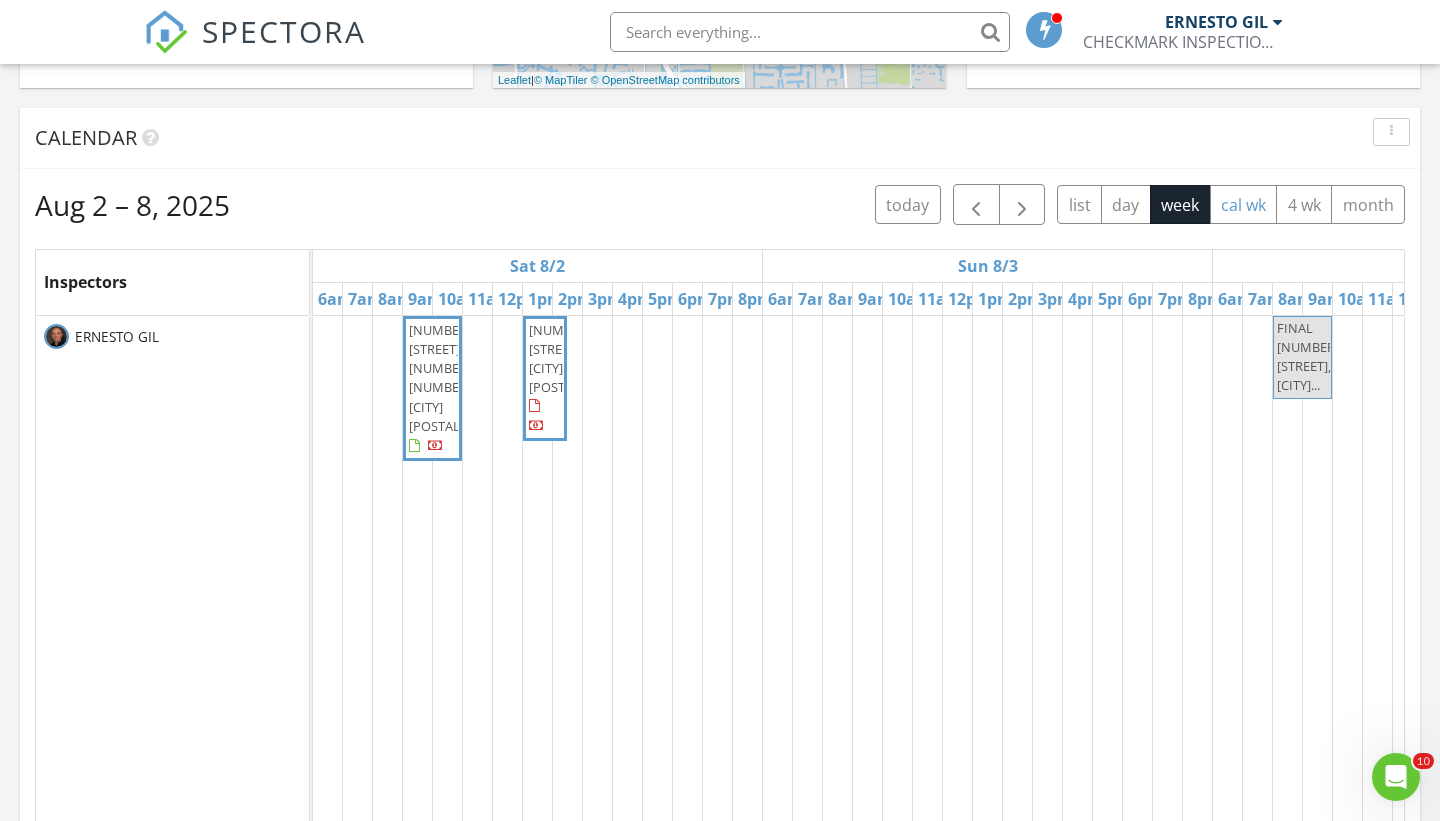 click on "cal wk" at bounding box center (1244, 204) 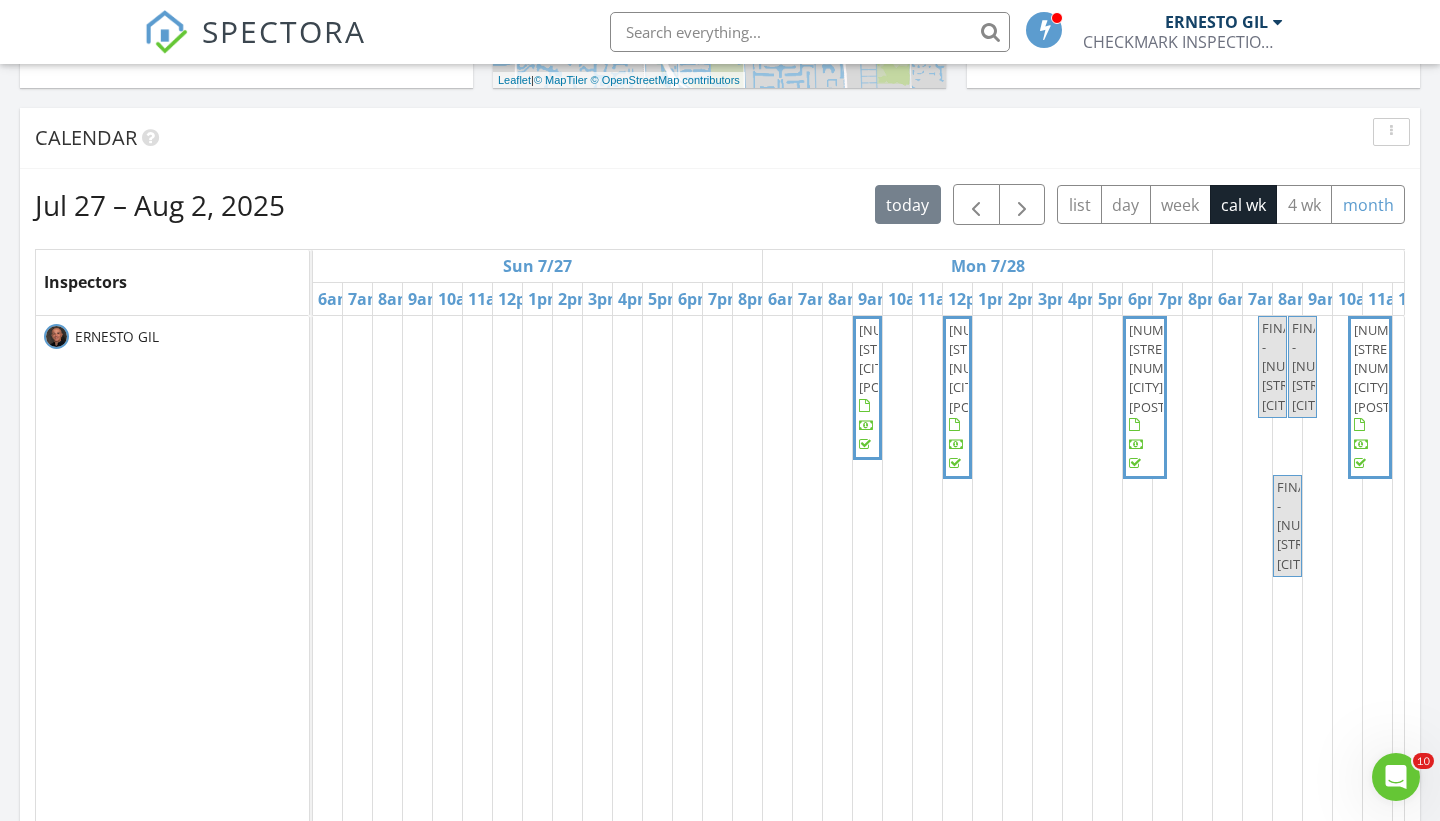 click on "month" at bounding box center [1368, 204] 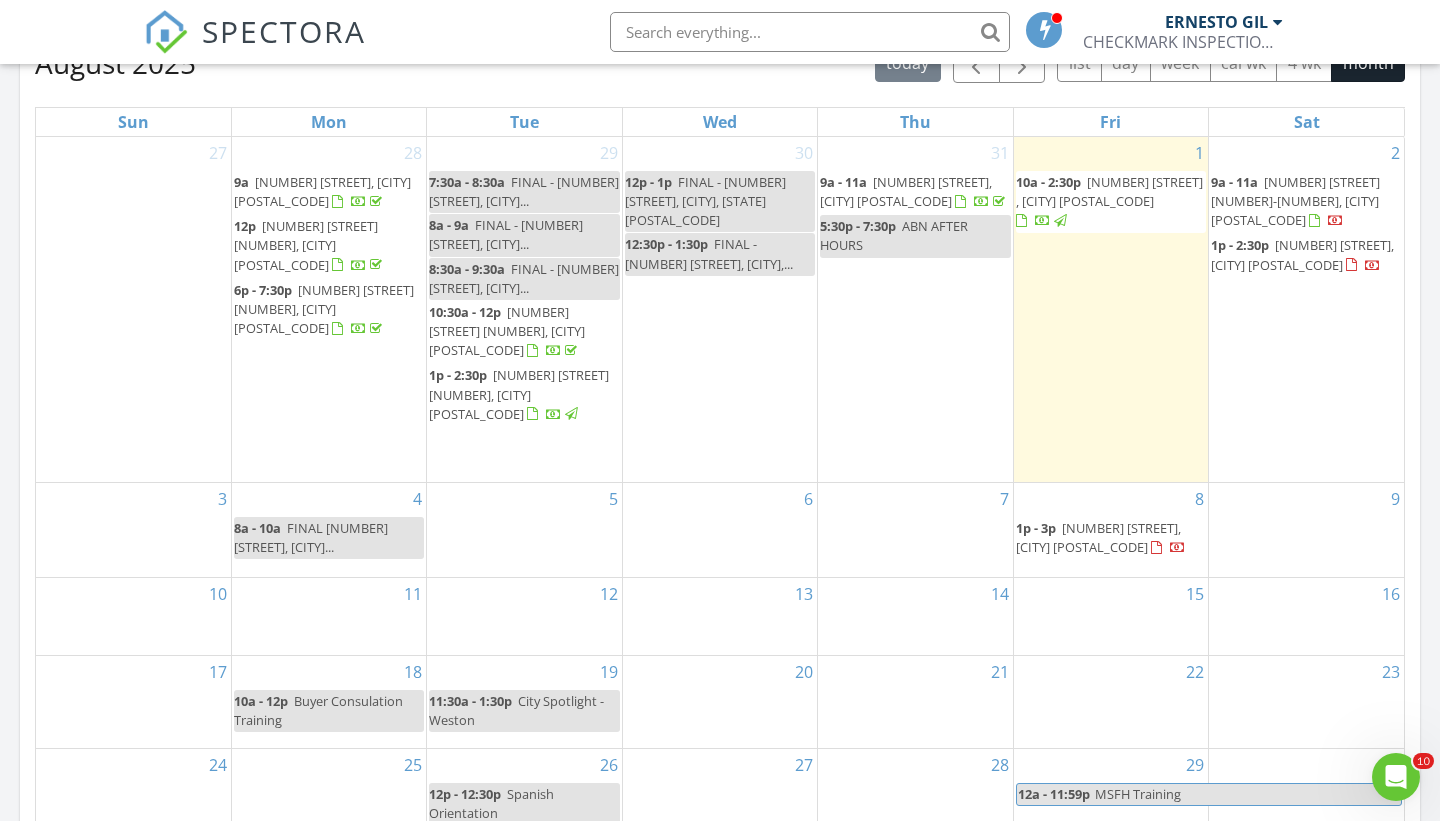 scroll, scrollTop: 953, scrollLeft: 0, axis: vertical 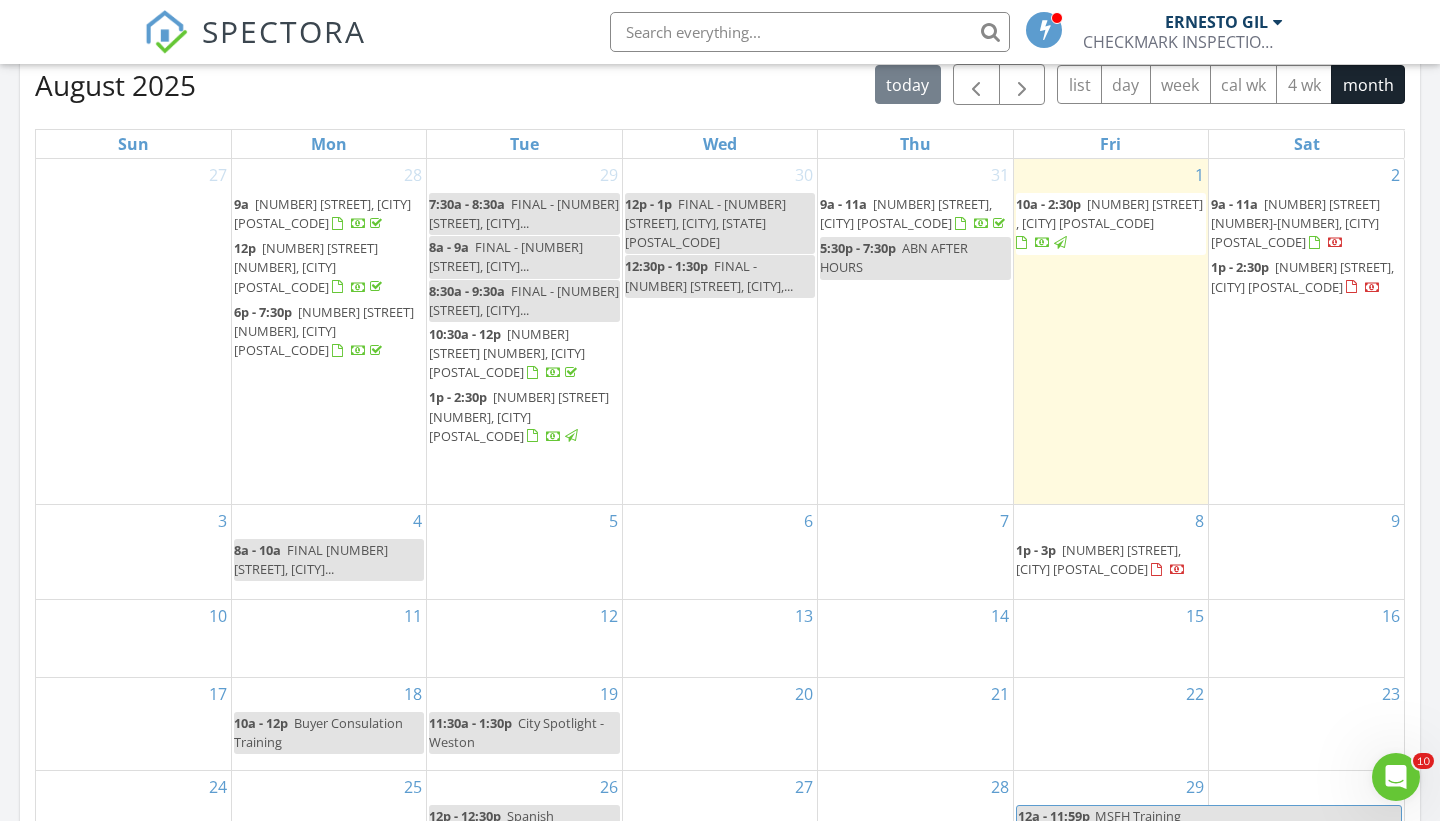 click on "[NUMBER] [STREET] [NUMBER]-[NUMBER], [CITY] [POSTAL_CODE]" at bounding box center [1295, 223] 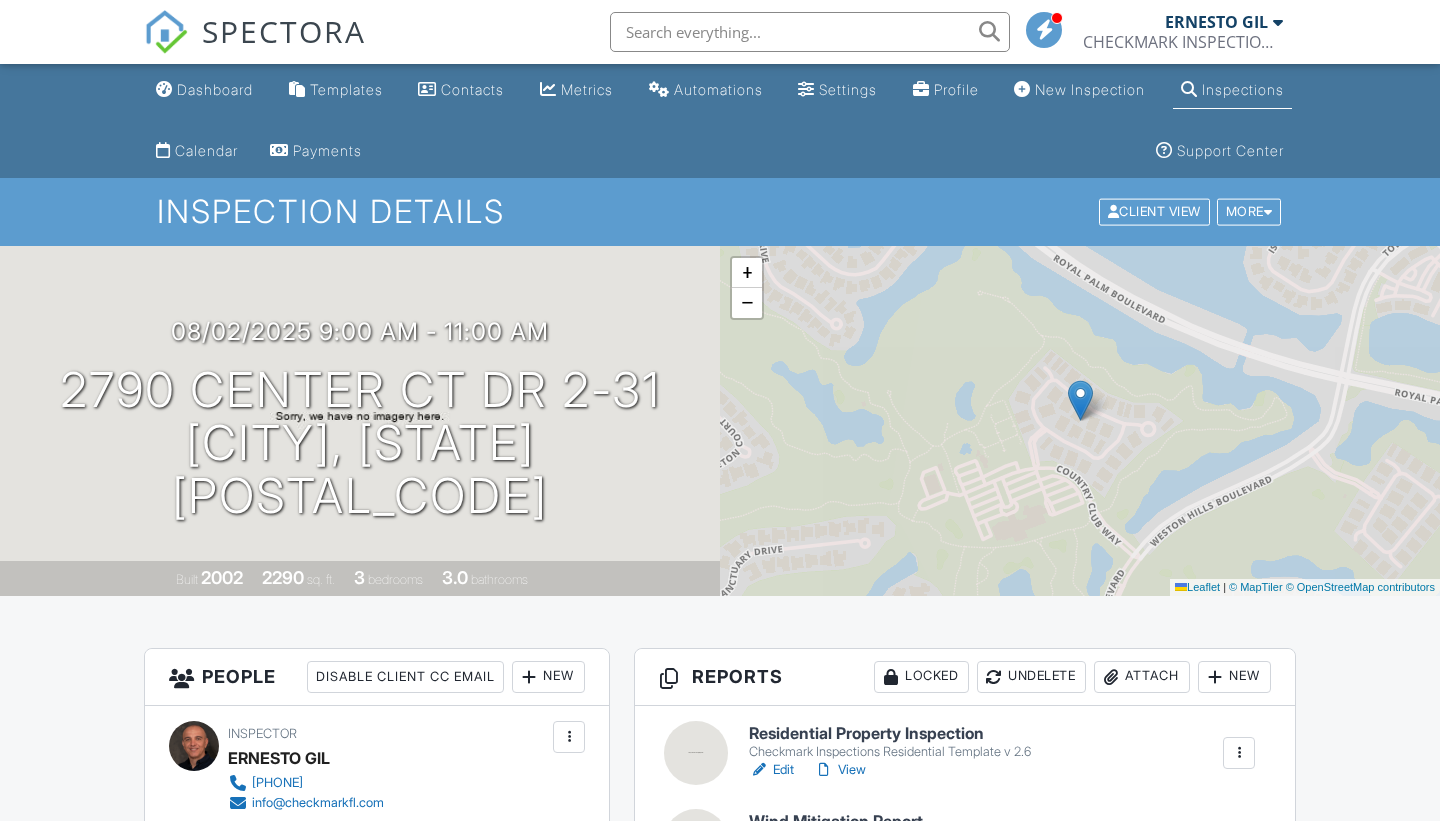 scroll, scrollTop: 751, scrollLeft: 0, axis: vertical 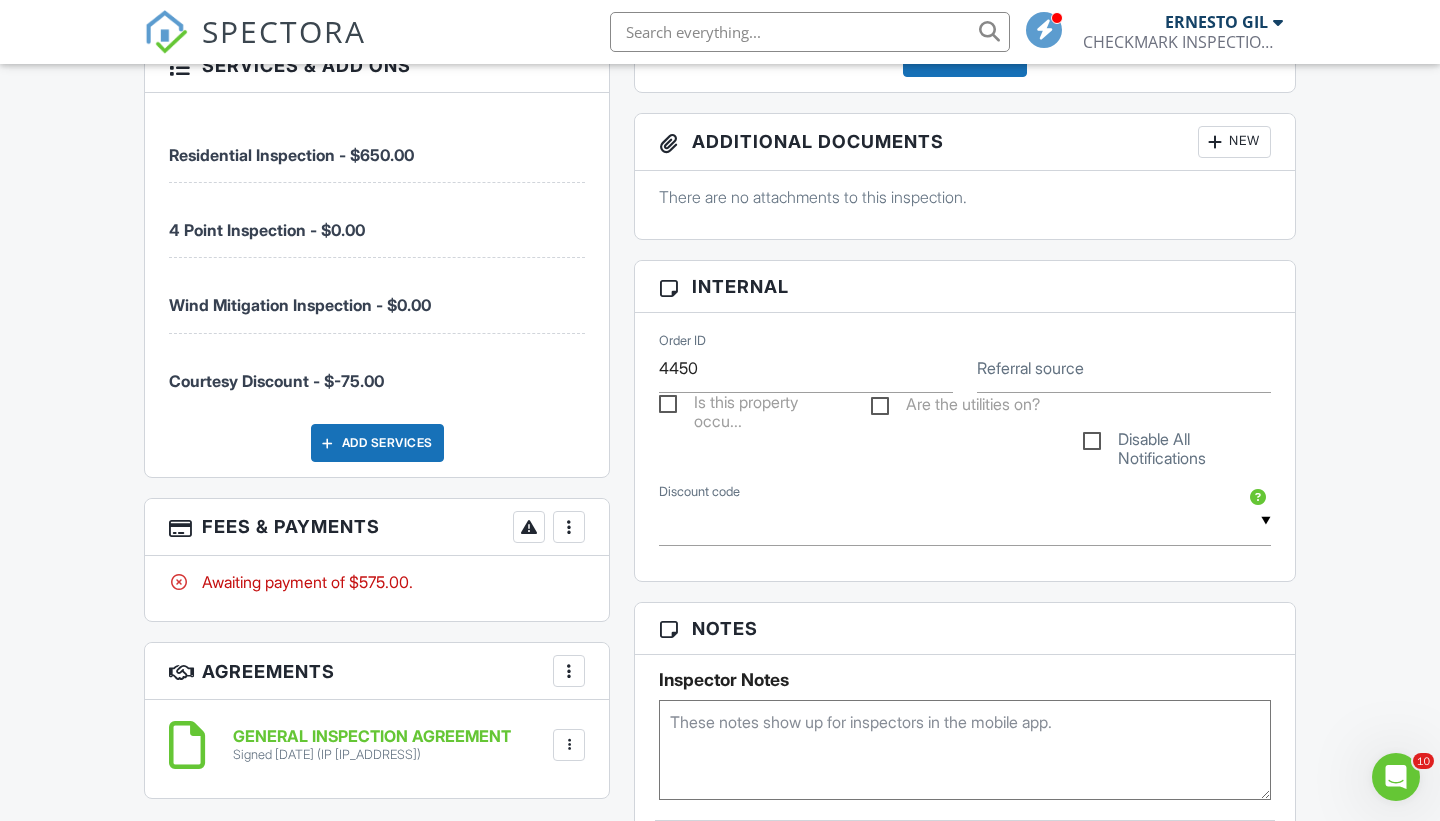 click at bounding box center [569, 527] 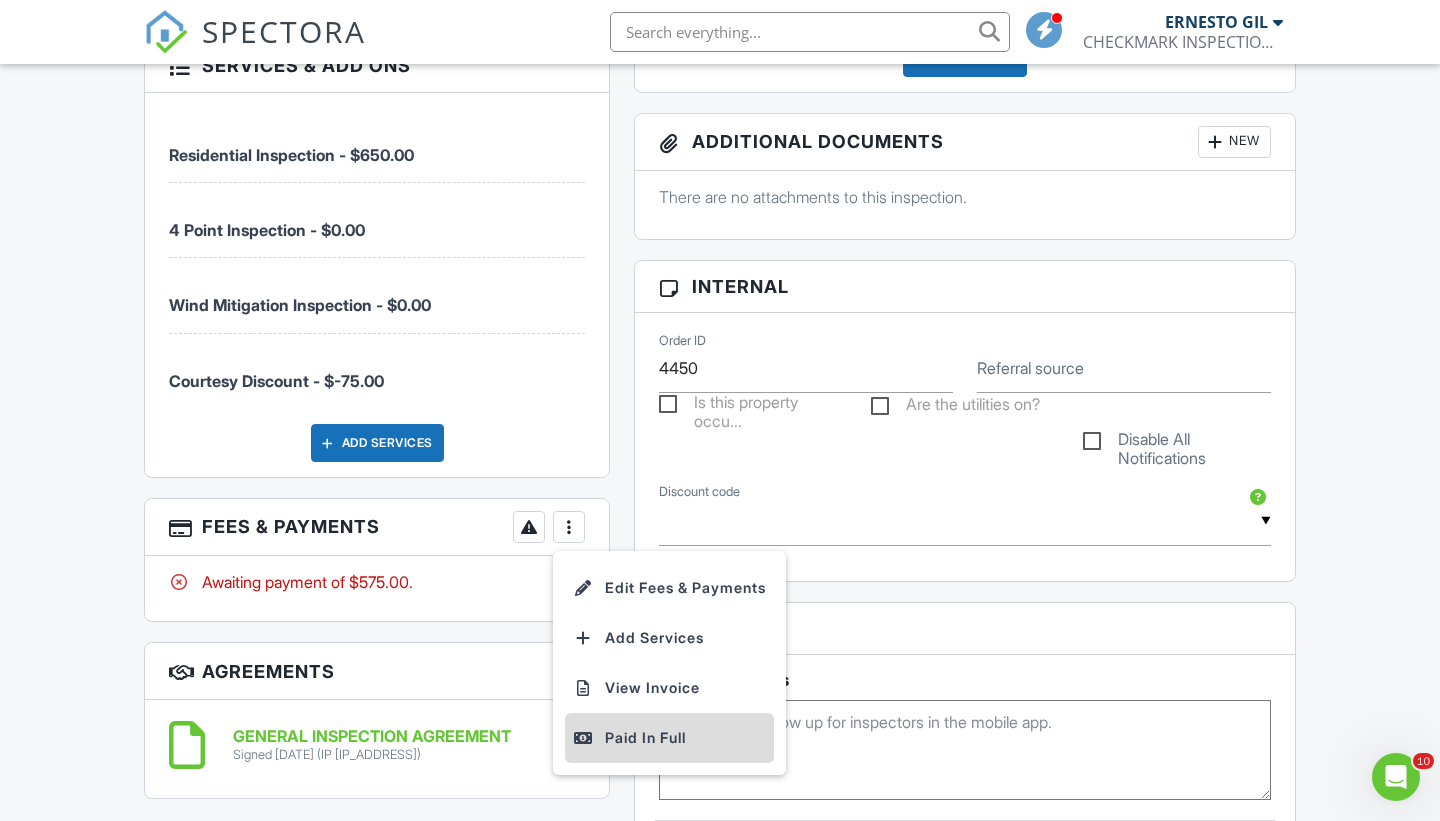 click on "Paid In Full" at bounding box center (669, 738) 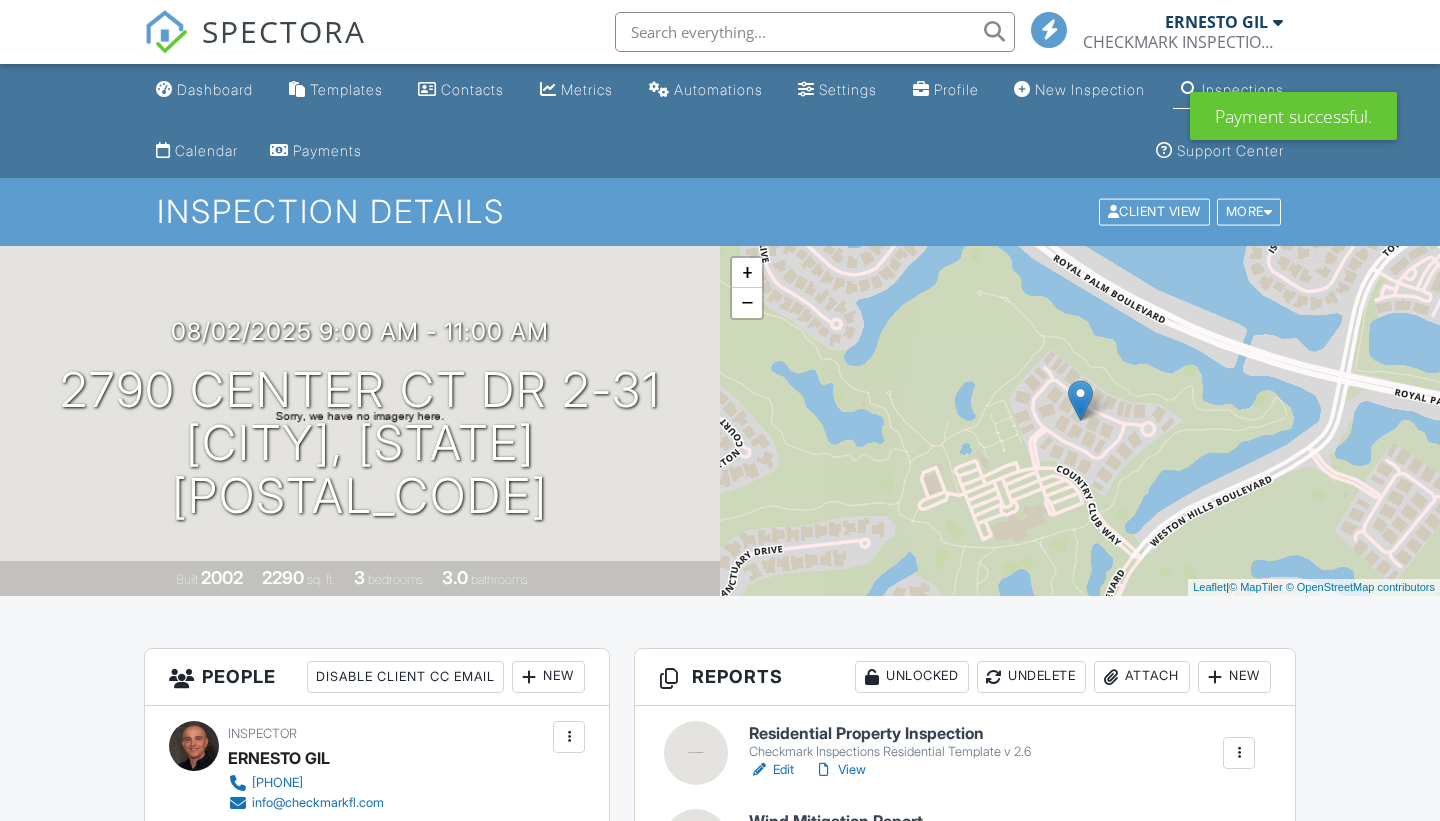 scroll, scrollTop: 0, scrollLeft: 0, axis: both 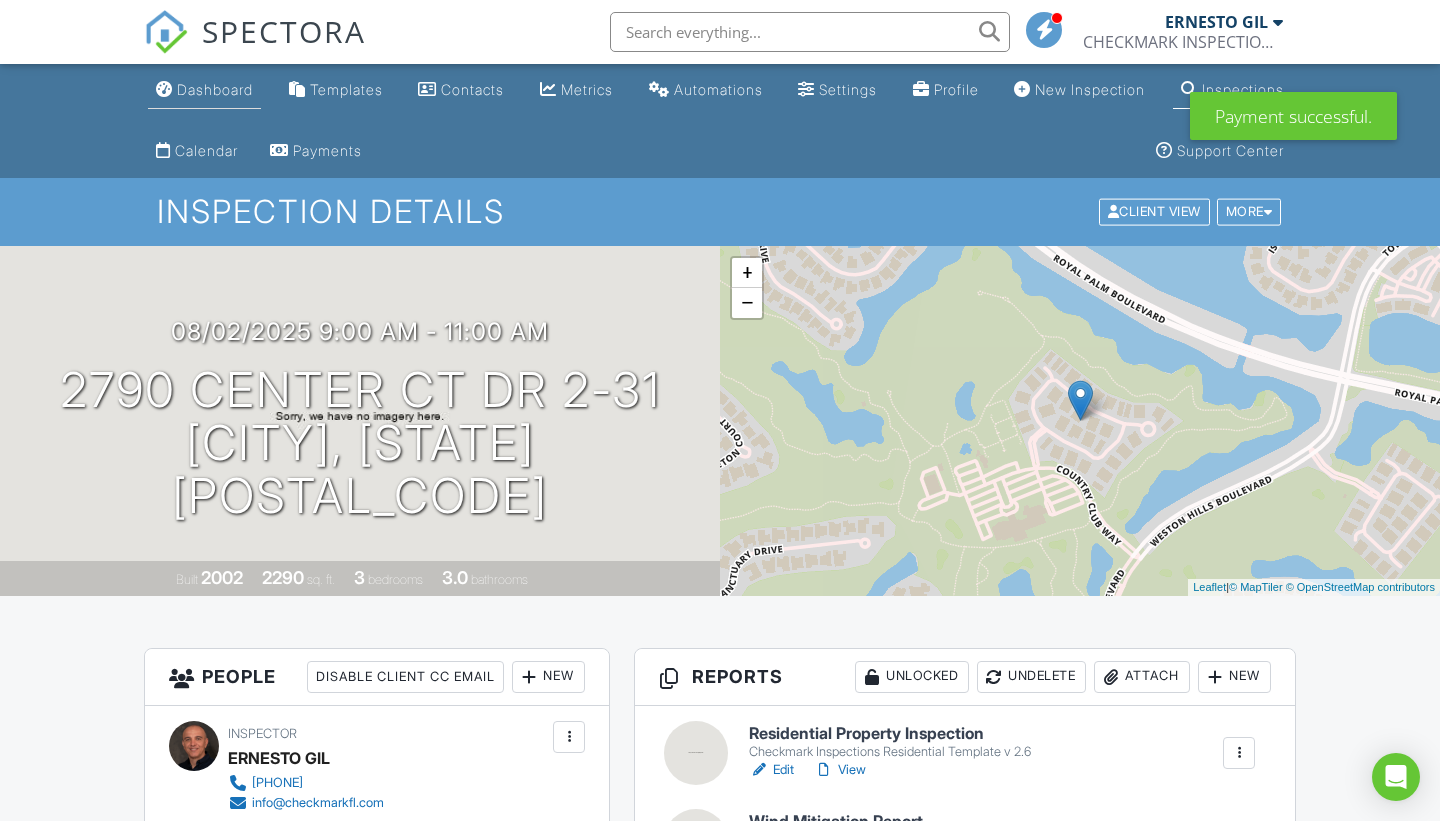 click on "Dashboard" at bounding box center (204, 90) 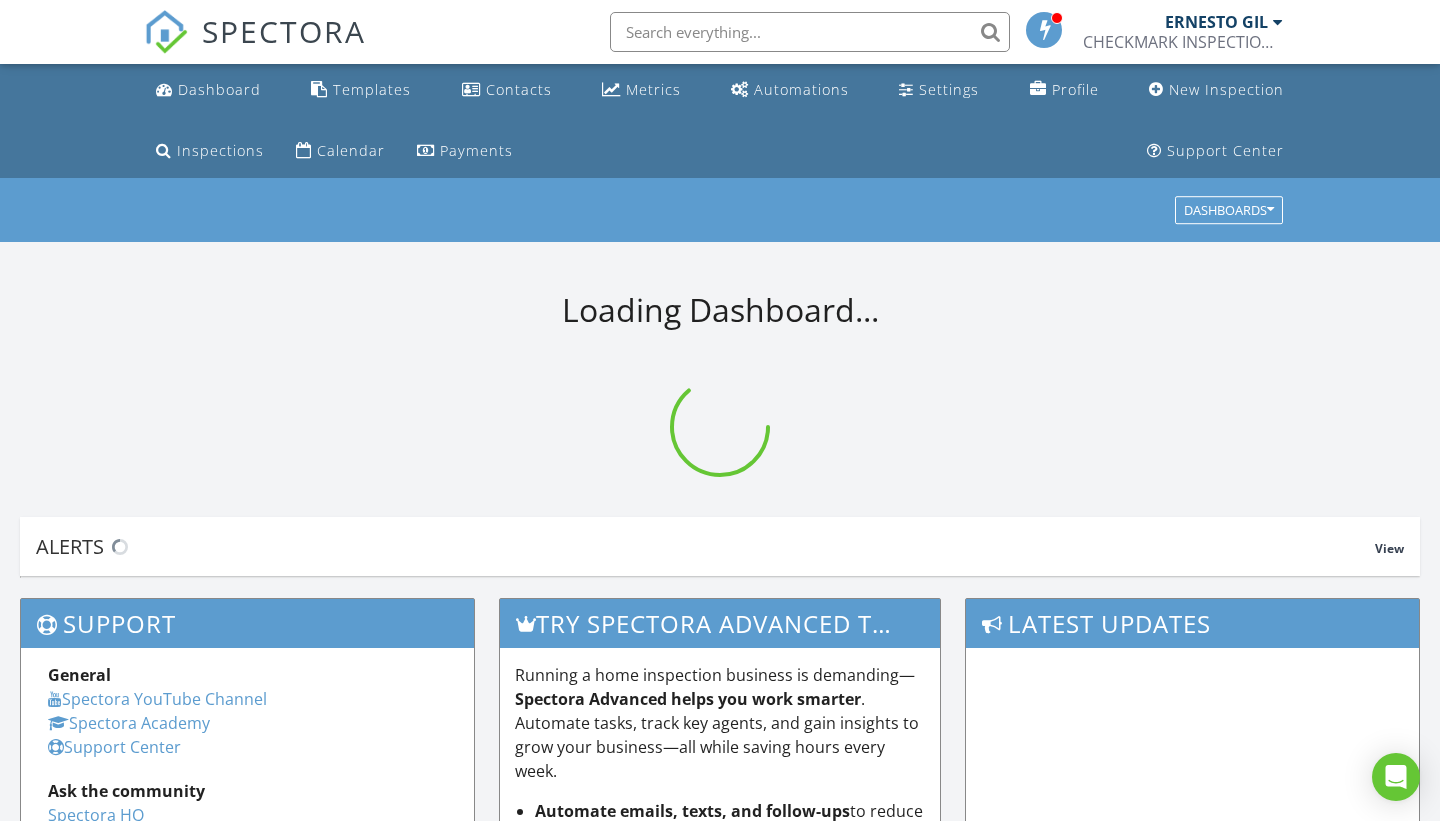scroll, scrollTop: 0, scrollLeft: 0, axis: both 